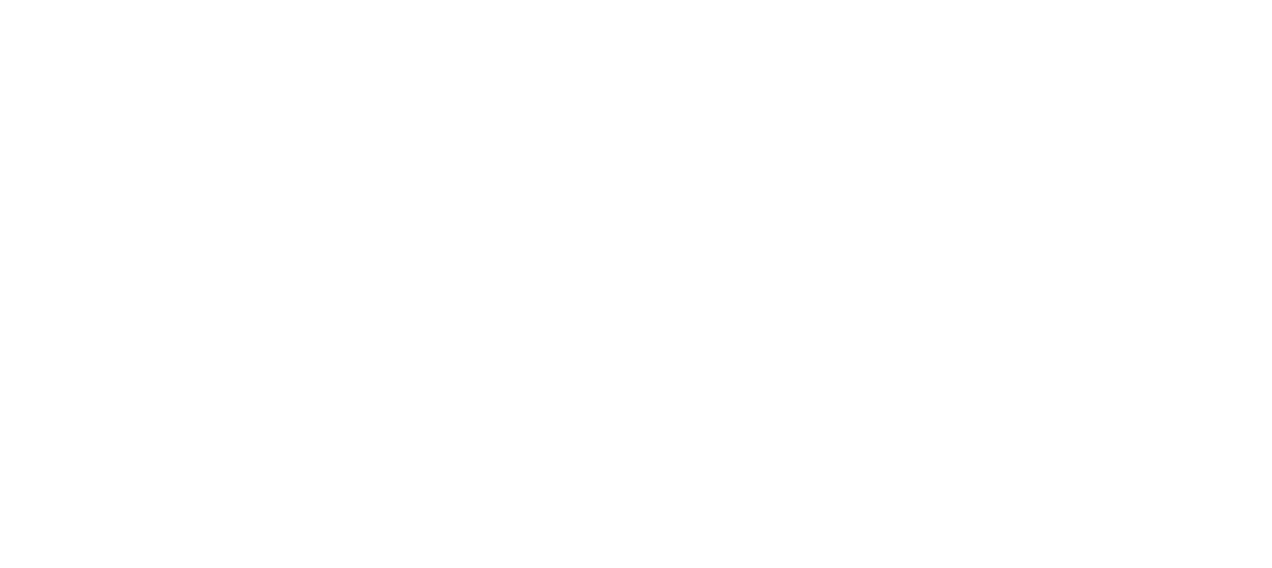 scroll, scrollTop: 0, scrollLeft: 0, axis: both 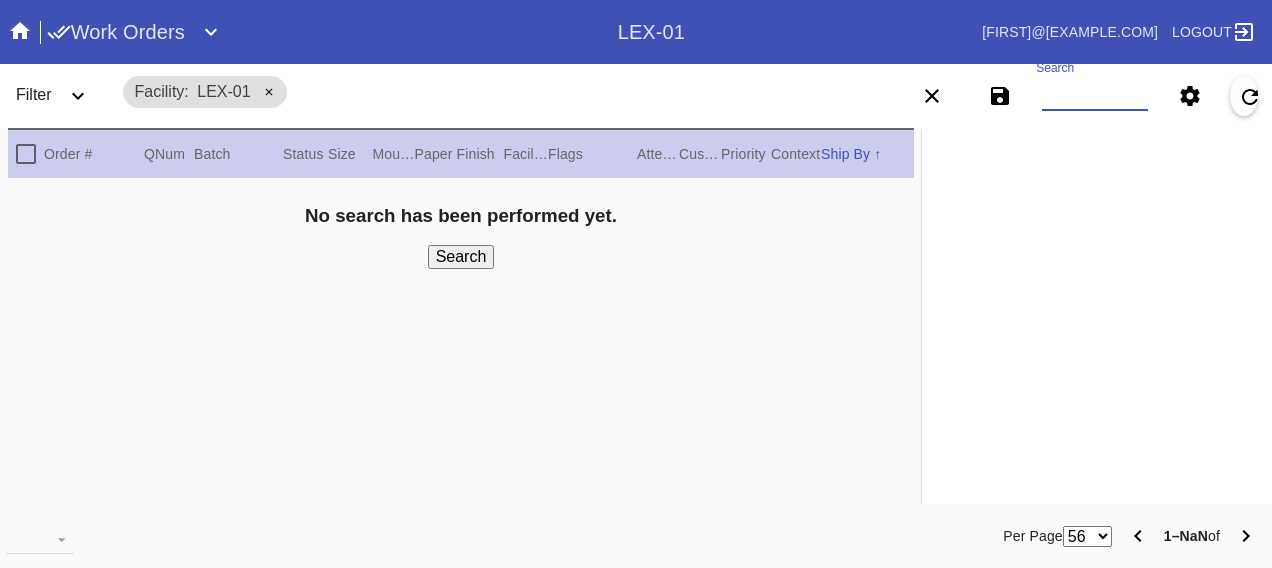 click on "Search" at bounding box center (1094, 96) 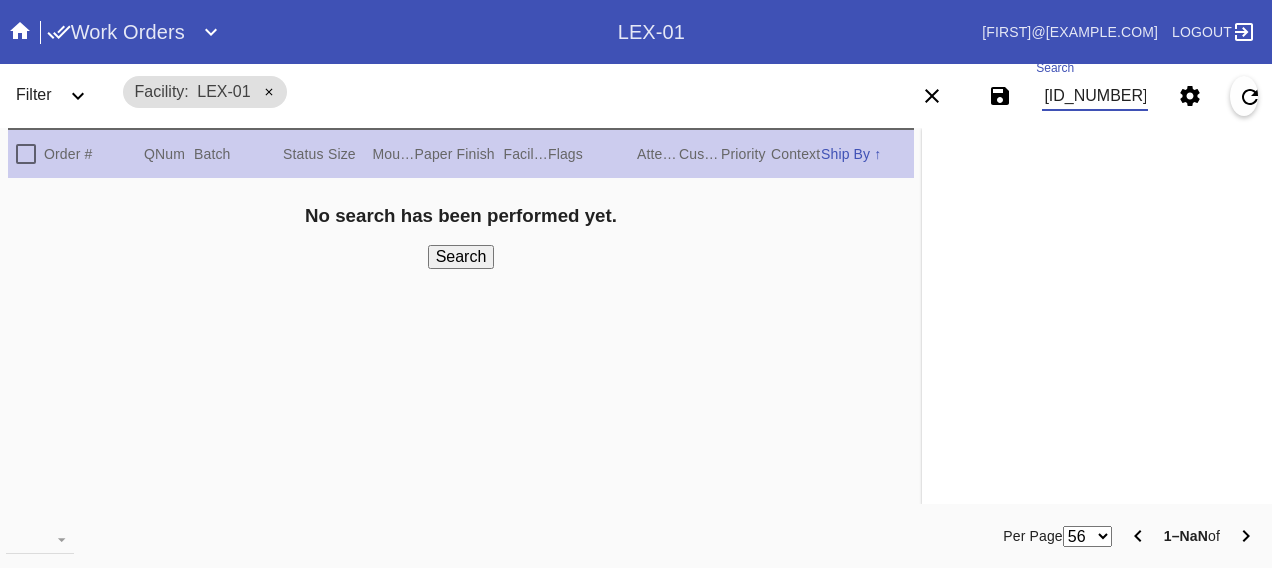 type on "[ID_NUMBER]" 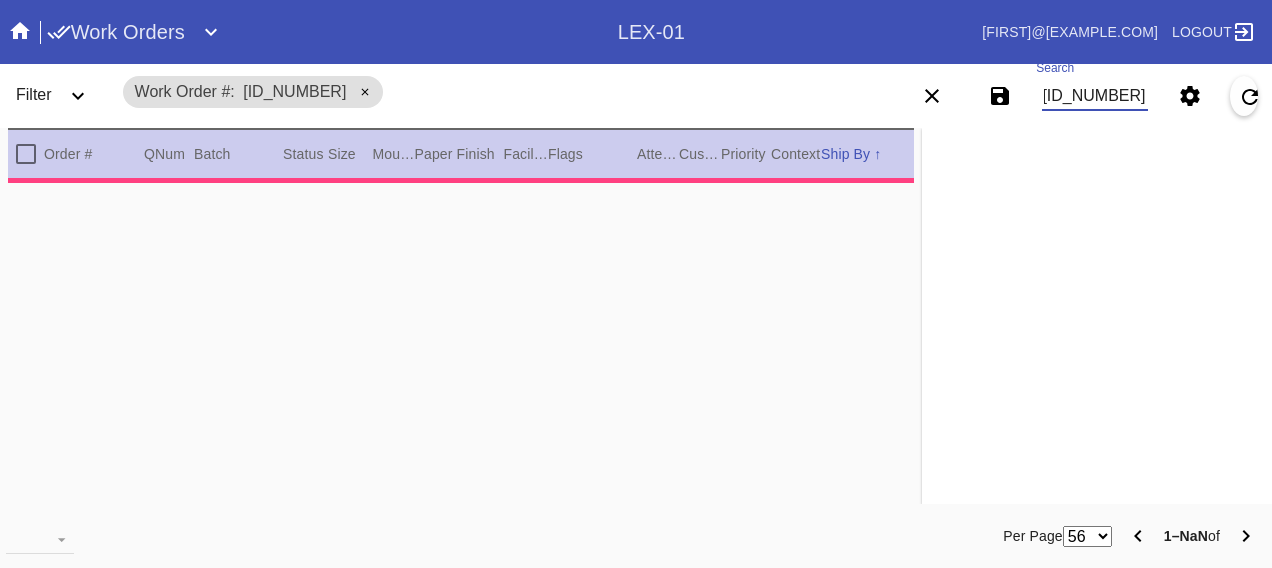 type on "3.0" 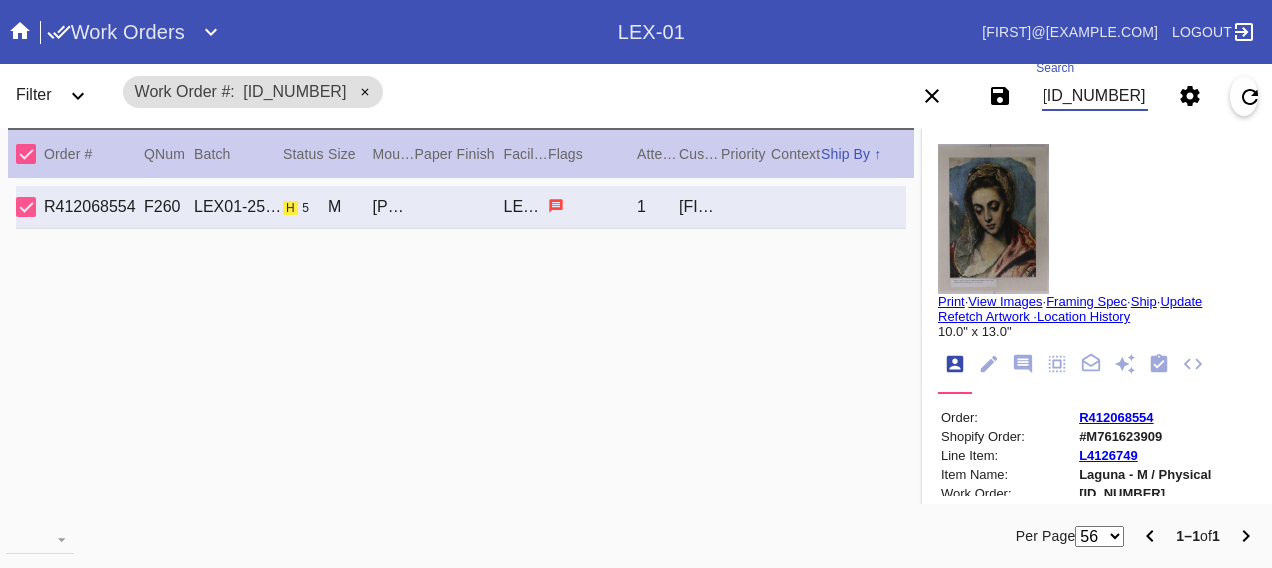 click on "[ID_NUMBER]" at bounding box center [1094, 96] 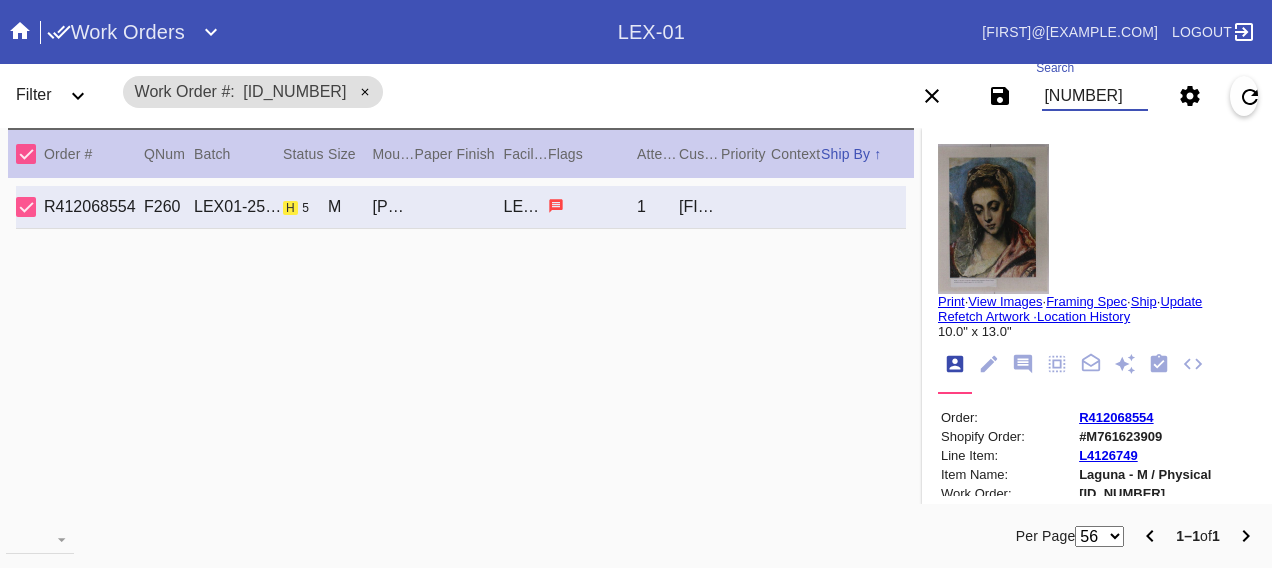 type on "[NUMBER]" 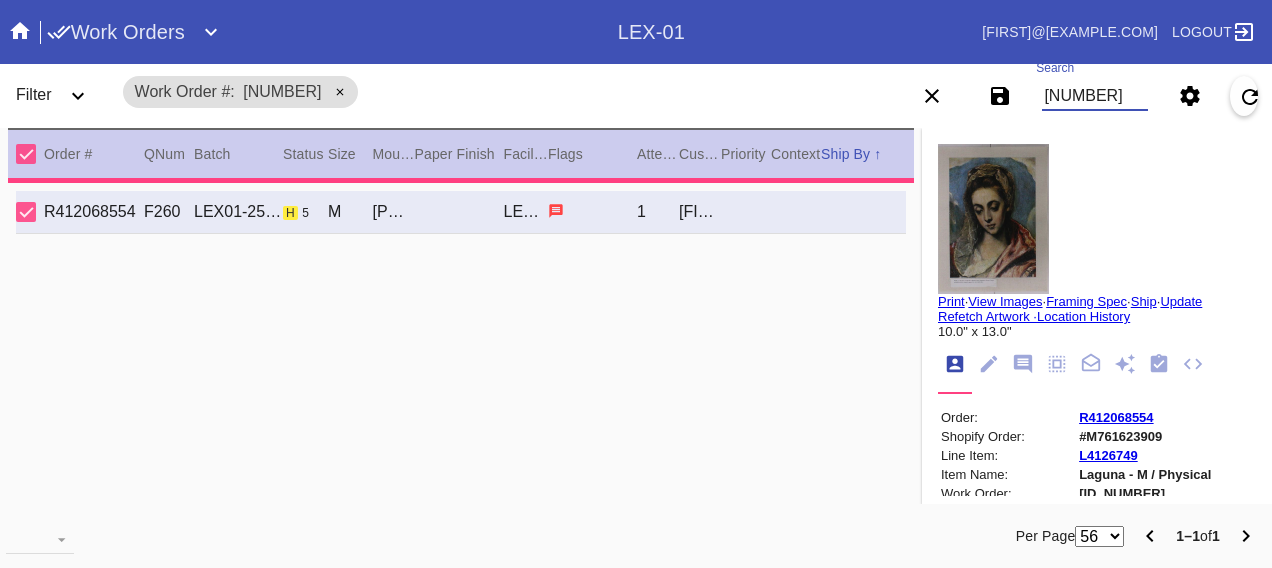type on "1.5" 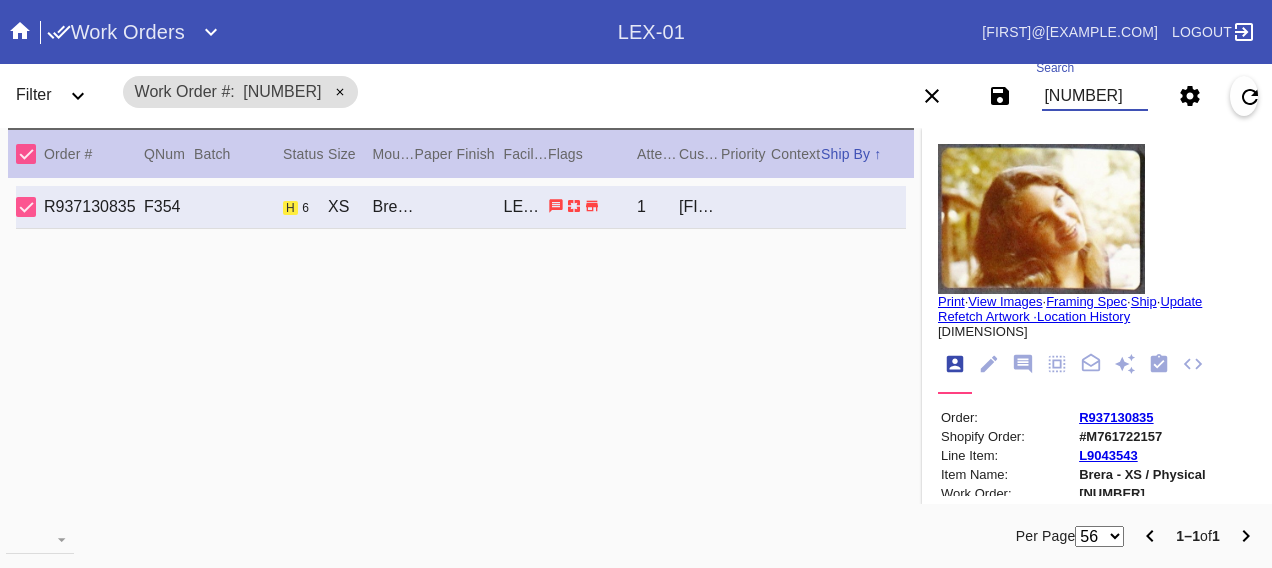 click on "[NUMBER]" at bounding box center (1094, 96) 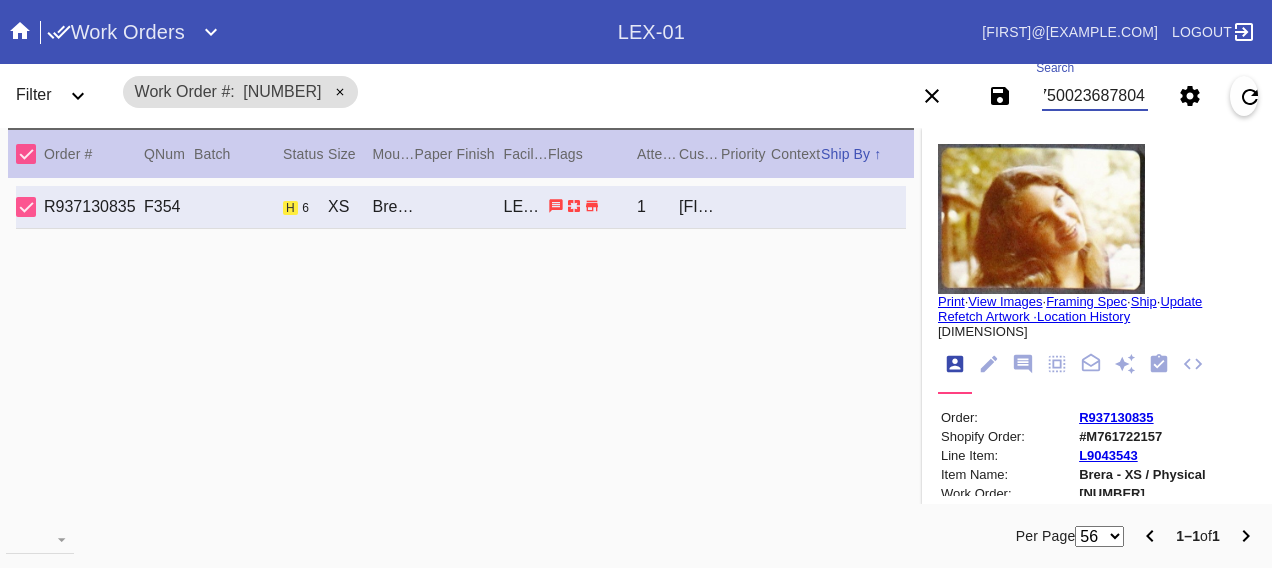 type on "W180750023687804" 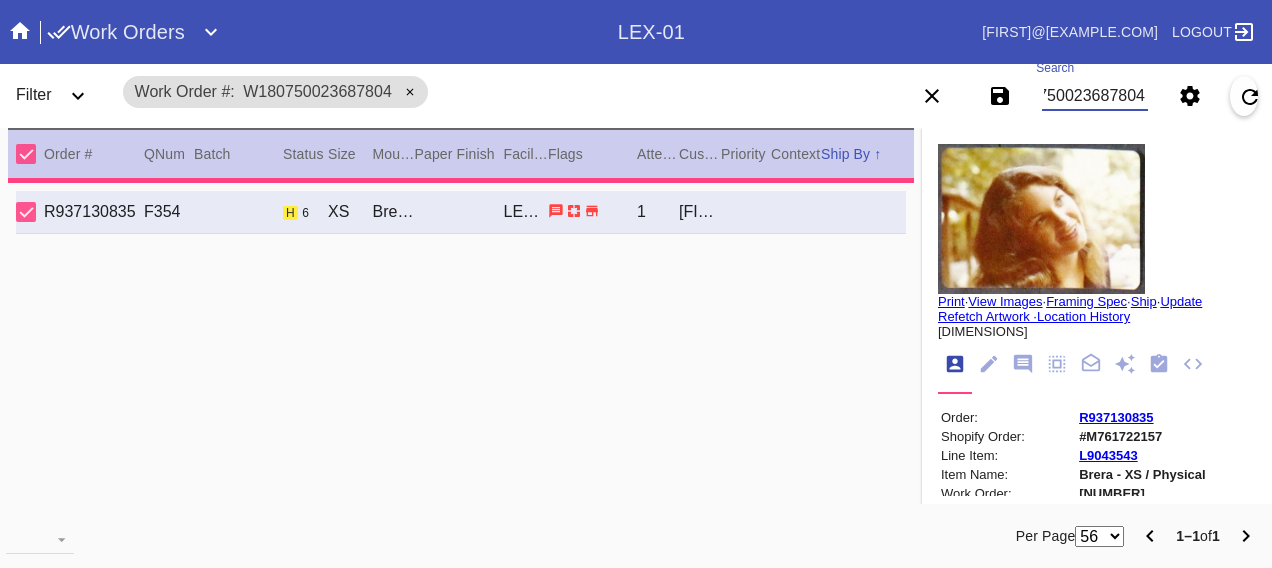 type on "2.75" 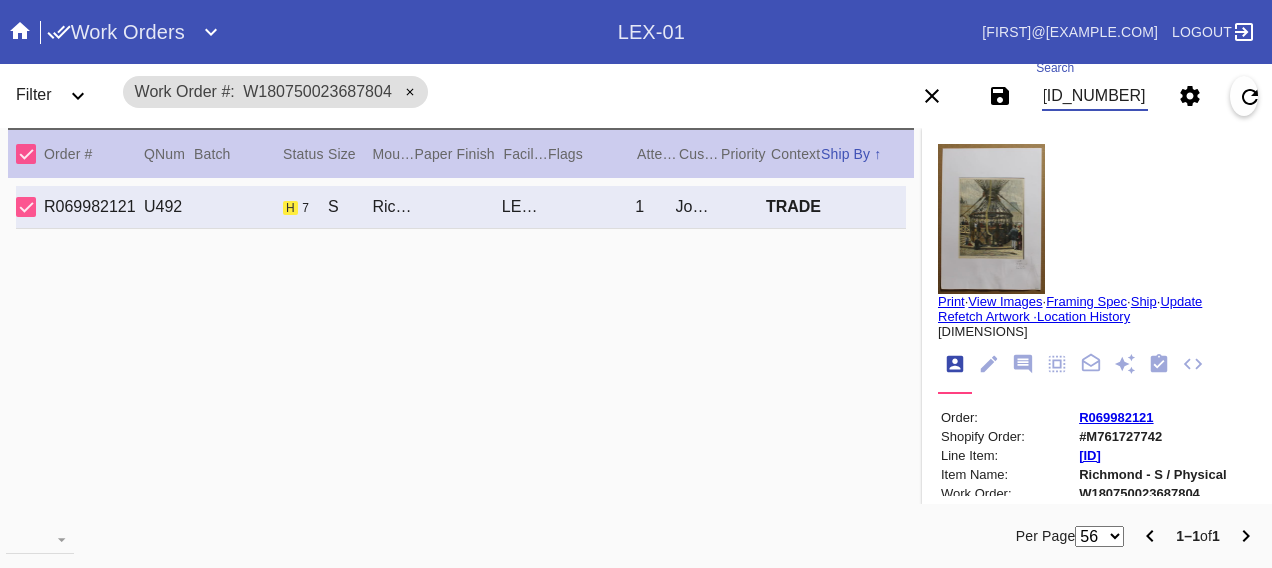 scroll, scrollTop: 0, scrollLeft: 198, axis: horizontal 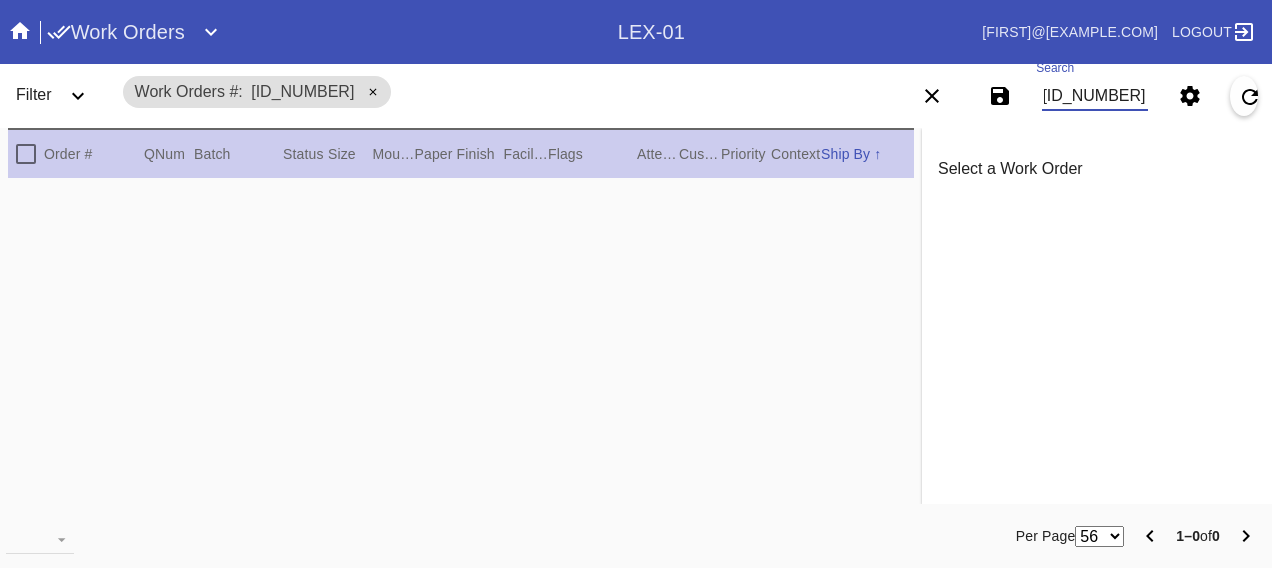 click on "[ID_NUMBER]" at bounding box center (1094, 96) 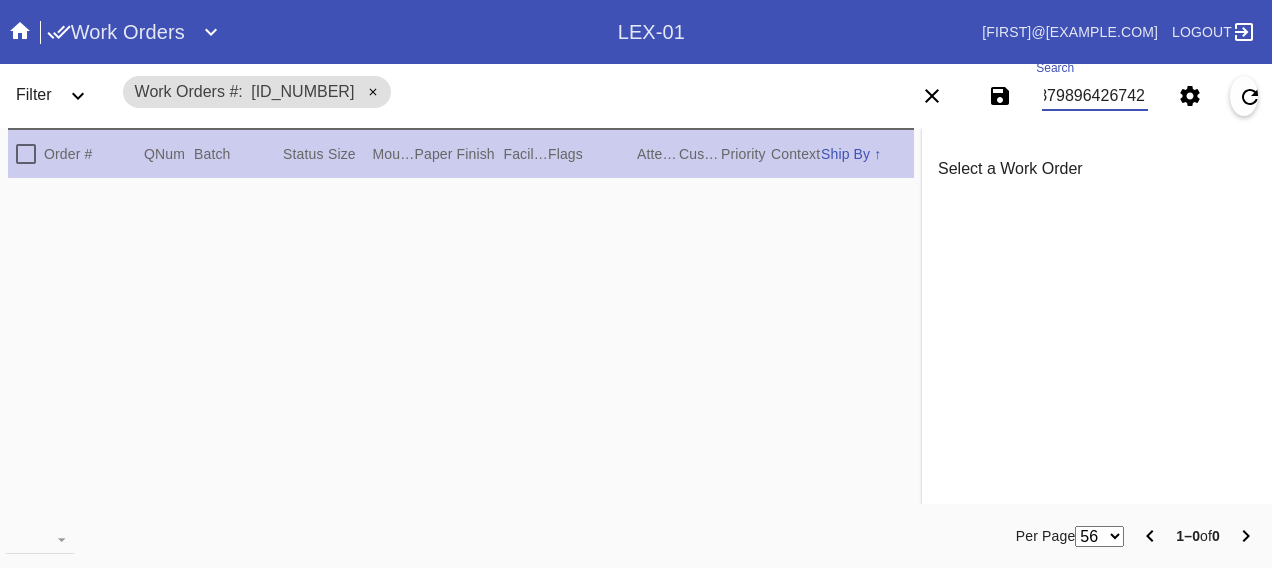type on "W330879896426742" 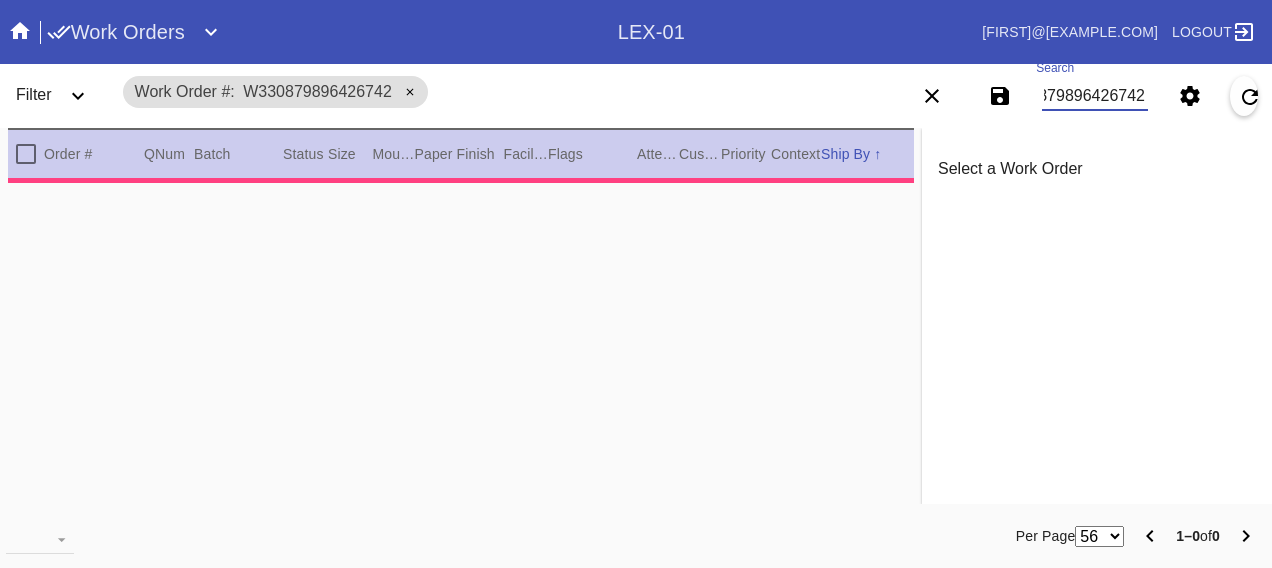 type on "3.0" 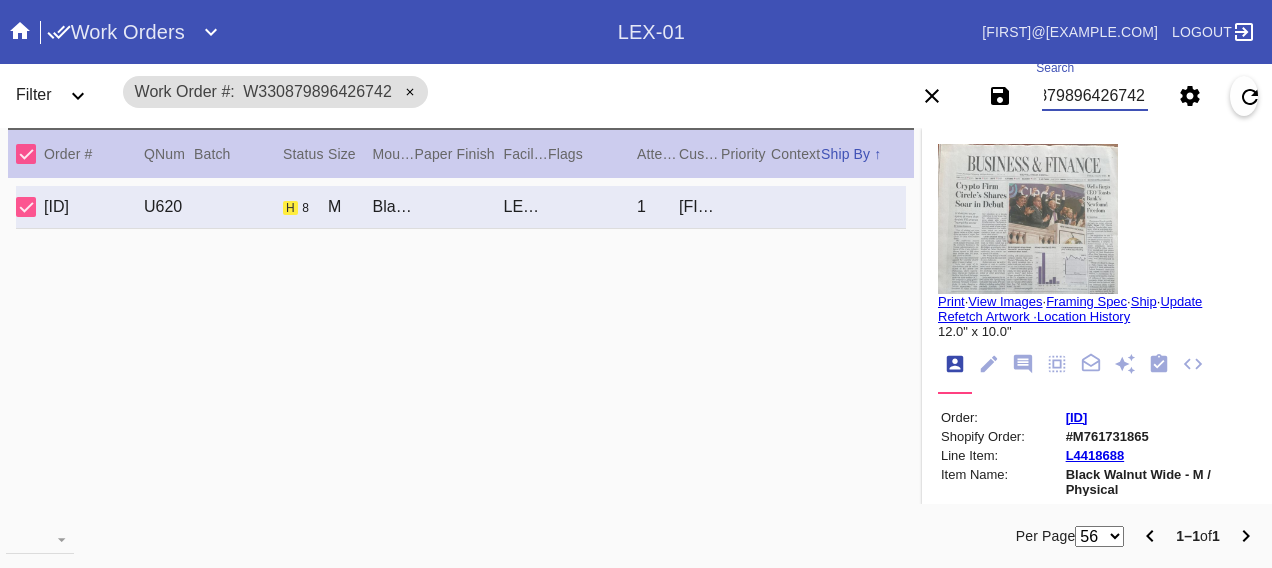 click on "W330879896426742" at bounding box center (1094, 96) 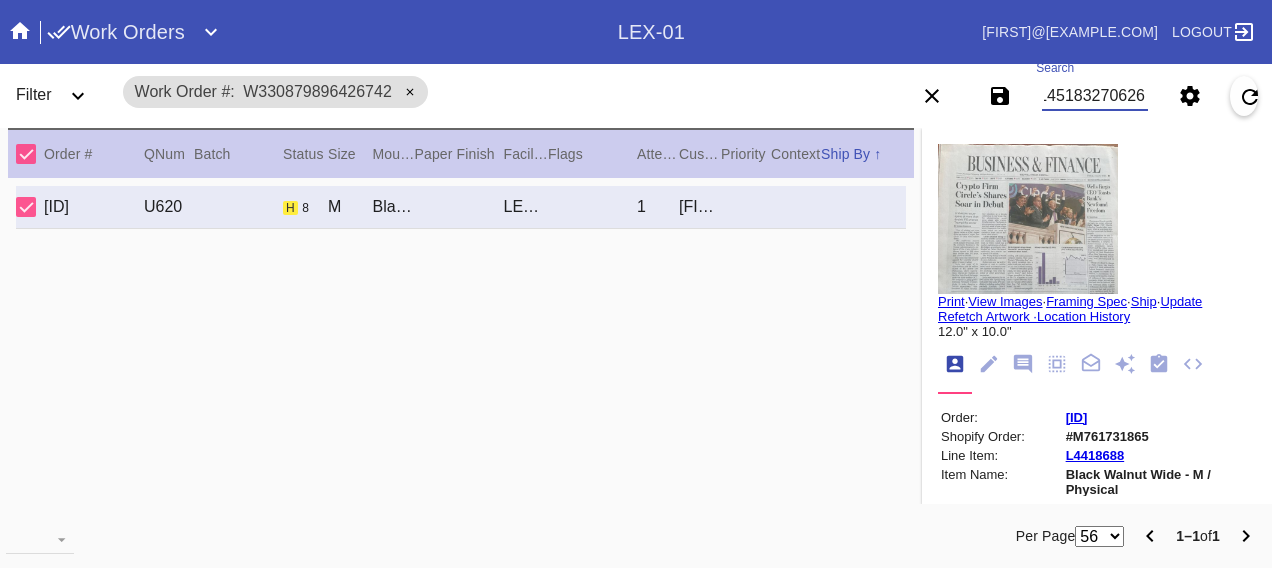 scroll, scrollTop: 0, scrollLeft: 48, axis: horizontal 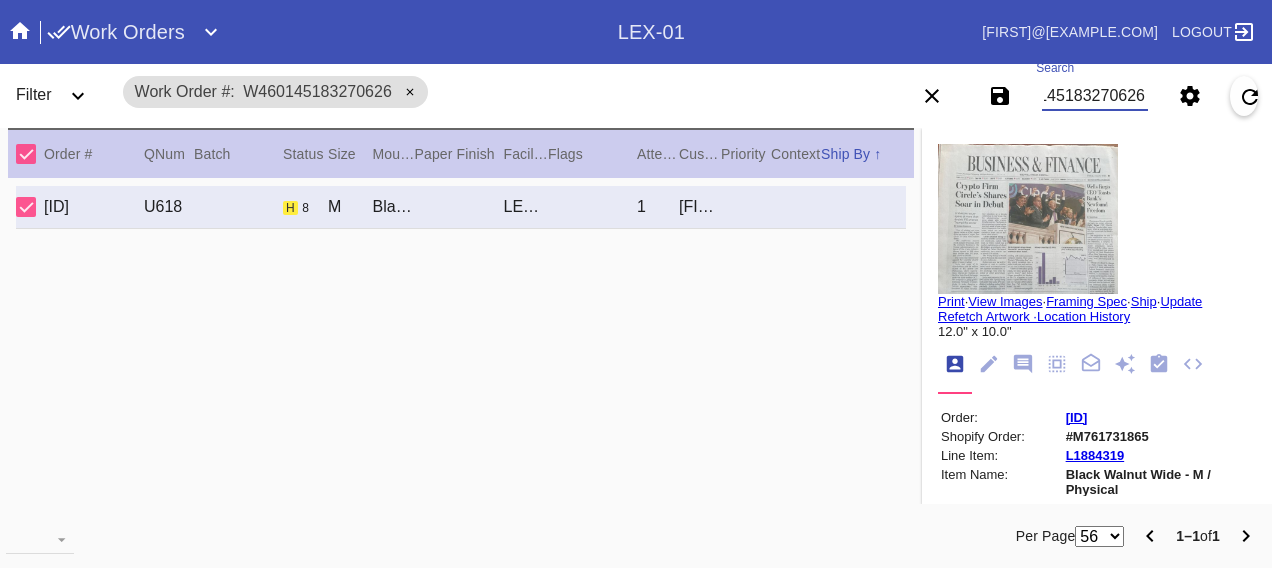 click on "W460145183270626" at bounding box center (1094, 96) 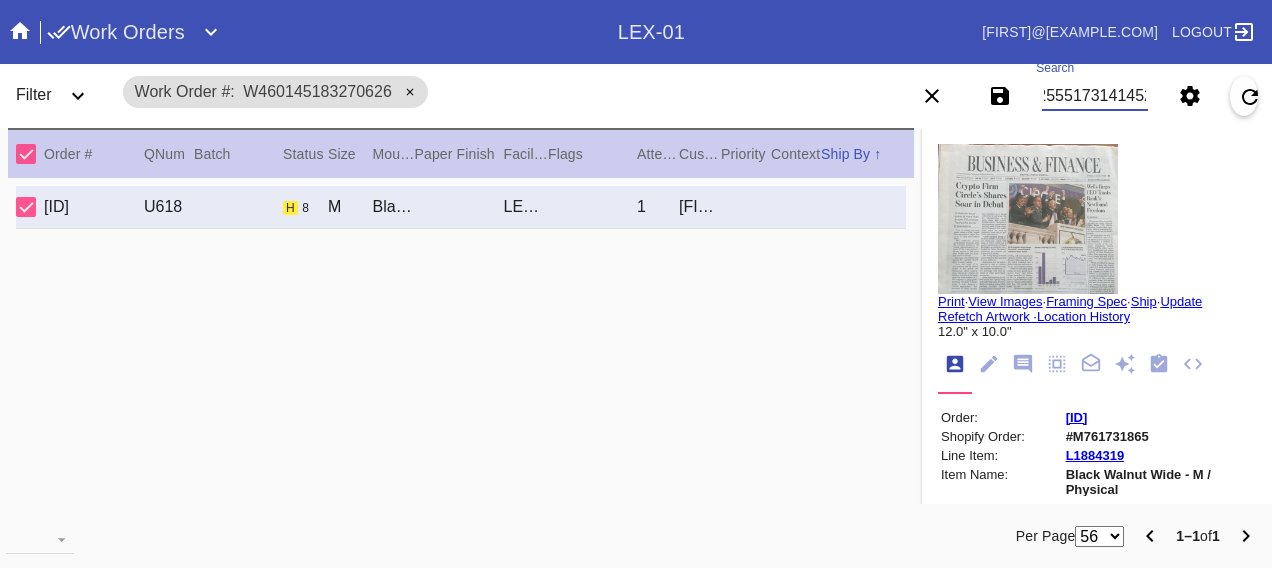 type on "W172555173141452" 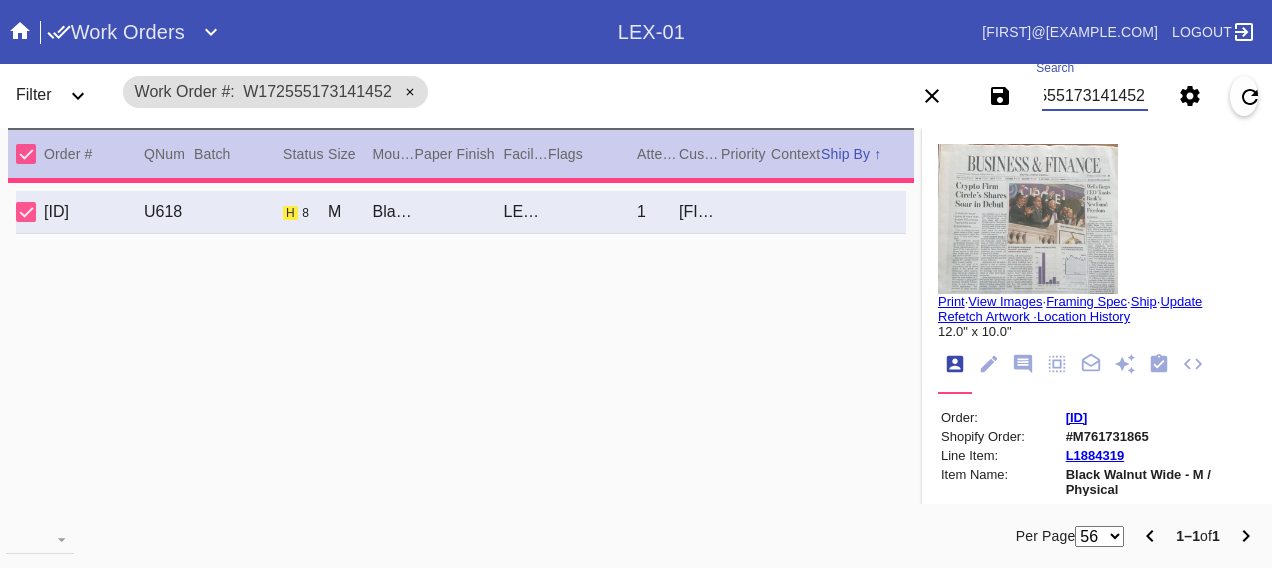 type on "1.0" 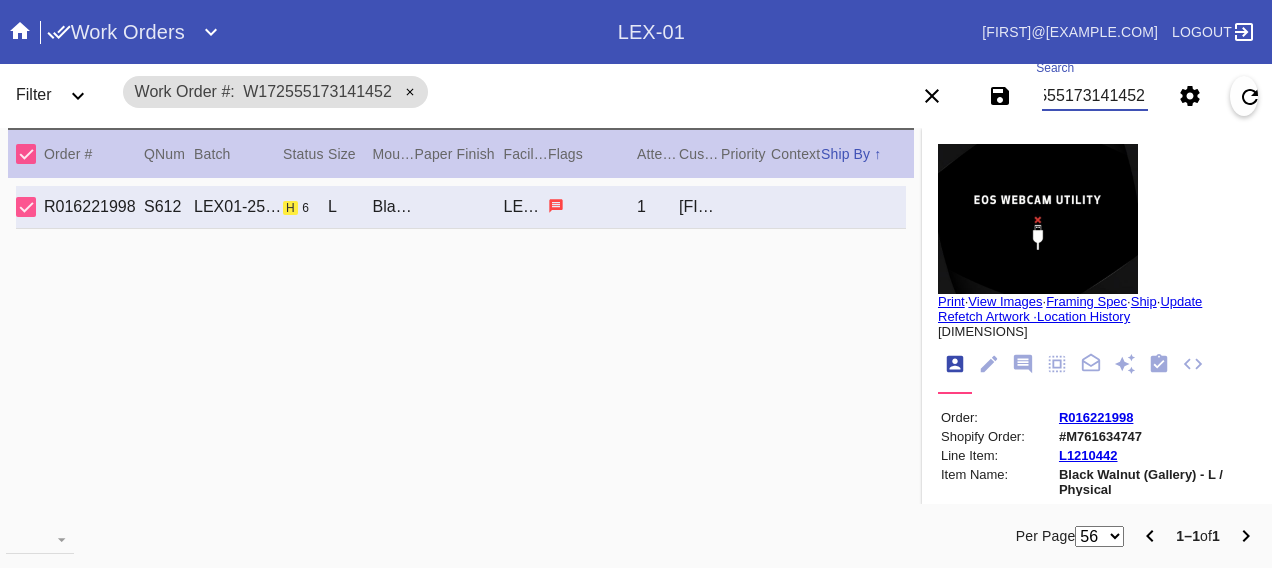 click on "W172555173141452" at bounding box center (1094, 96) 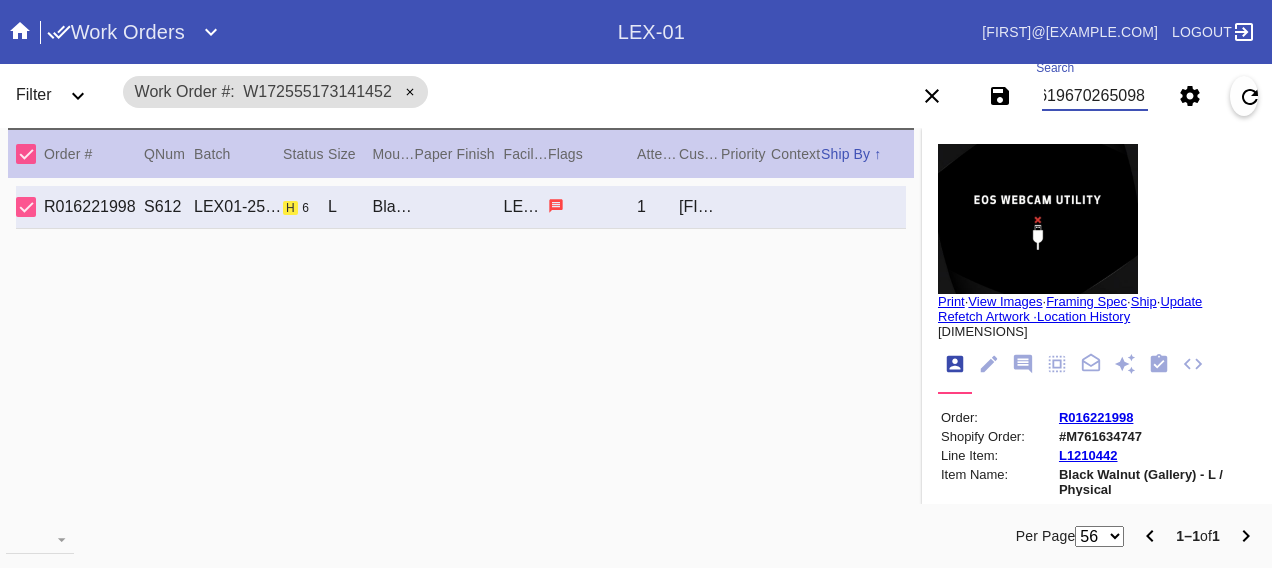 type on "W725619670265098" 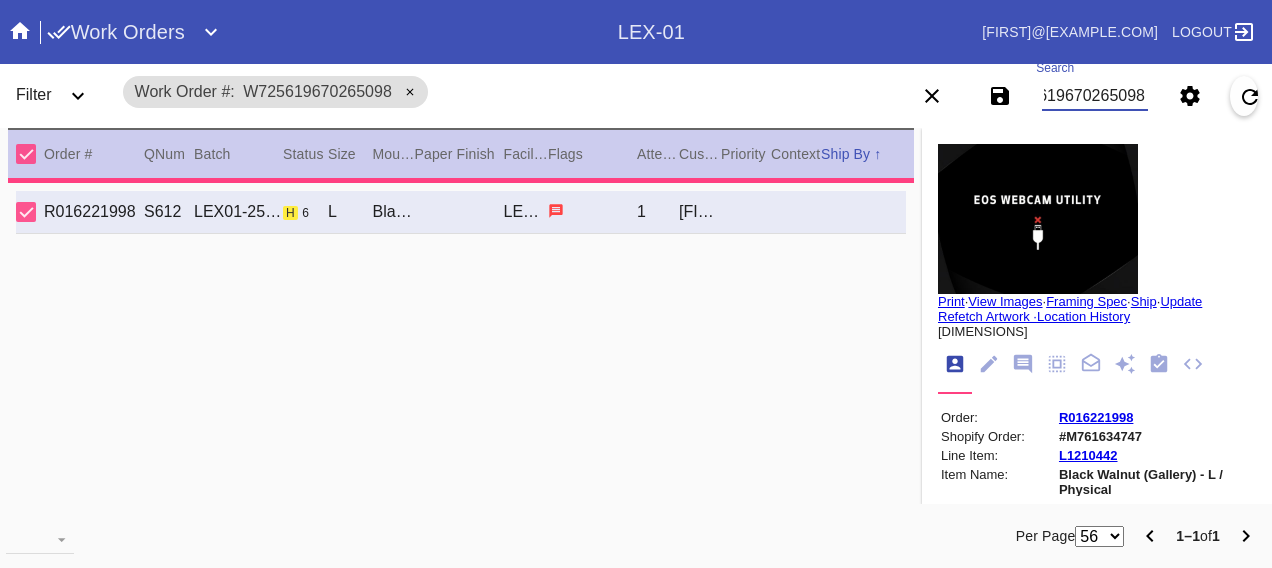 type on "2.5" 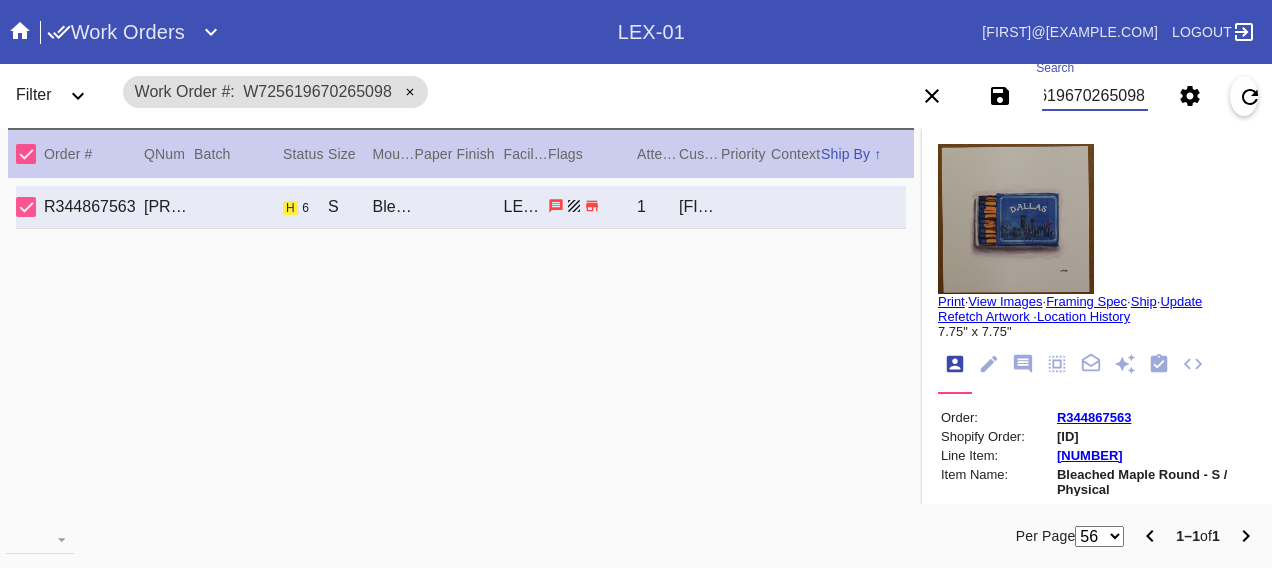 click on "W725619670265098" at bounding box center [1094, 96] 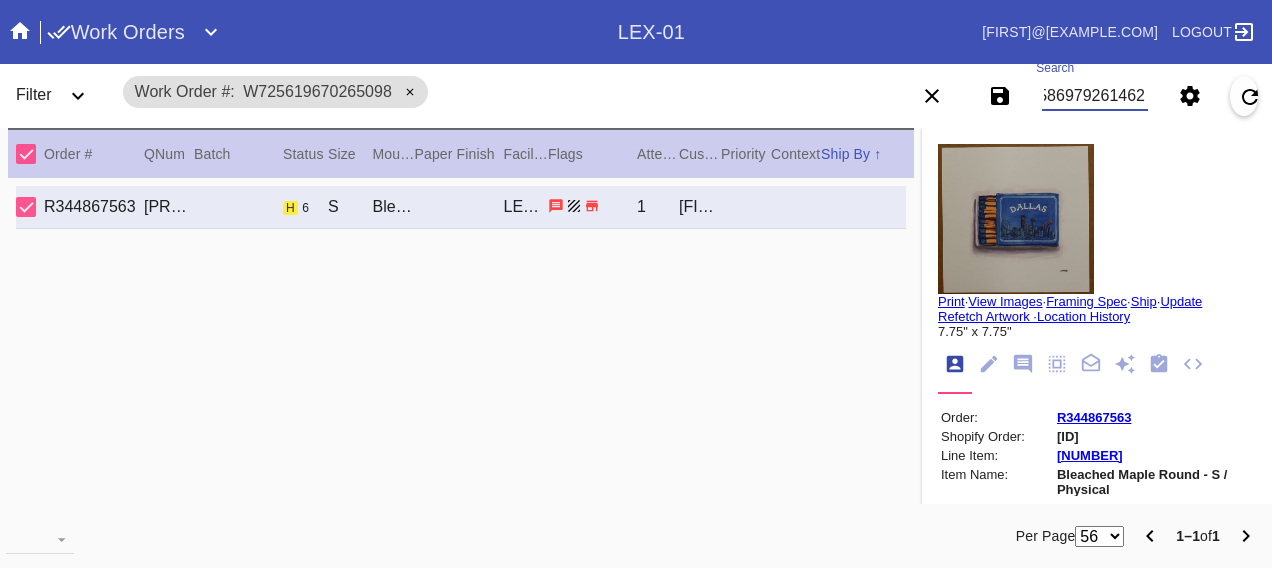 type on "W266586979261462" 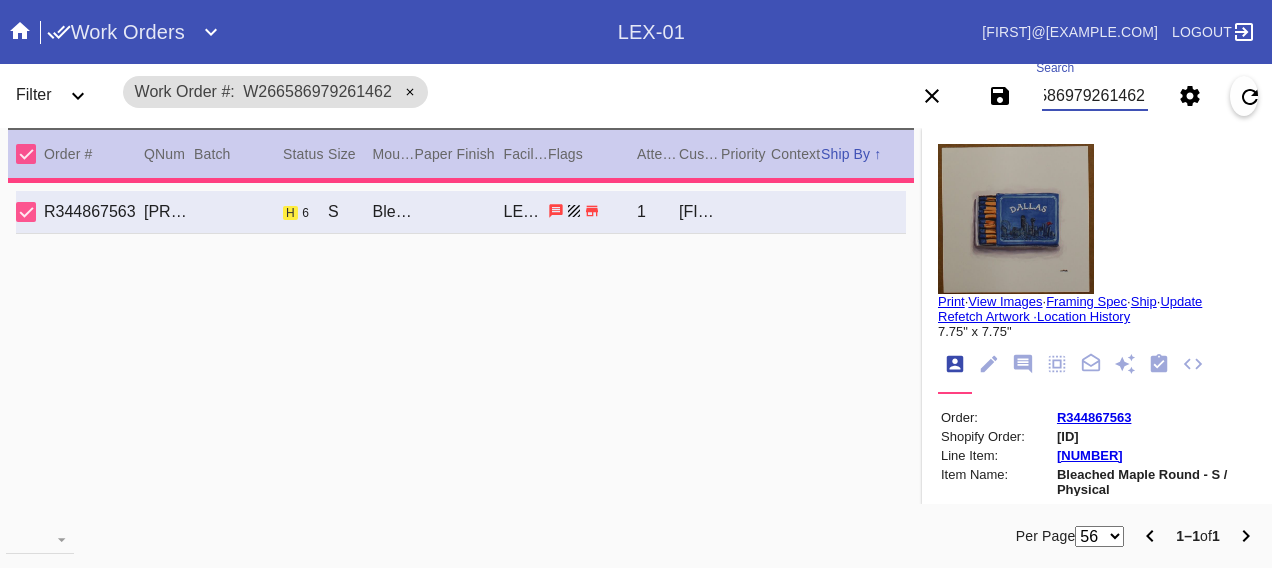 type on "1.5" 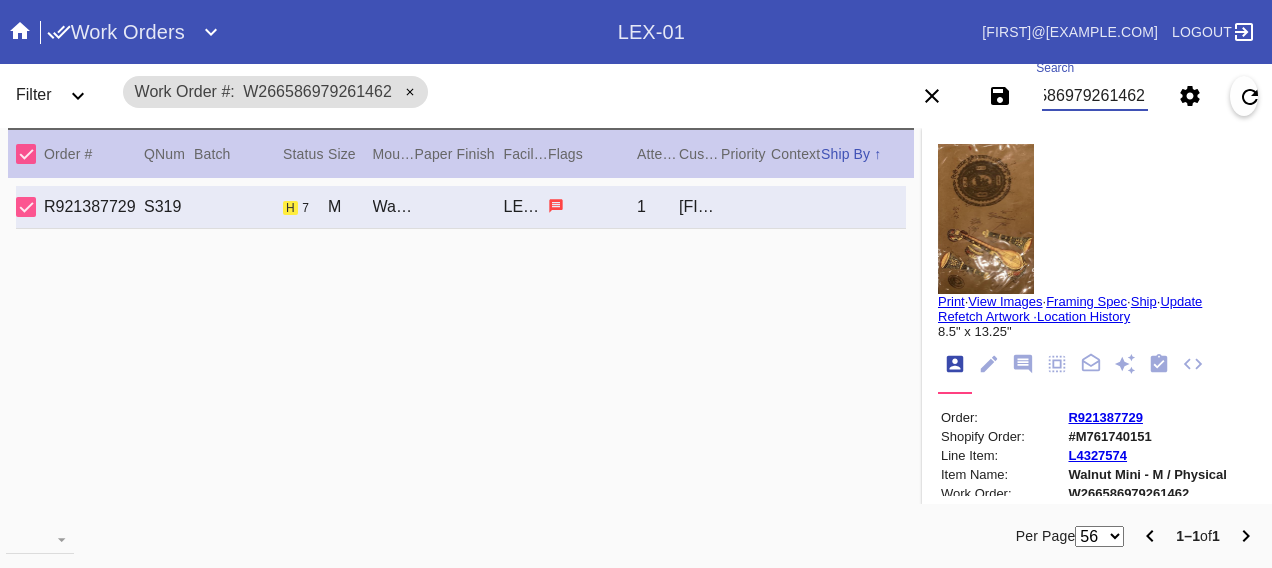 click on "W266586979261462" at bounding box center (1094, 96) 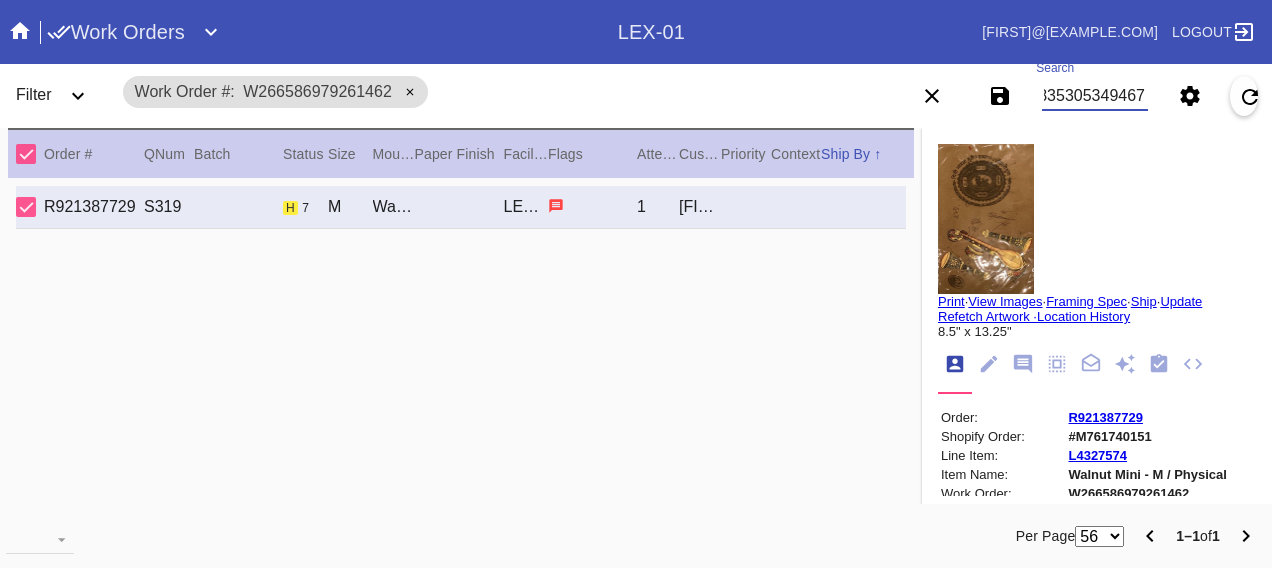 scroll, scrollTop: 0, scrollLeft: 48, axis: horizontal 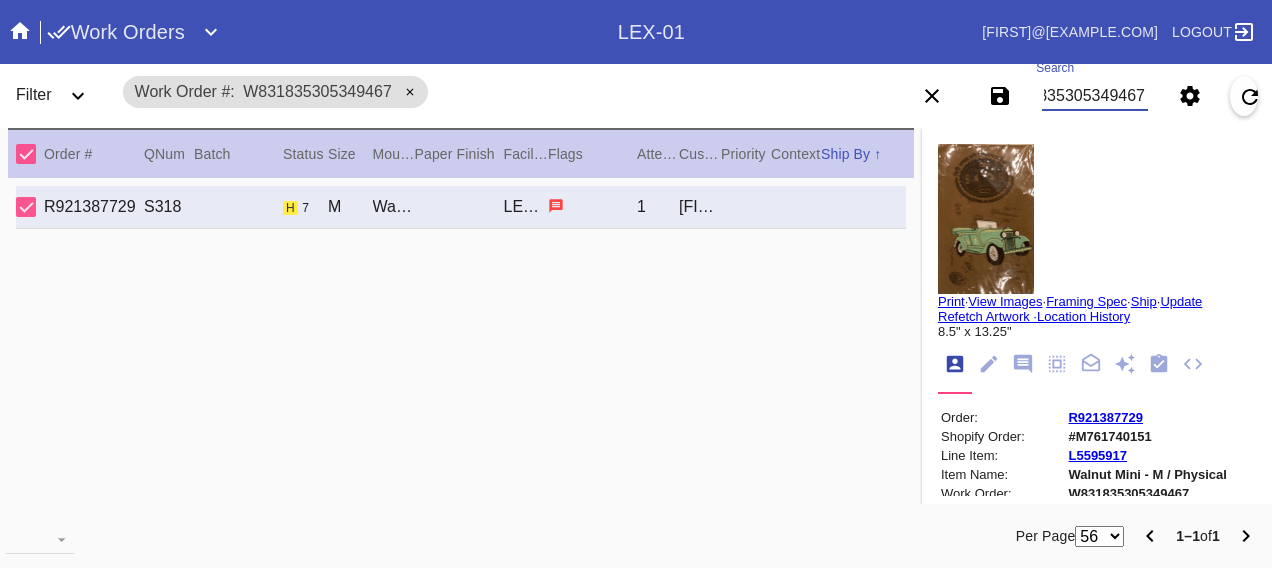 click on "W831835305349467" at bounding box center [1094, 96] 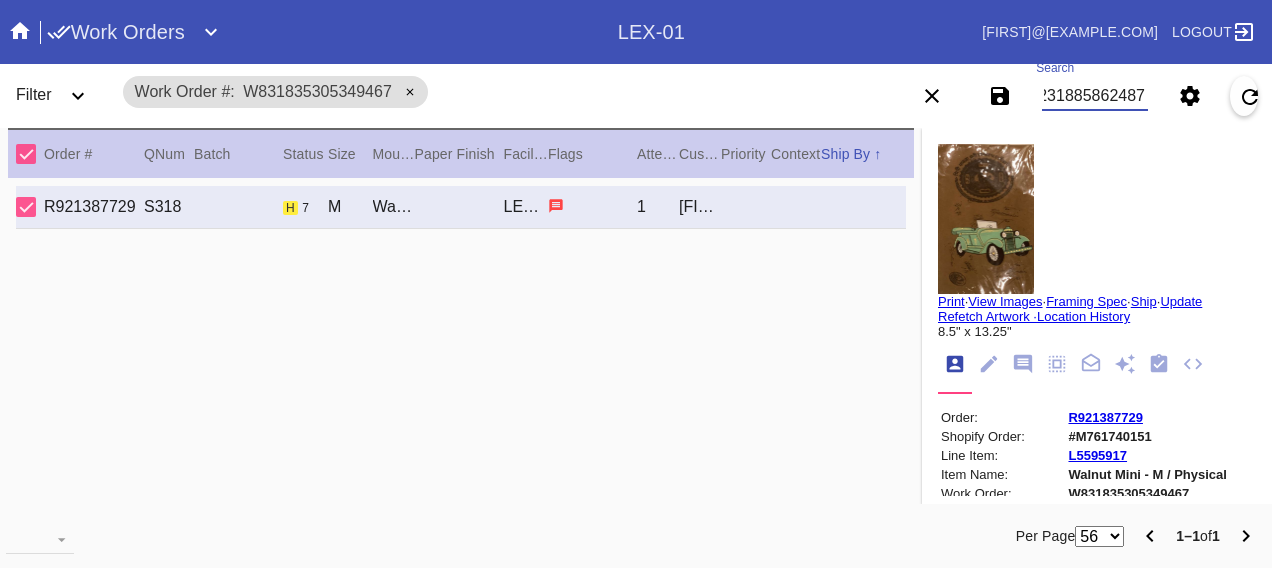 type on "W594231885862487" 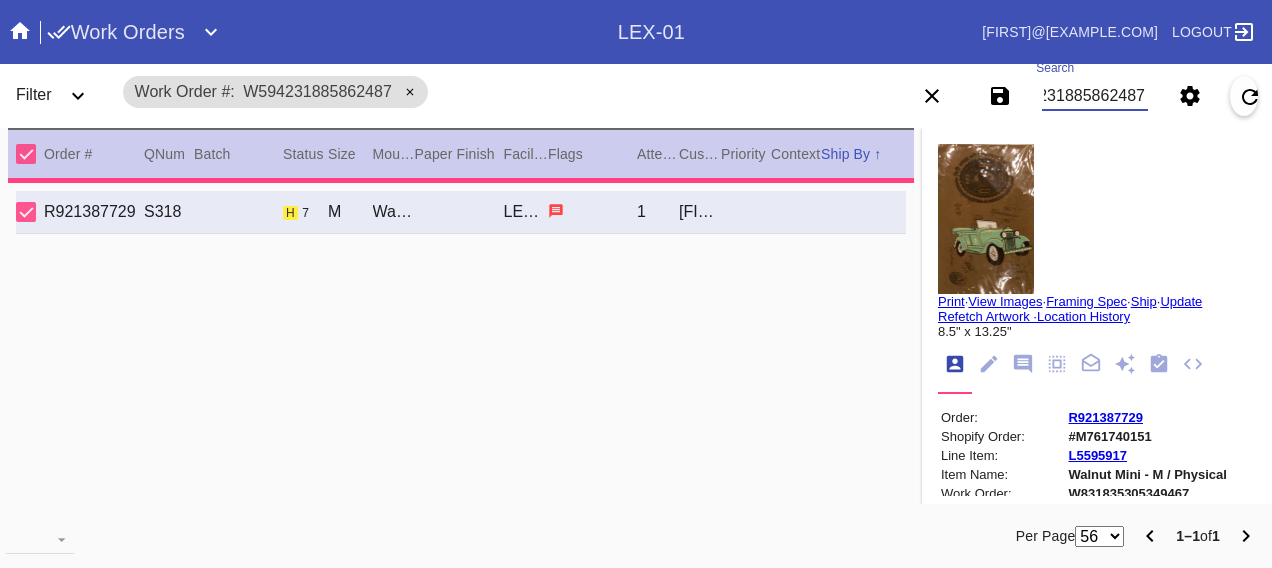 type on "0.0" 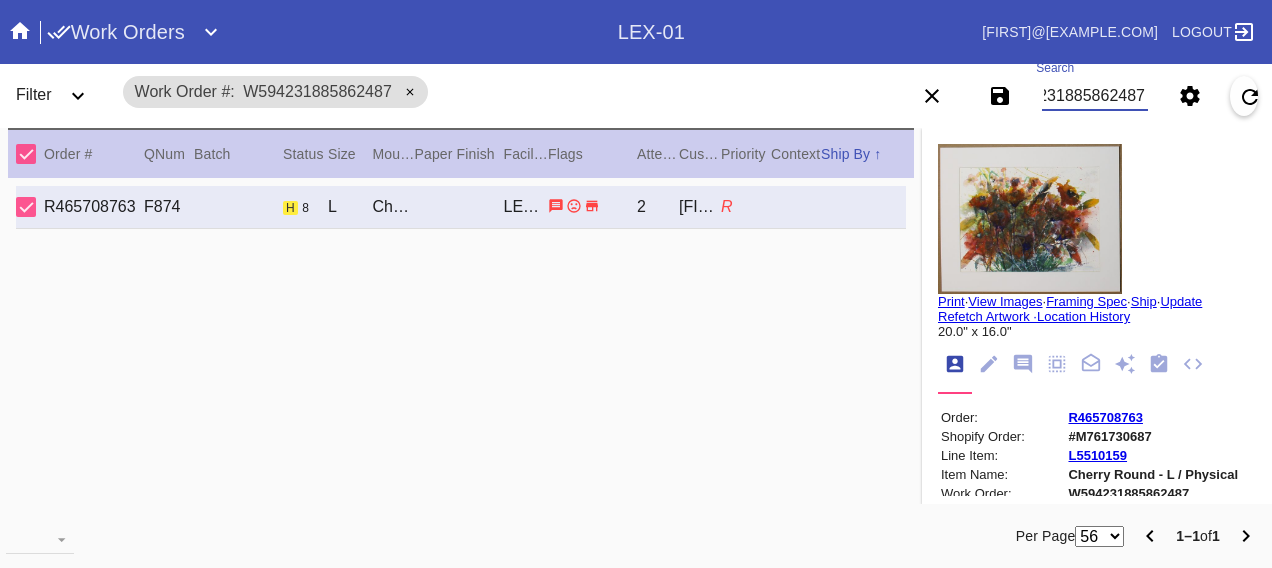 click on "W594231885862487" at bounding box center (1094, 96) 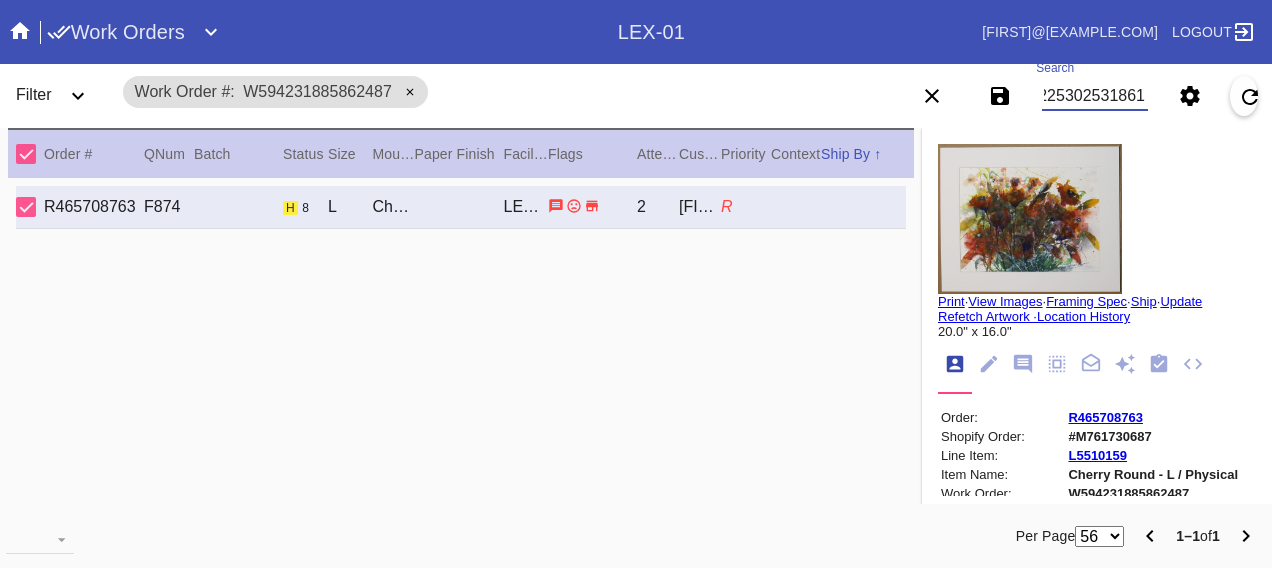 scroll, scrollTop: 0, scrollLeft: 48, axis: horizontal 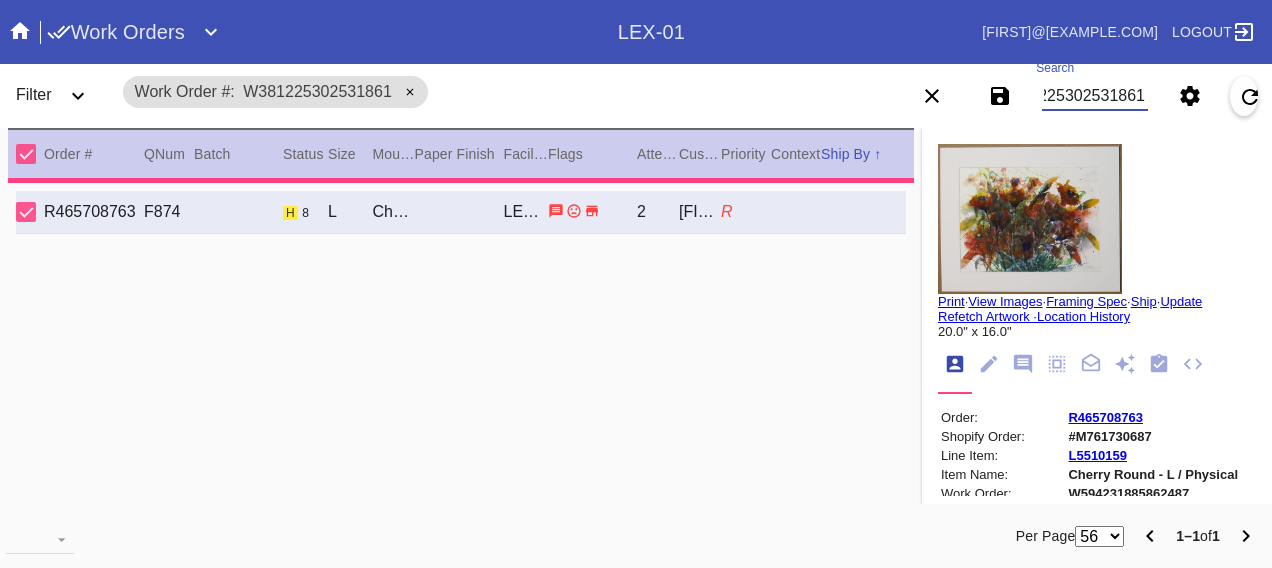 type on "1.8125" 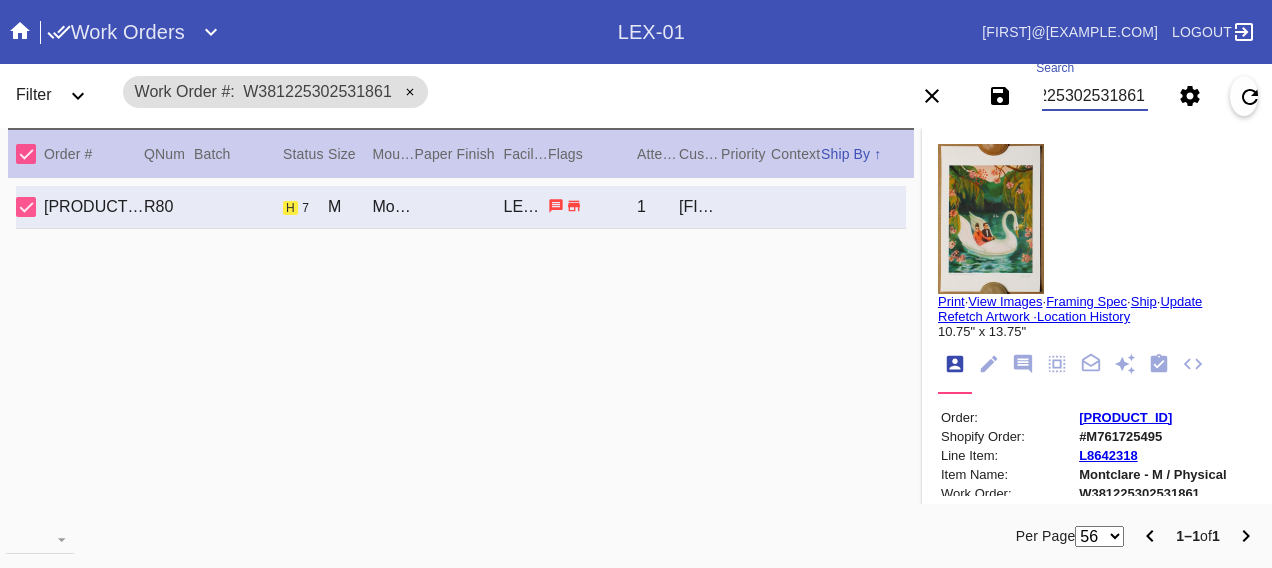 click on "W381225302531861" at bounding box center [1094, 96] 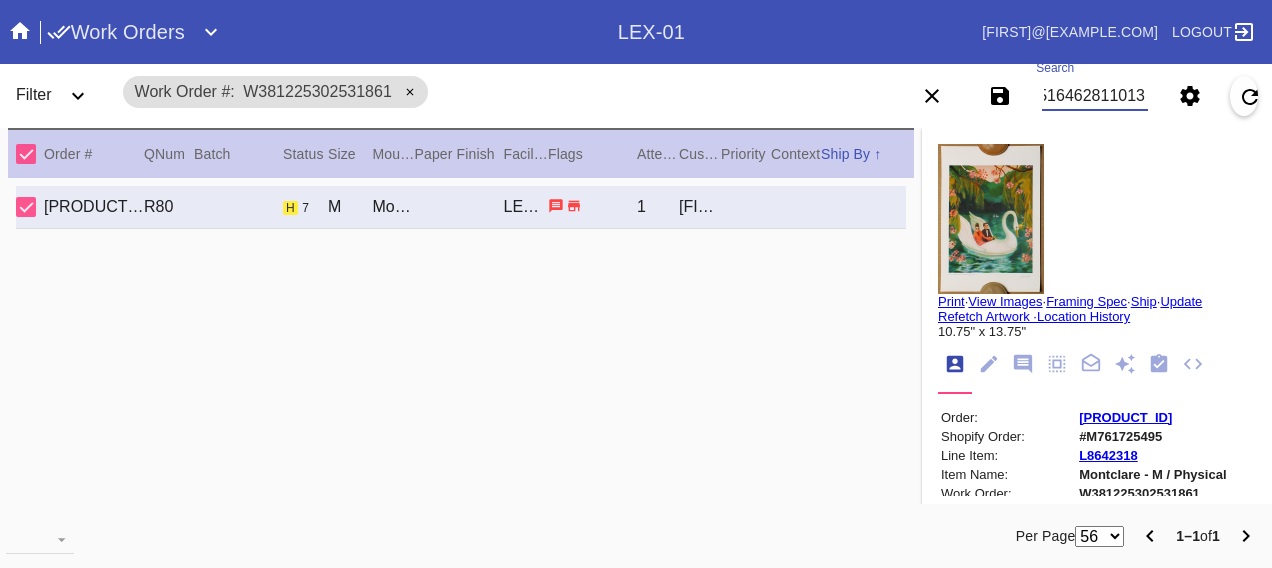 type on "W726516462811013" 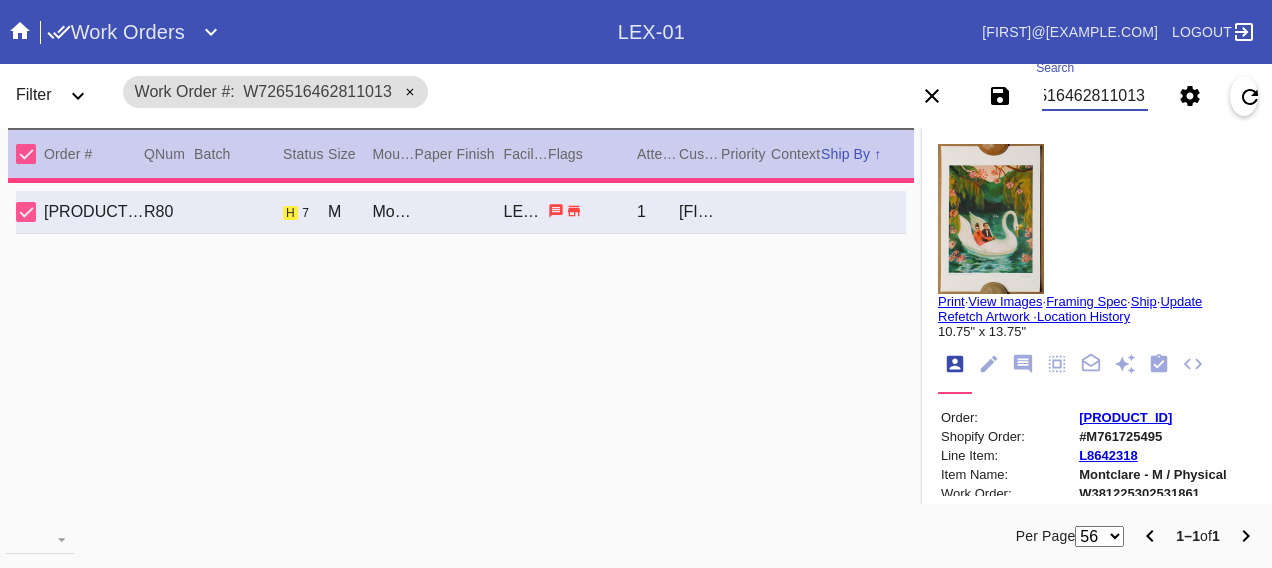 type on "3.0" 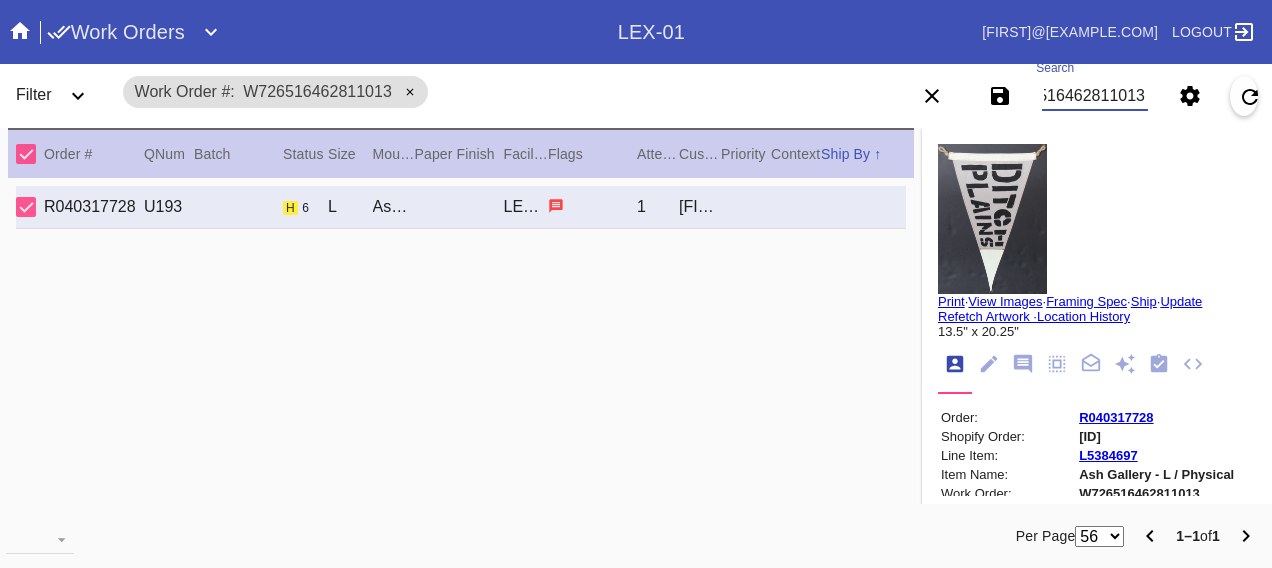 click on "W726516462811013" at bounding box center (1094, 96) 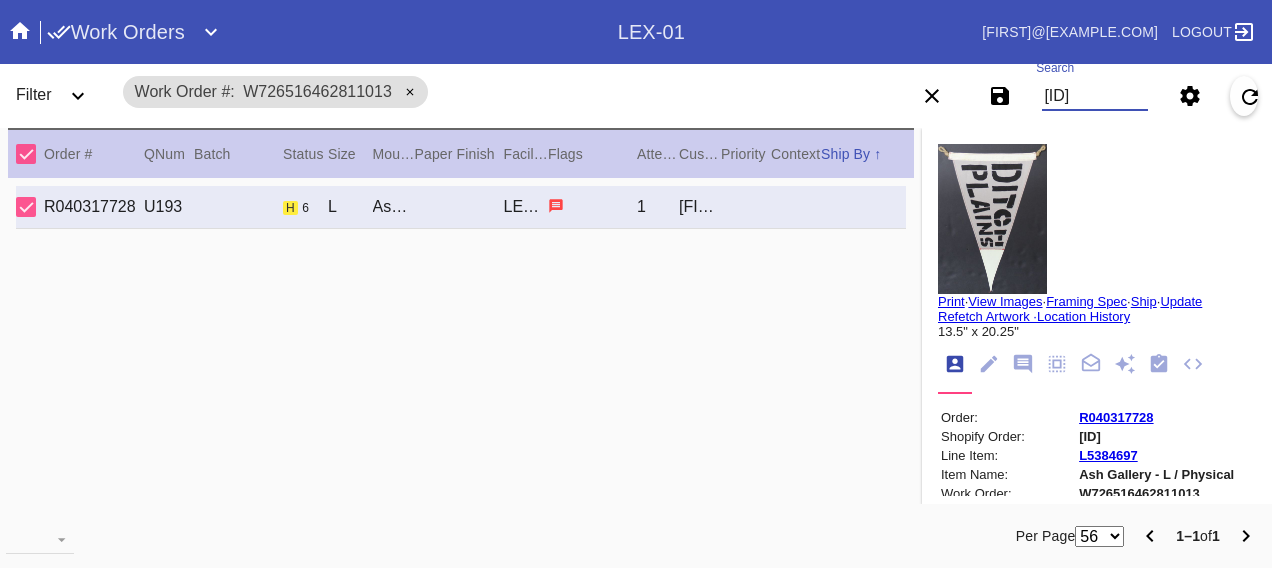 type on "[ID]" 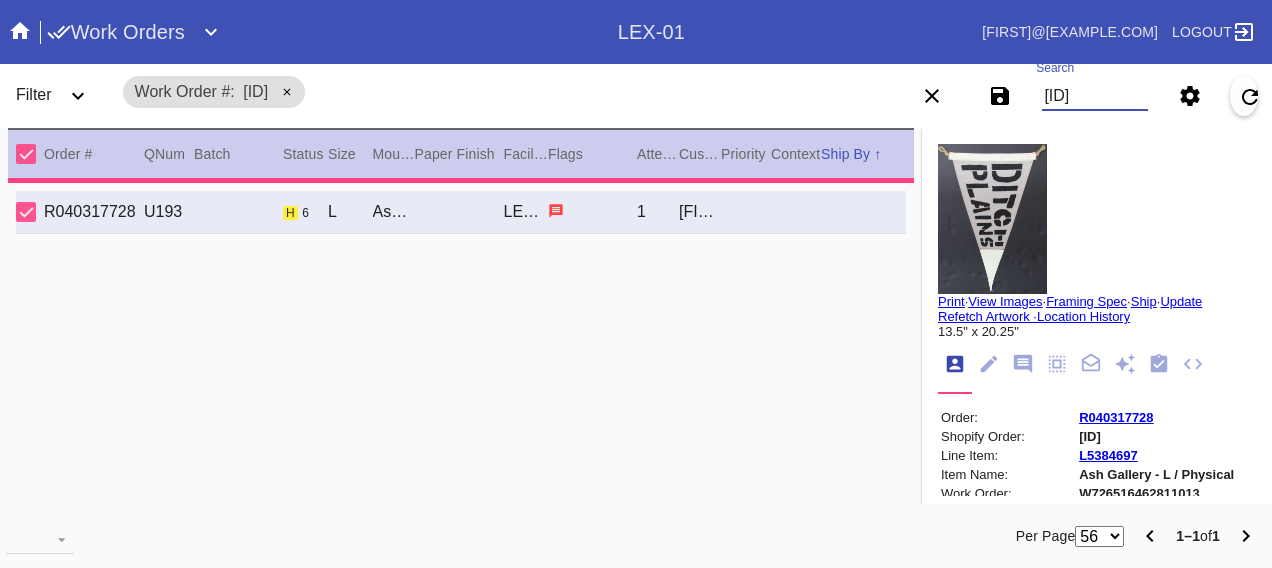 type on "1.5" 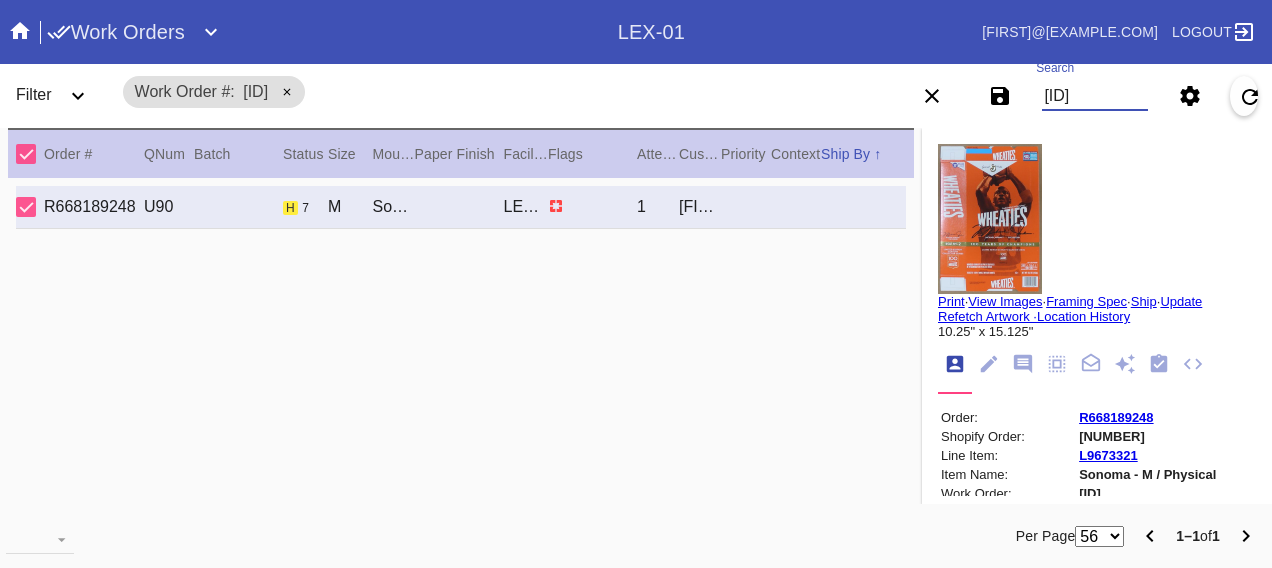 click on "[ID]" at bounding box center (1094, 96) 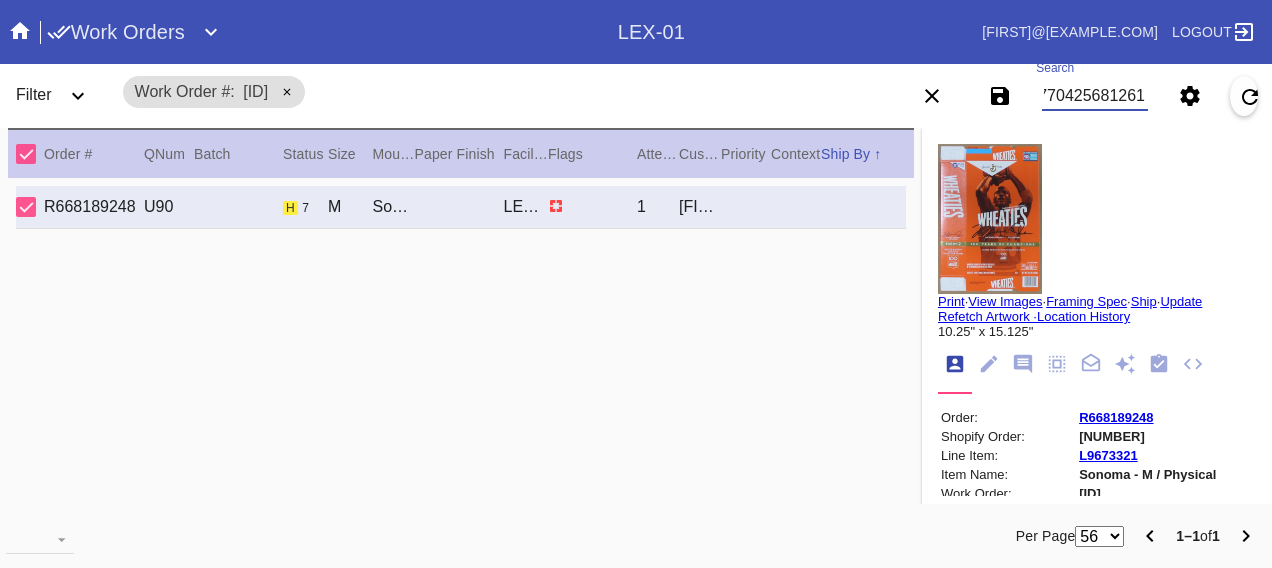 type on "W216770425681261" 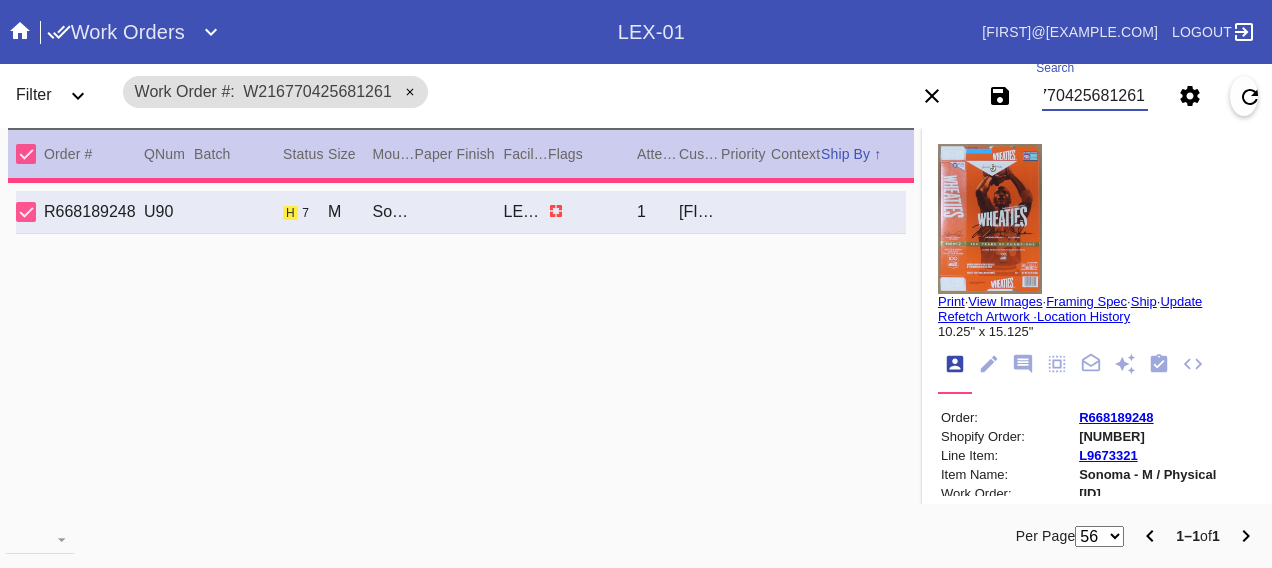 type on "8.0" 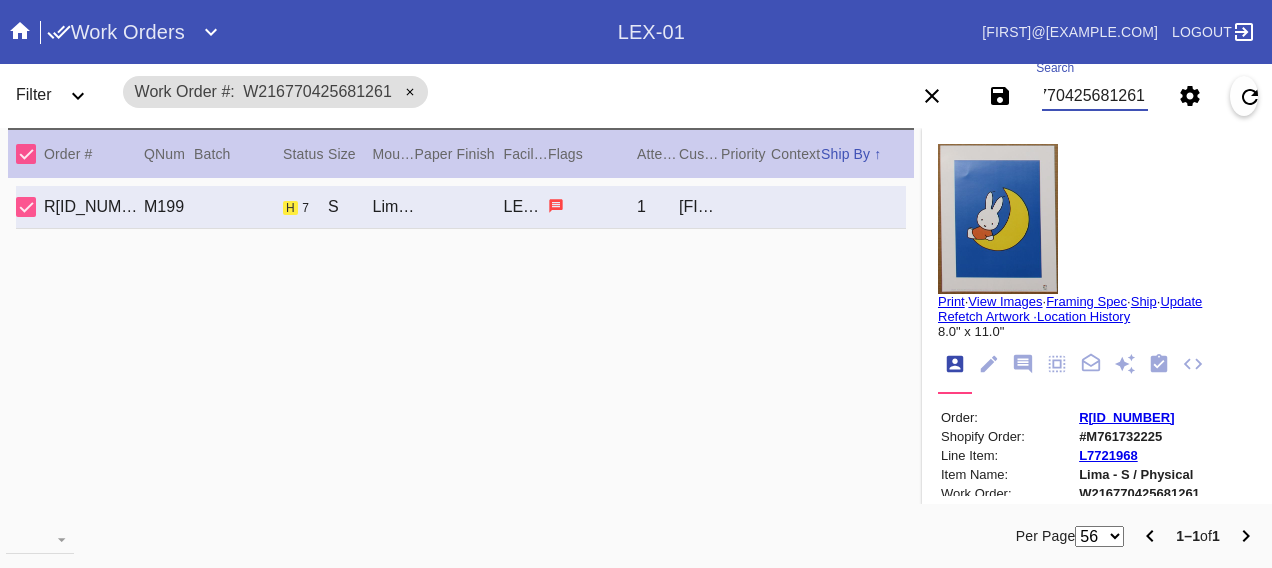 click on "W216770425681261" at bounding box center (1094, 96) 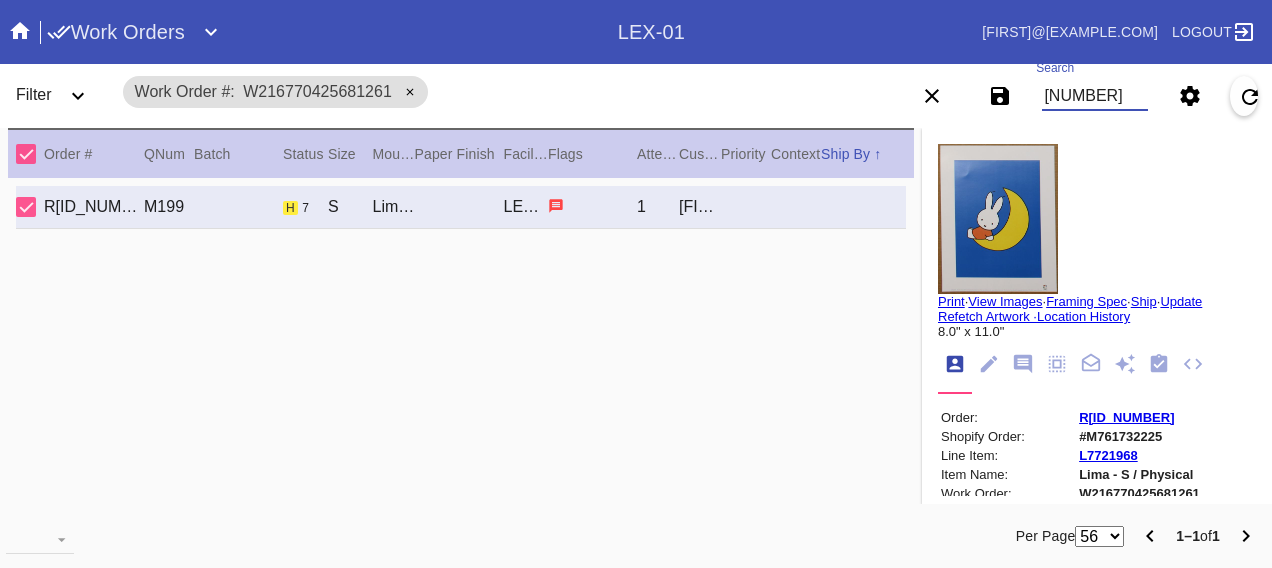 type on "[NUMBER]" 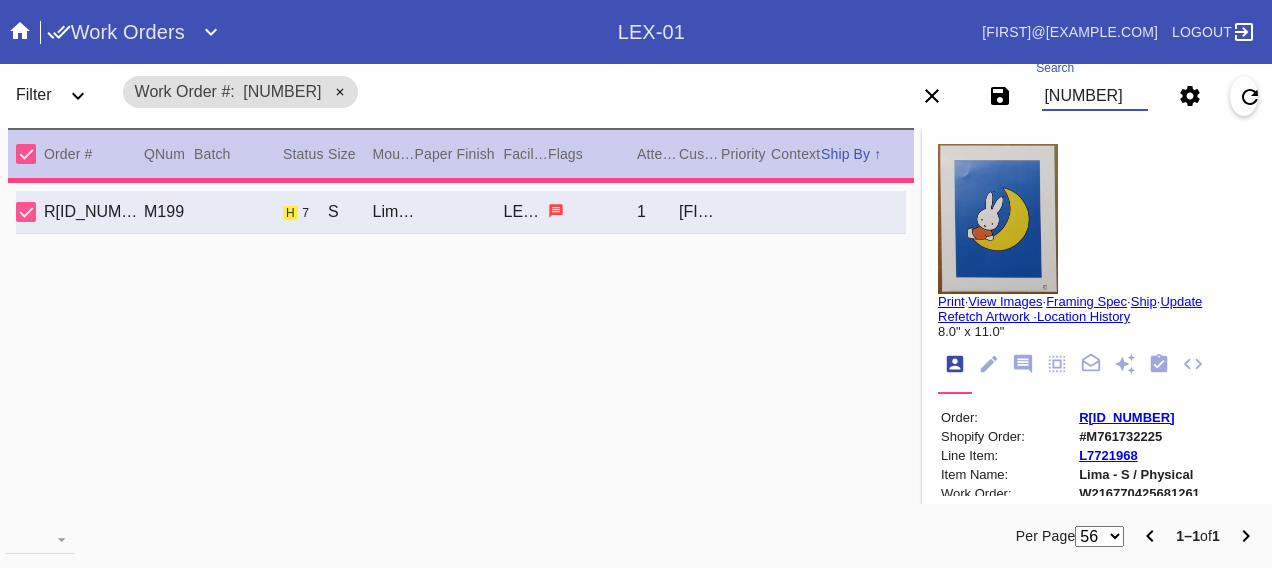 type on "2.5" 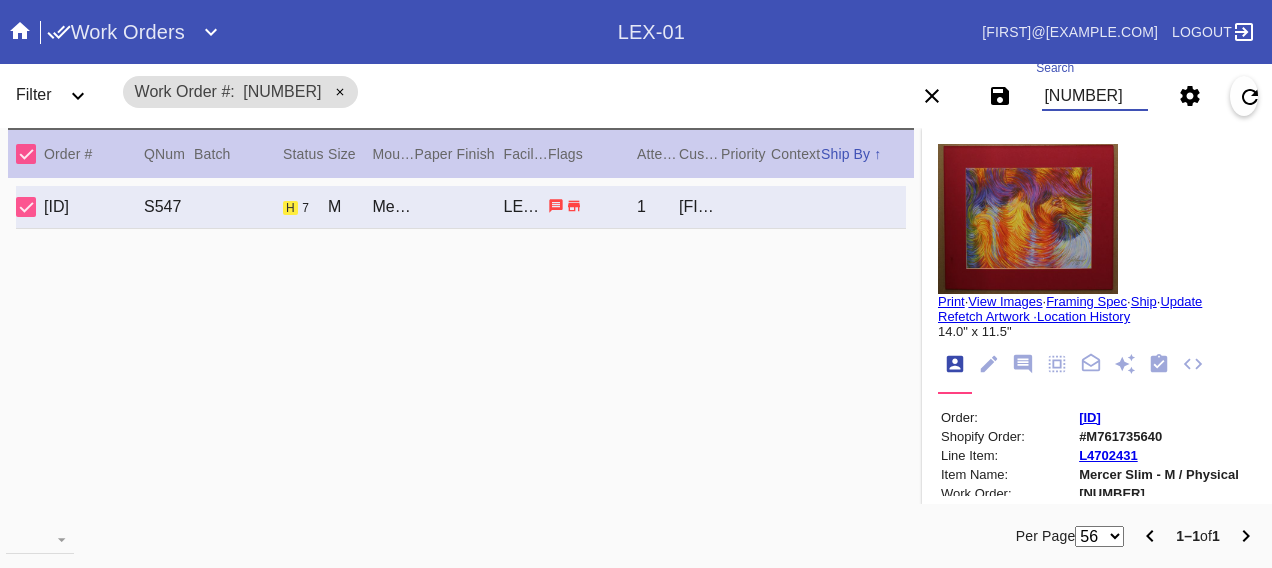 click on "[NUMBER]" at bounding box center (1094, 96) 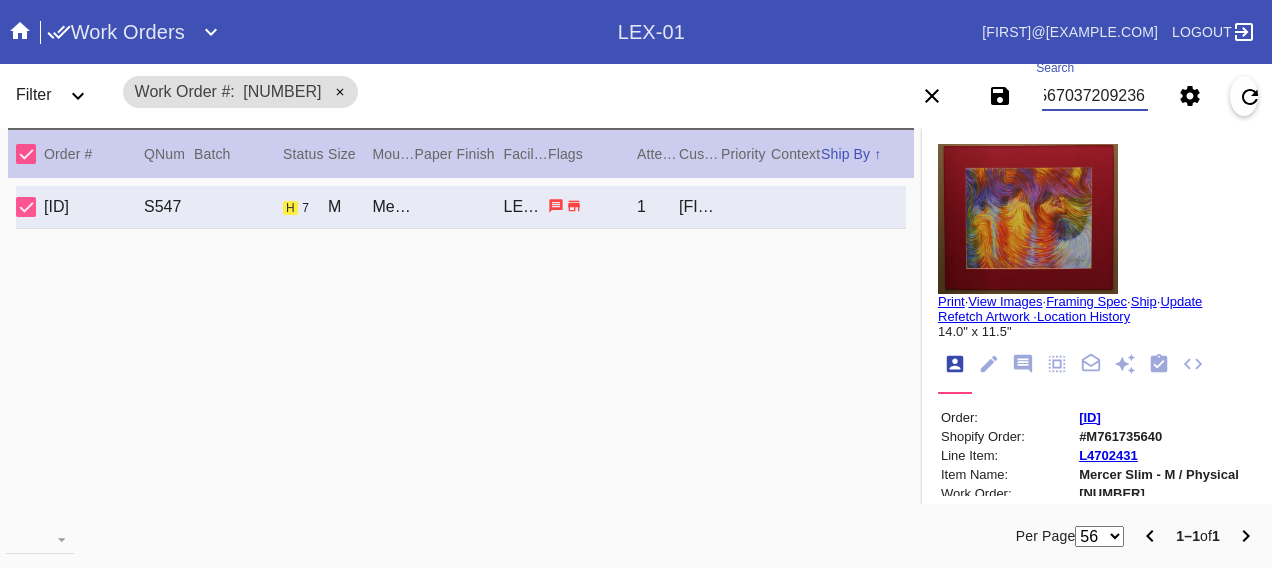 type on "W566567037209236" 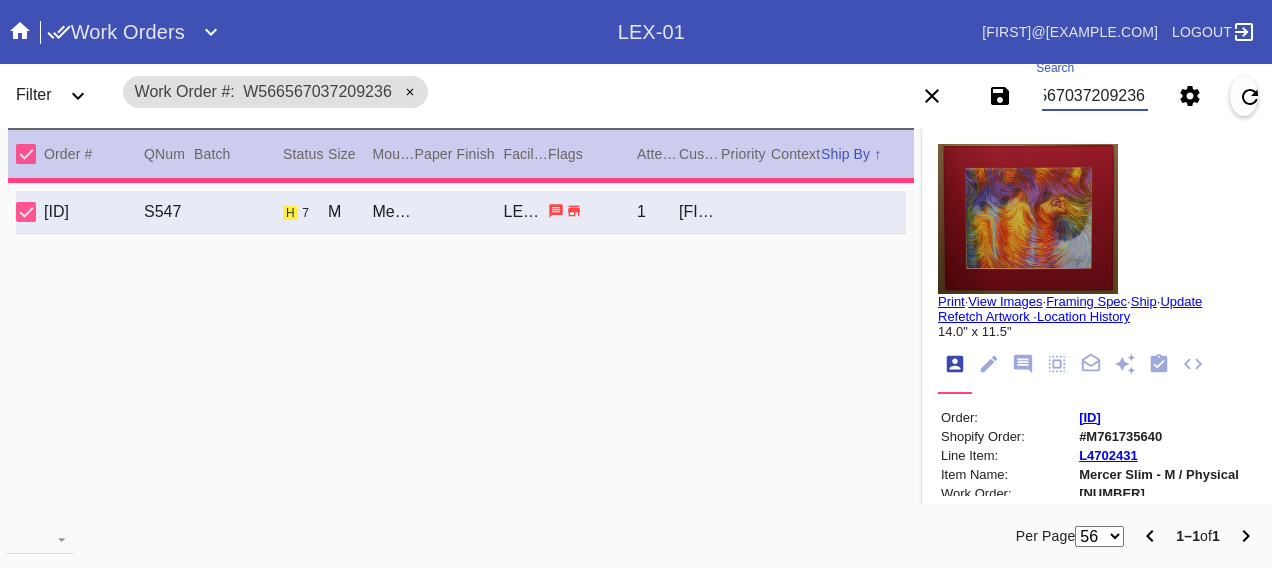 type on "0.0" 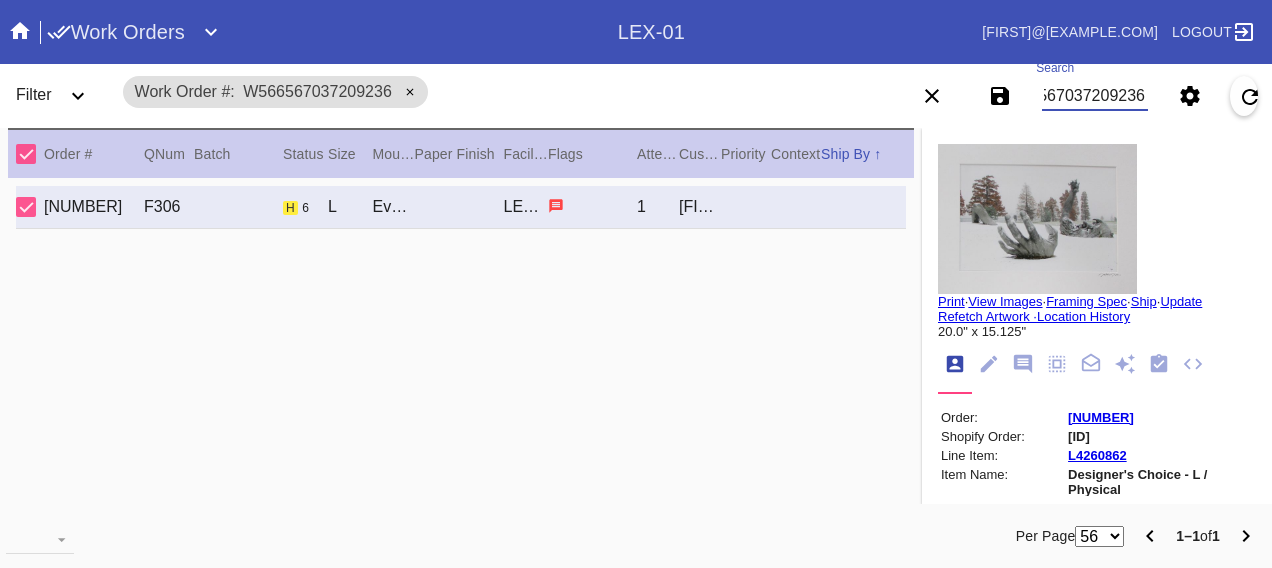 click on "W566567037209236" at bounding box center (1094, 96) 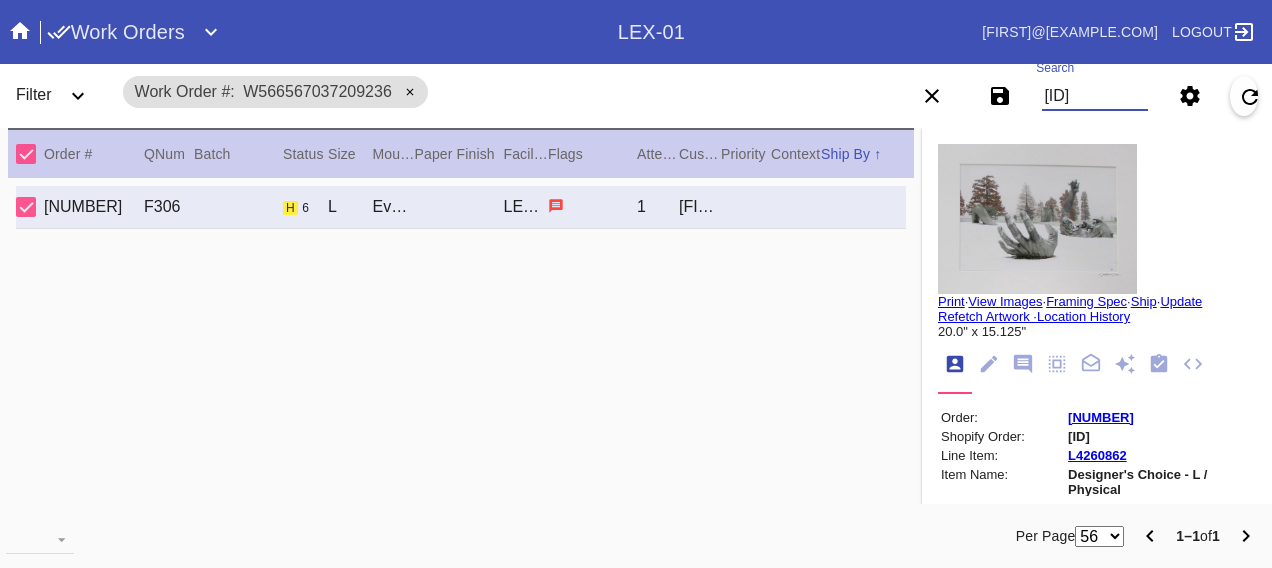 type on "[ID]" 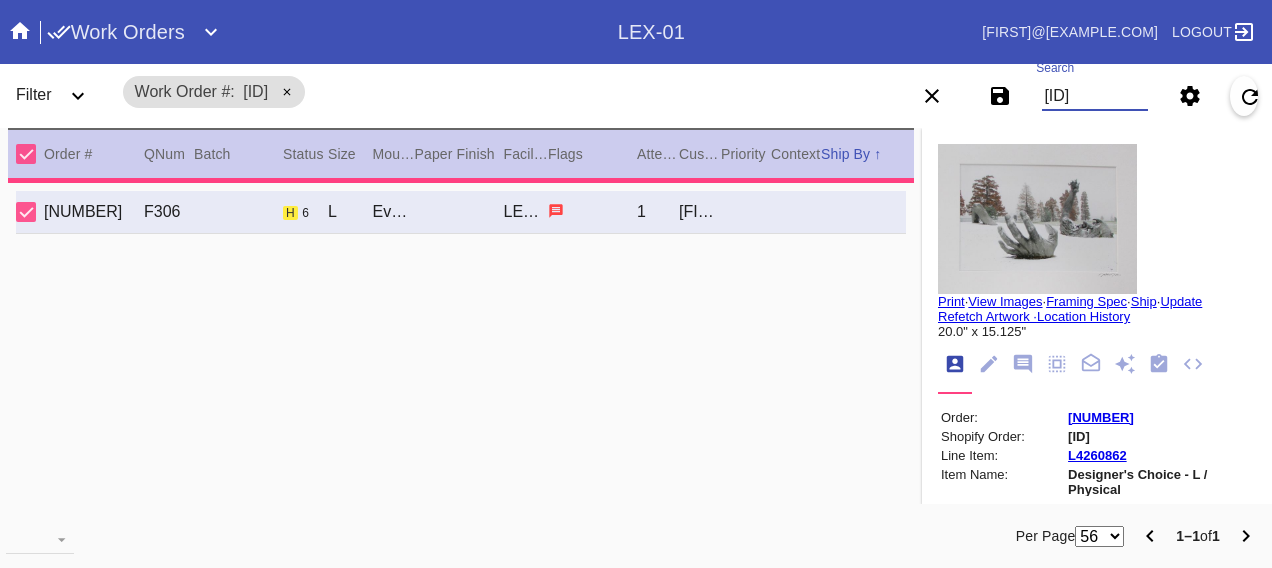 type on "3.0" 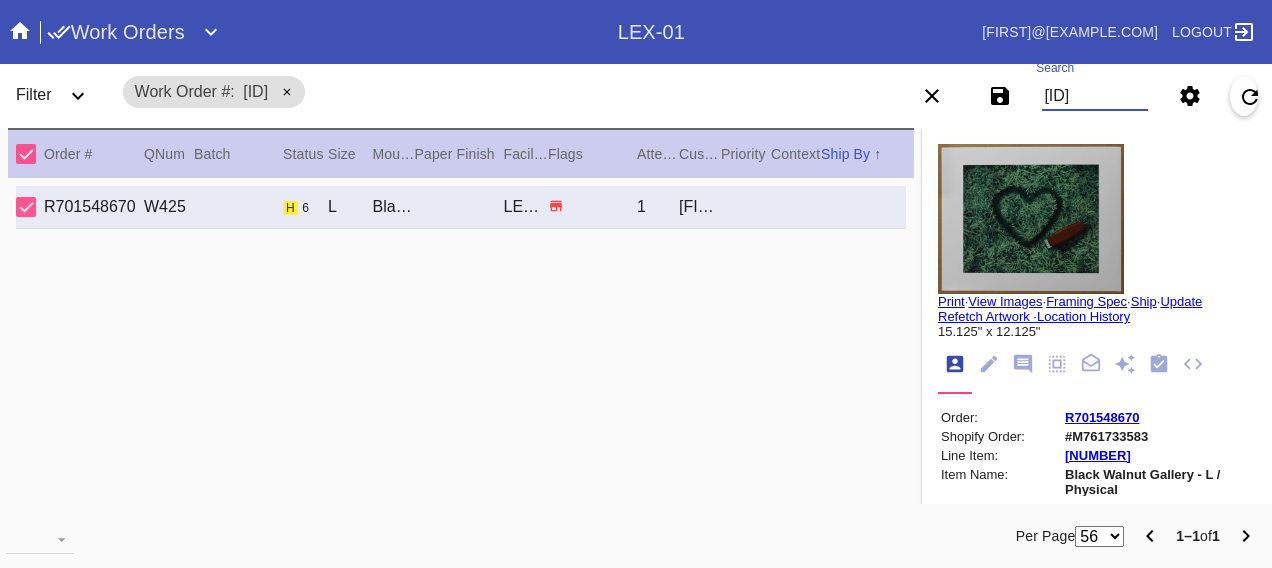 click on "[ID]" at bounding box center [1094, 96] 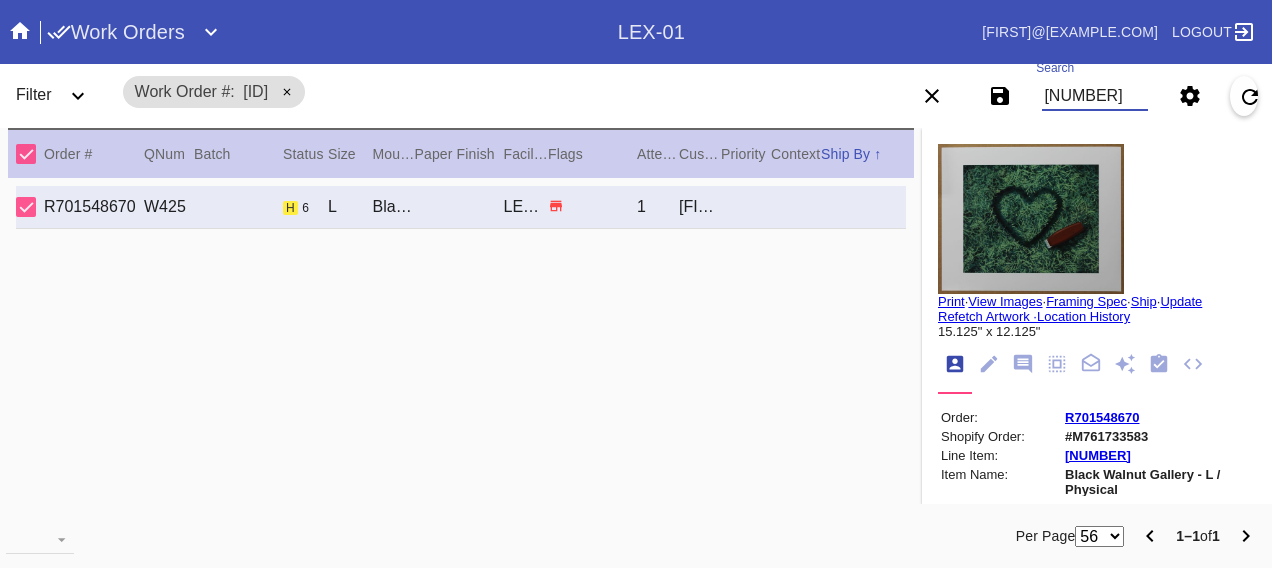 type on "[NUMBER]" 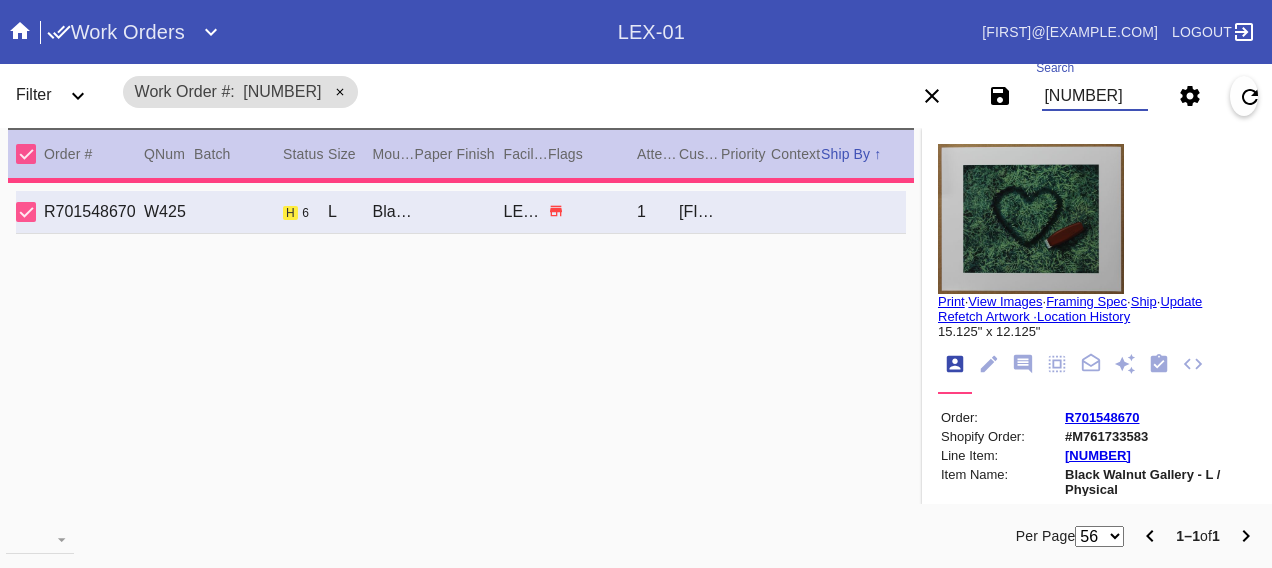 type on "1.5" 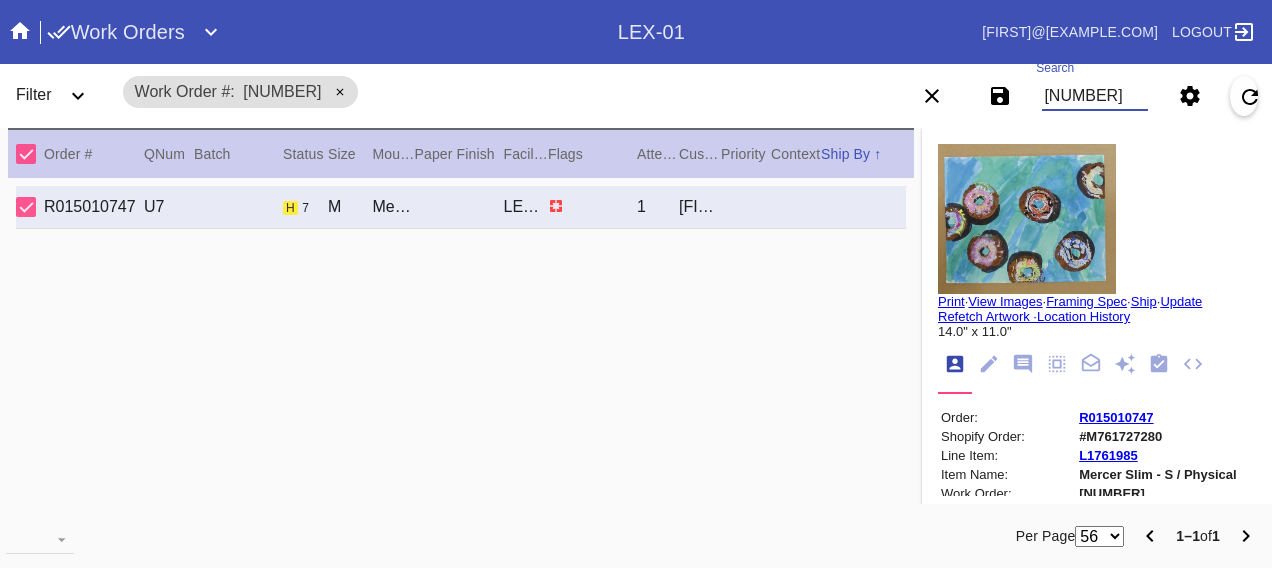 click on "[NUMBER]" at bounding box center (1094, 96) 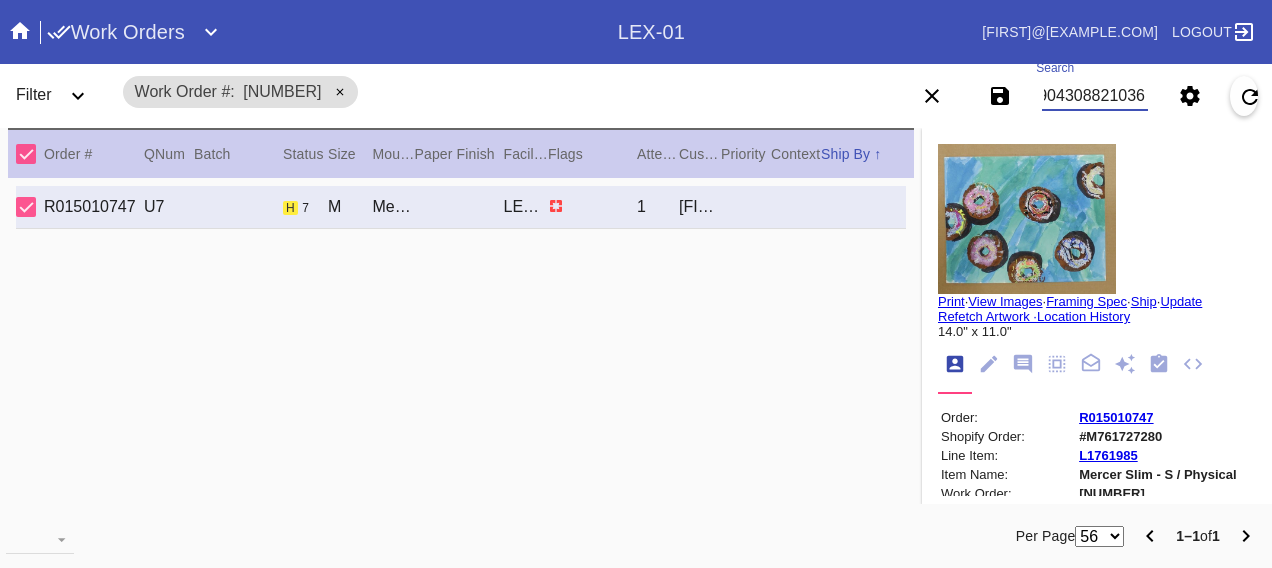 type on "W988904308821036" 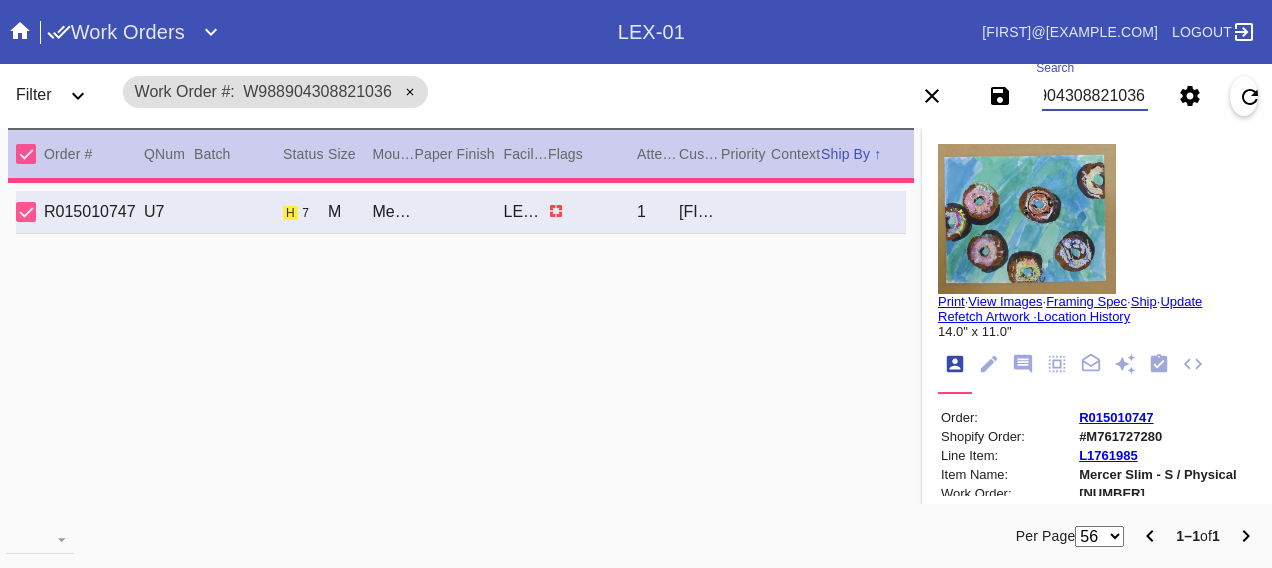 type on "3.0" 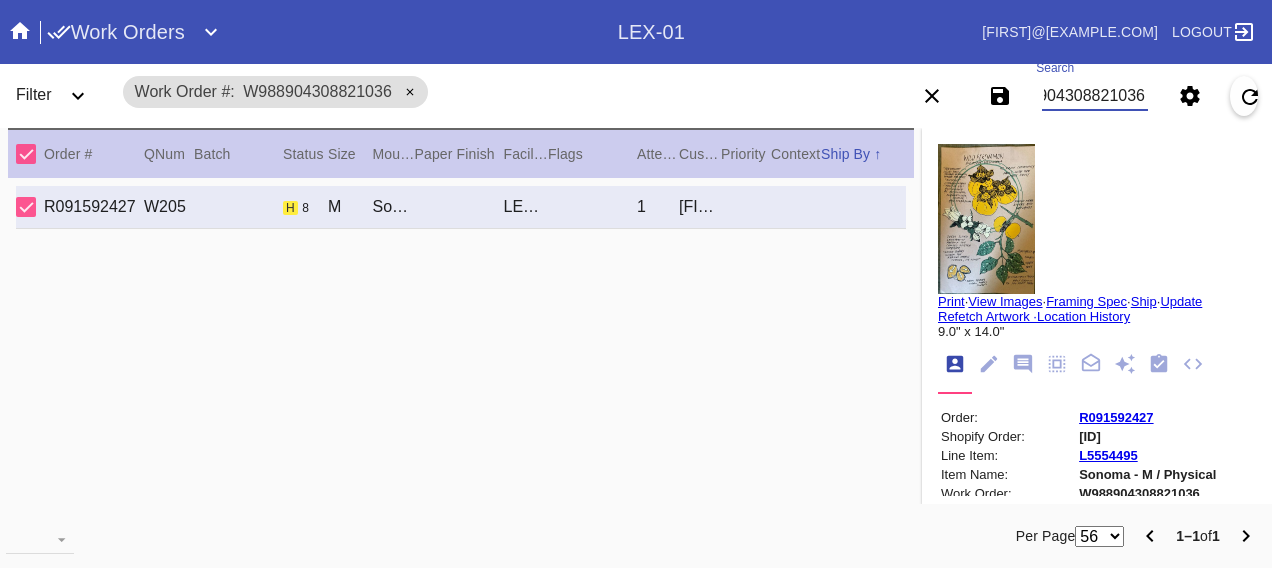 click on "W988904308821036" at bounding box center [1094, 96] 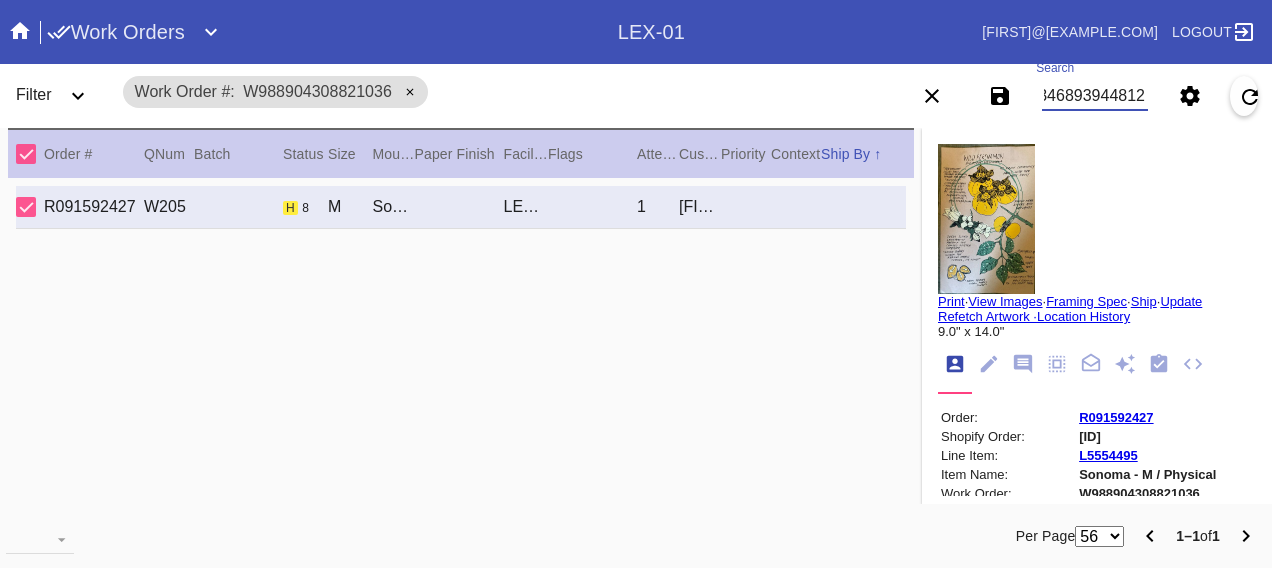 type on "W244346893944812" 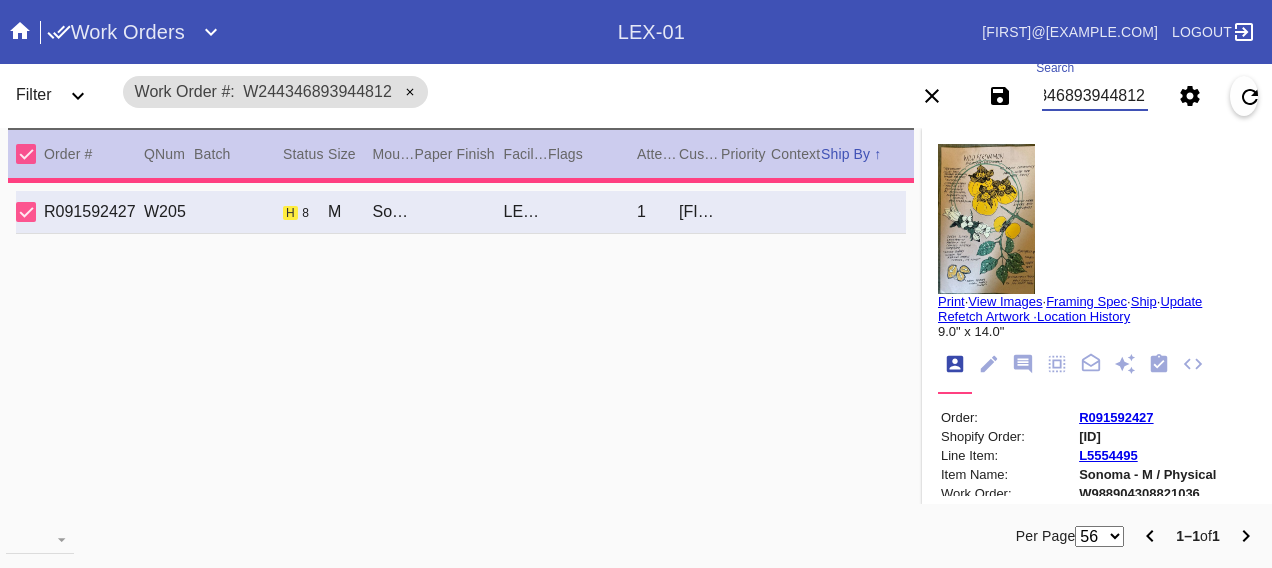 type on "19.5" 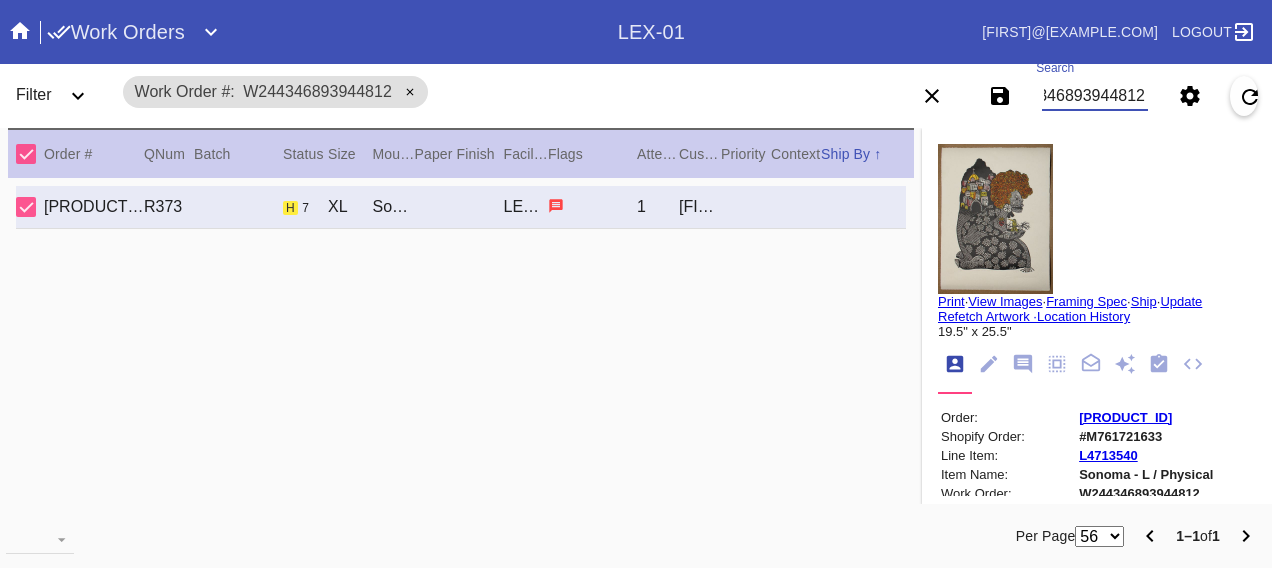 click on "W244346893944812" at bounding box center (1094, 96) 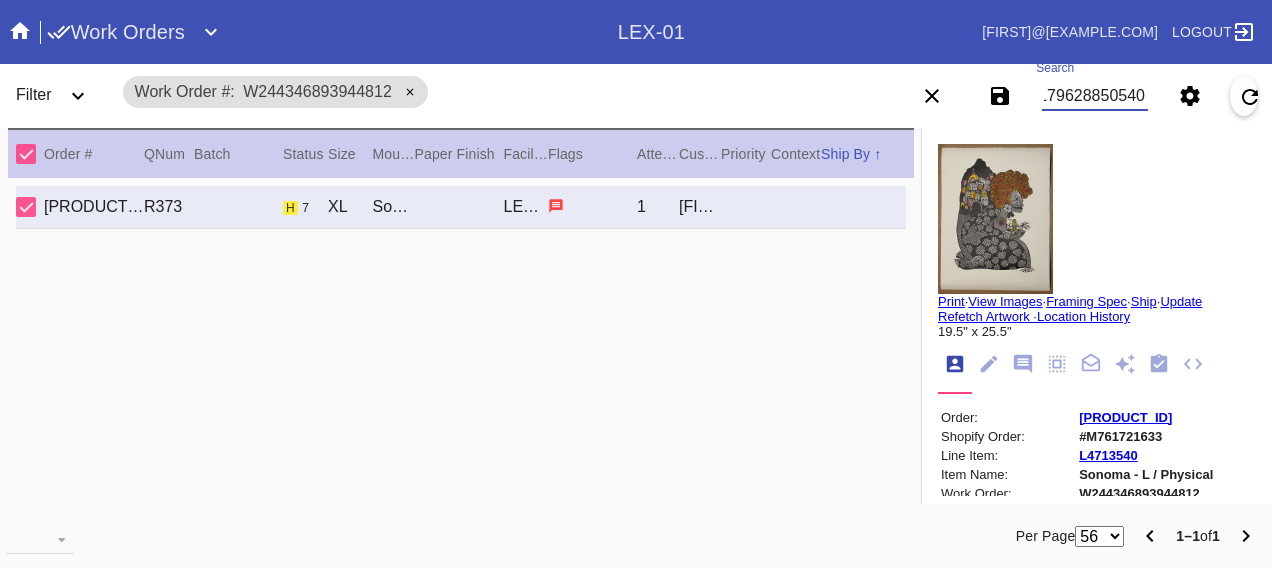 type on "W298179628850540" 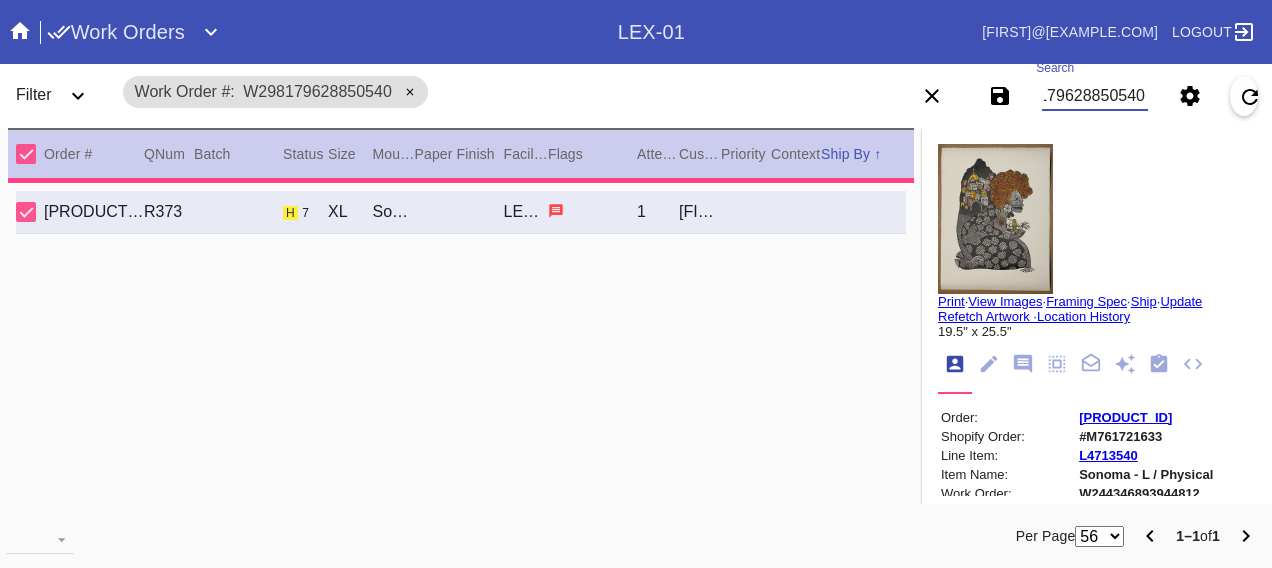 type on "1.5" 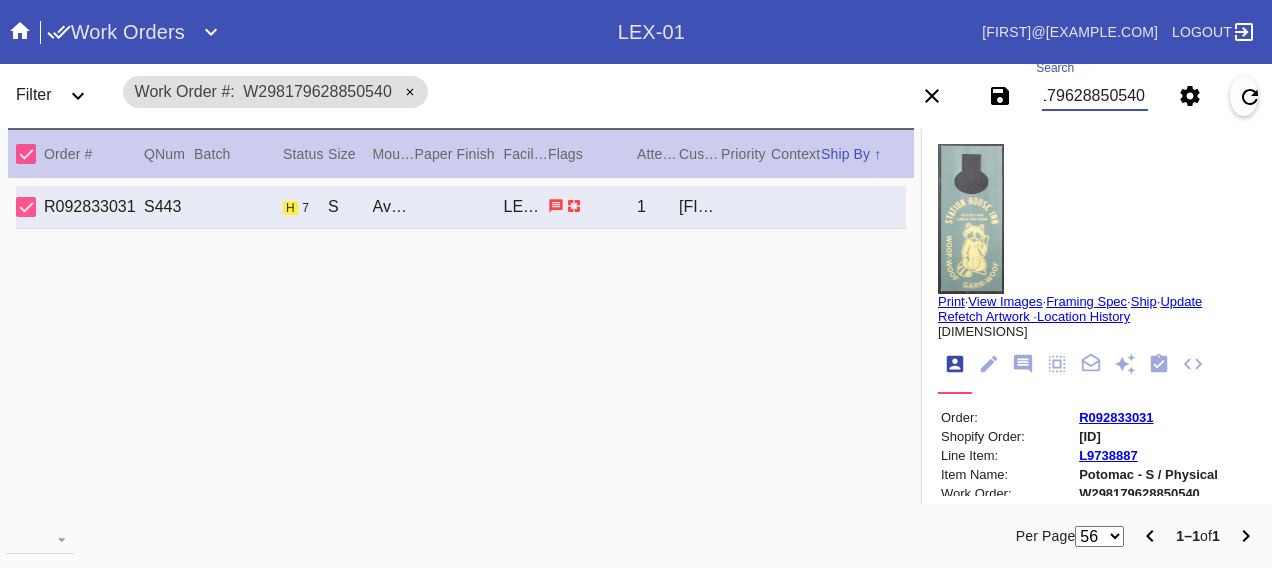 click on "W298179628850540" at bounding box center [1094, 96] 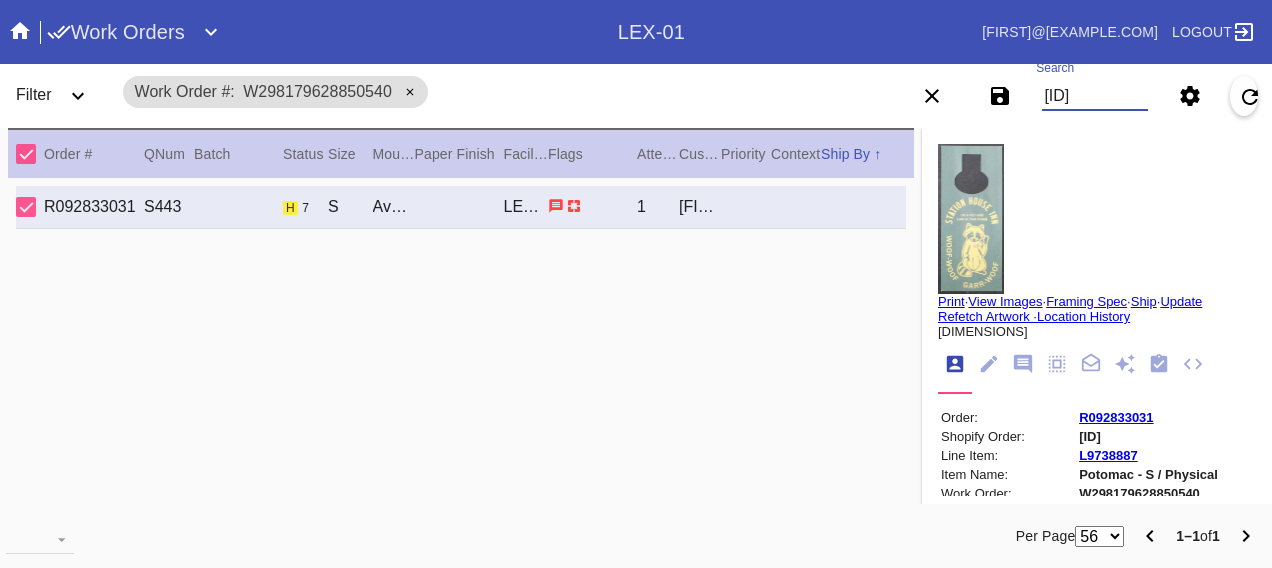 scroll, scrollTop: 0, scrollLeft: 48, axis: horizontal 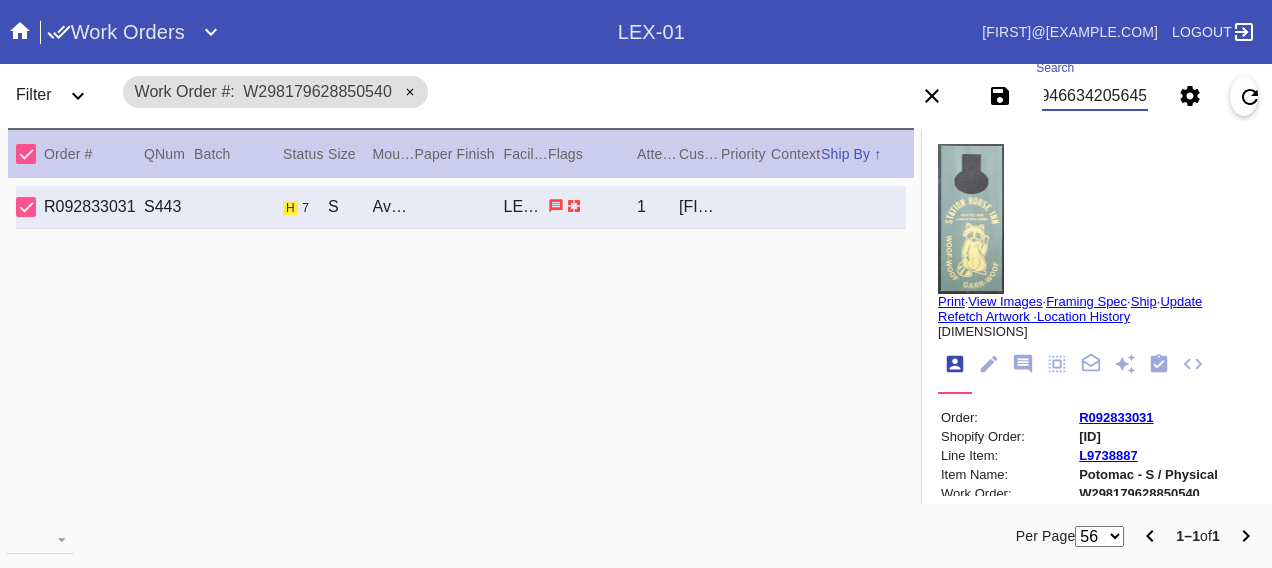 type on "W994663420564571" 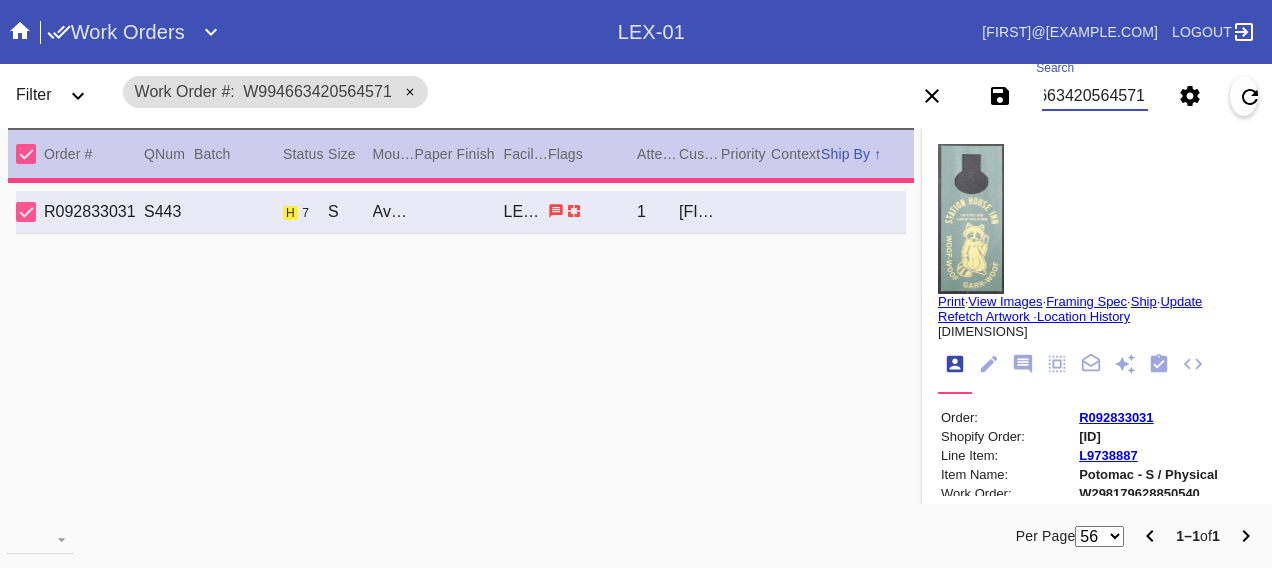 type on "3.0" 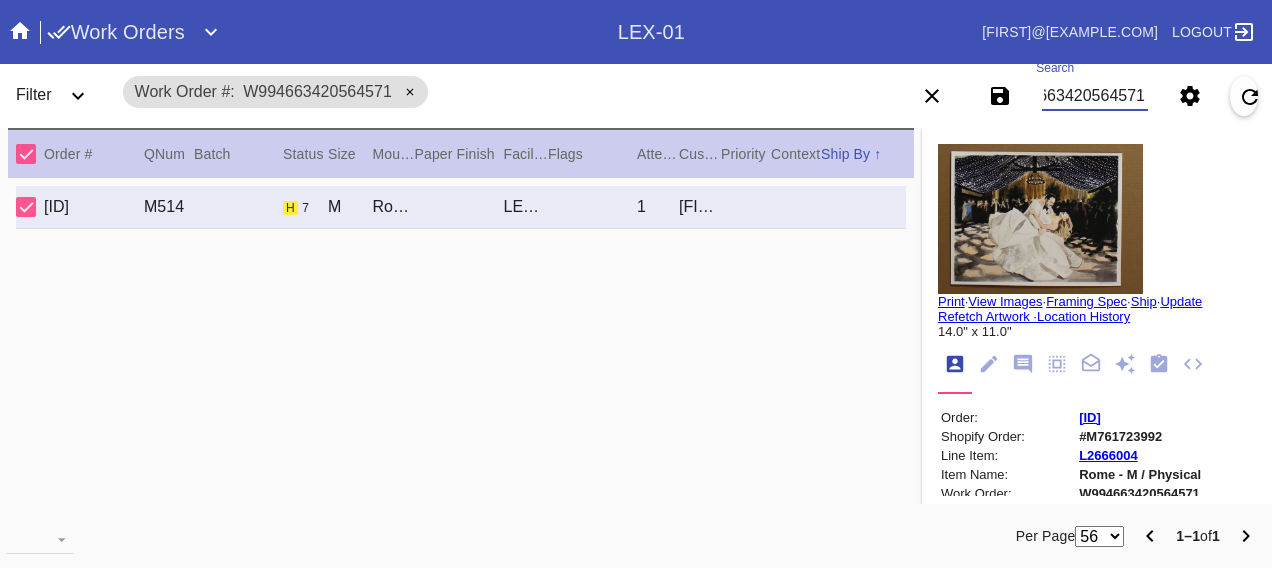 click on "W994663420564571" at bounding box center (1094, 96) 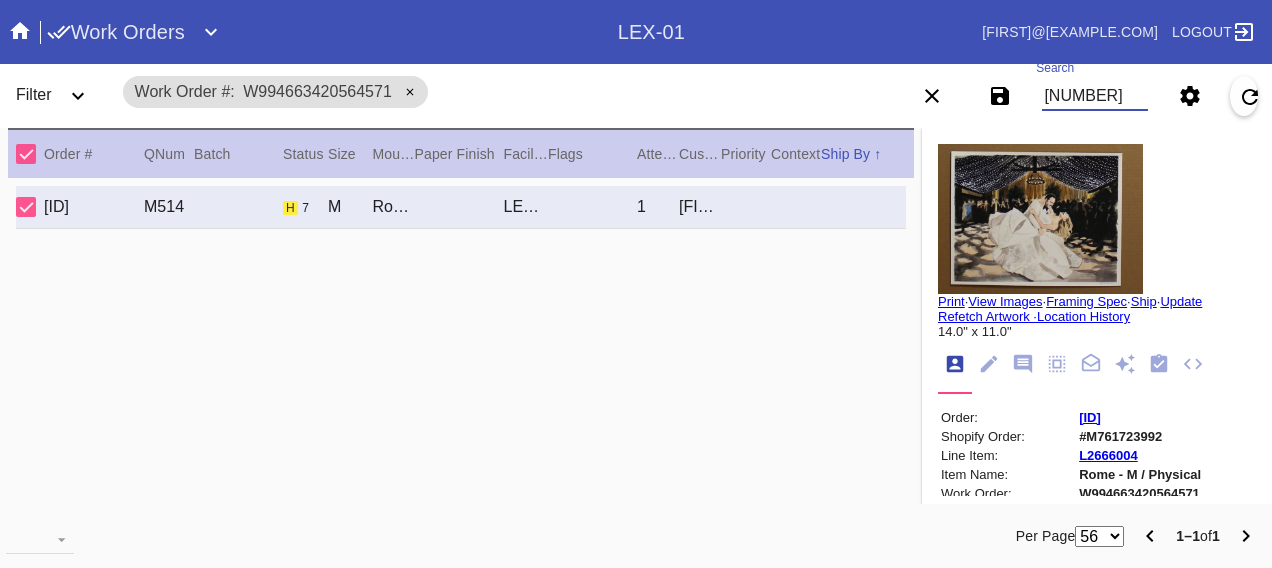 type on "[NUMBER]" 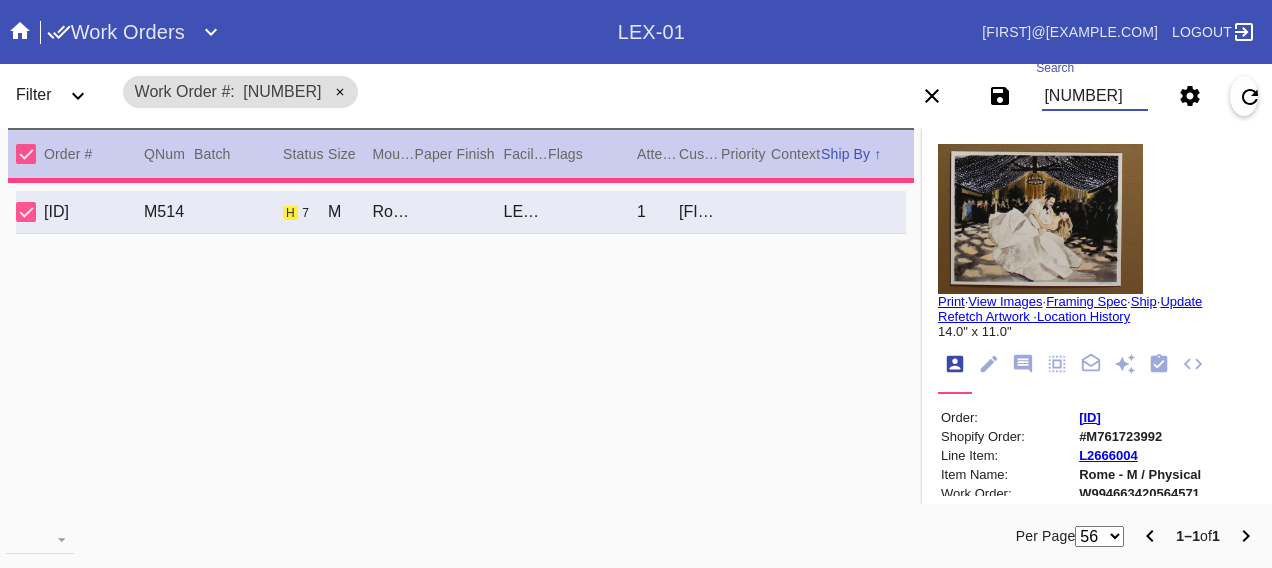 type on "0.0" 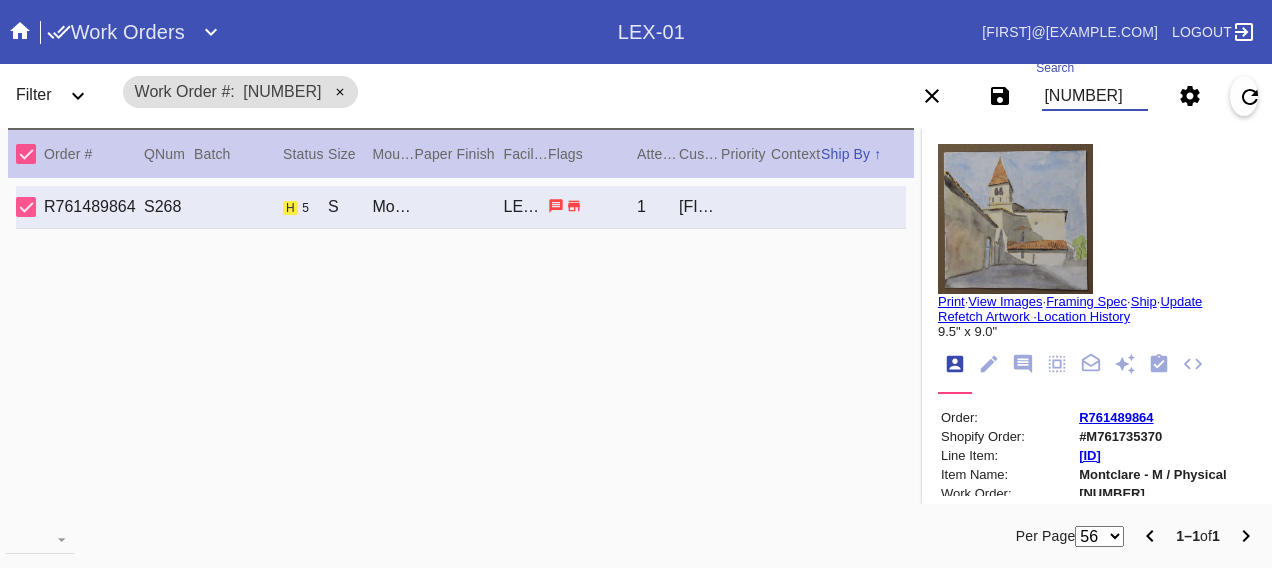 click on "[NUMBER]" at bounding box center (1094, 96) 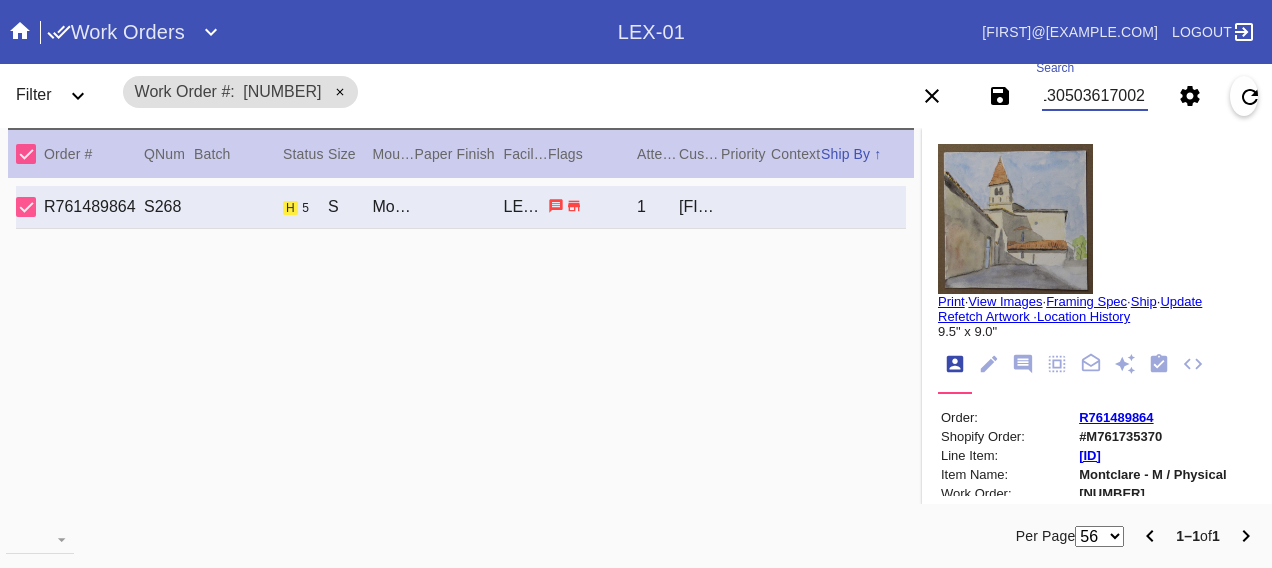 type on "W282130503617002" 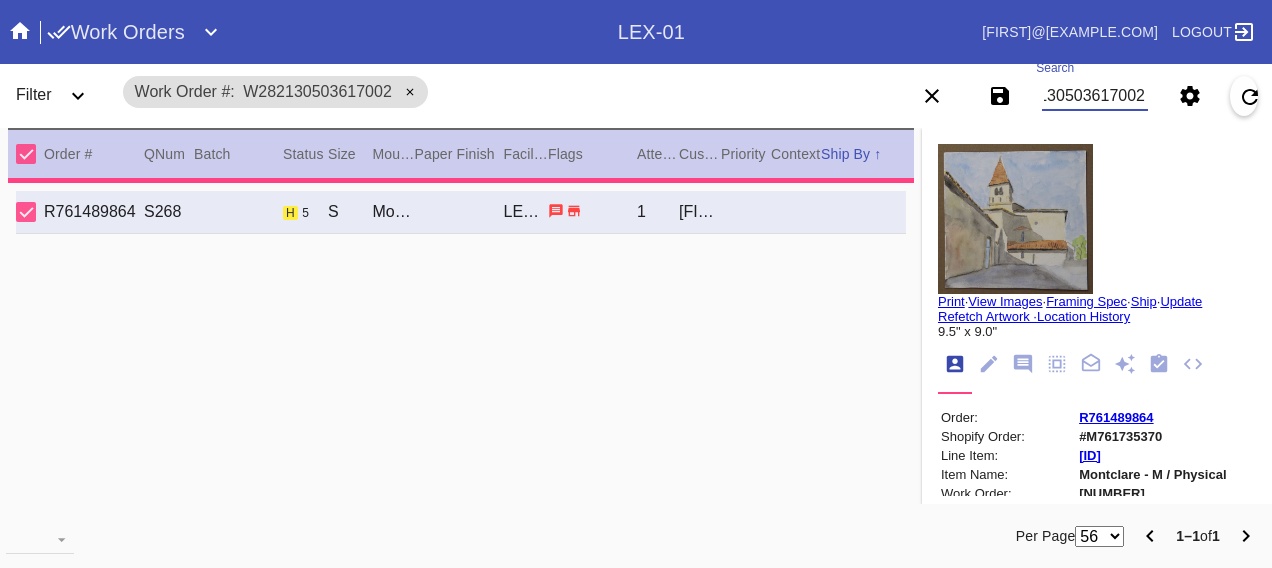 type 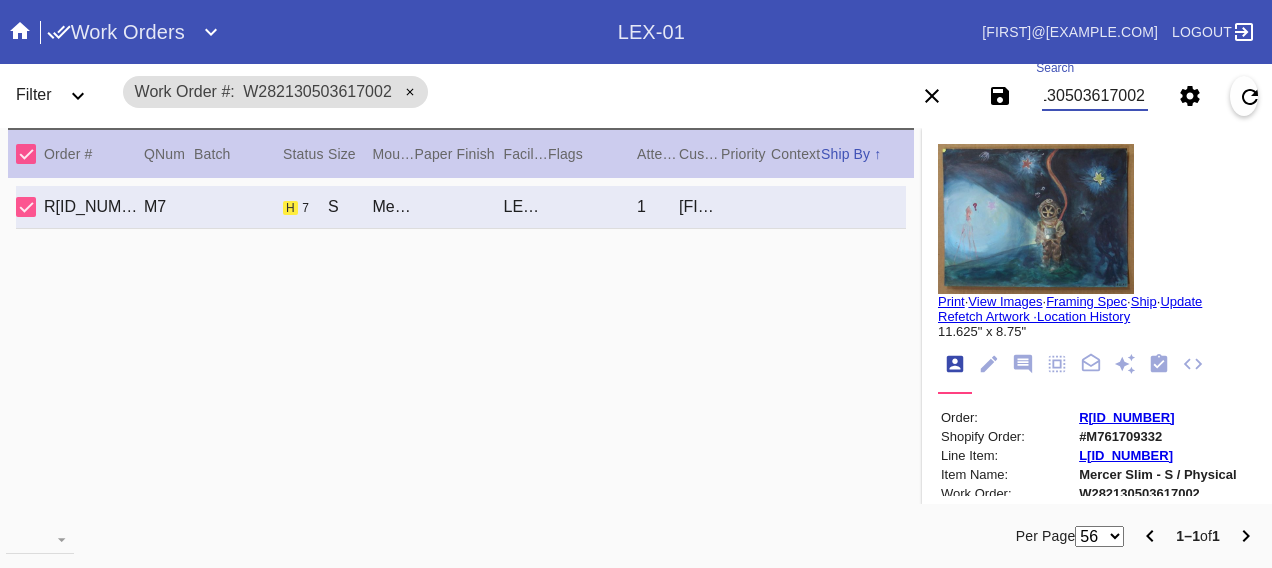 click on "W282130503617002" at bounding box center [1094, 96] 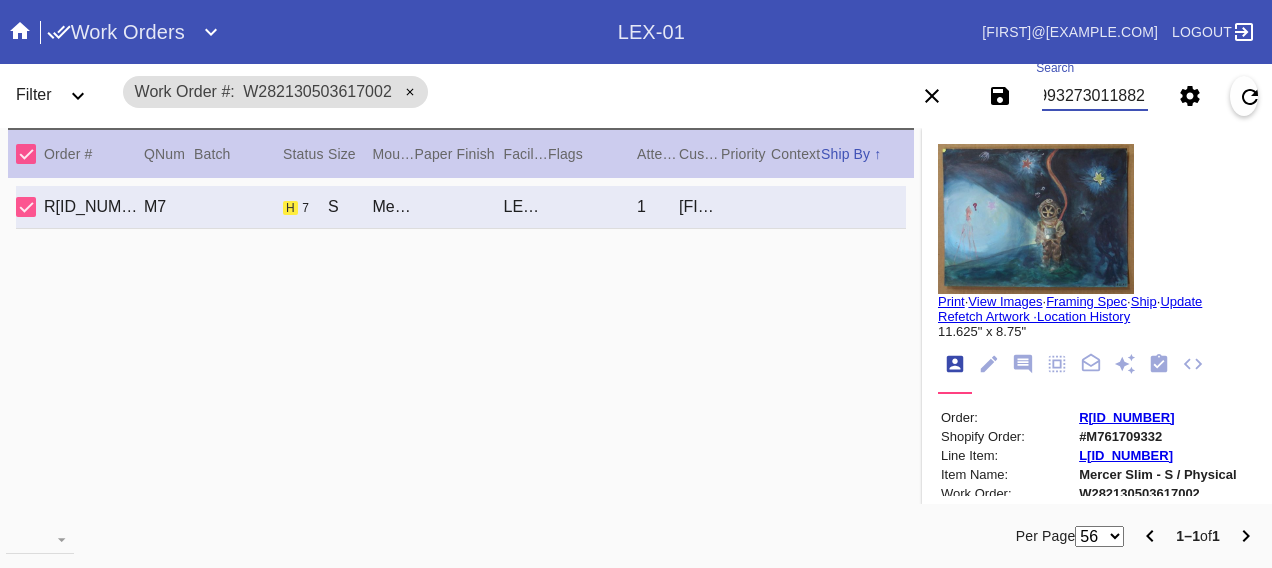 scroll, scrollTop: 0, scrollLeft: 48, axis: horizontal 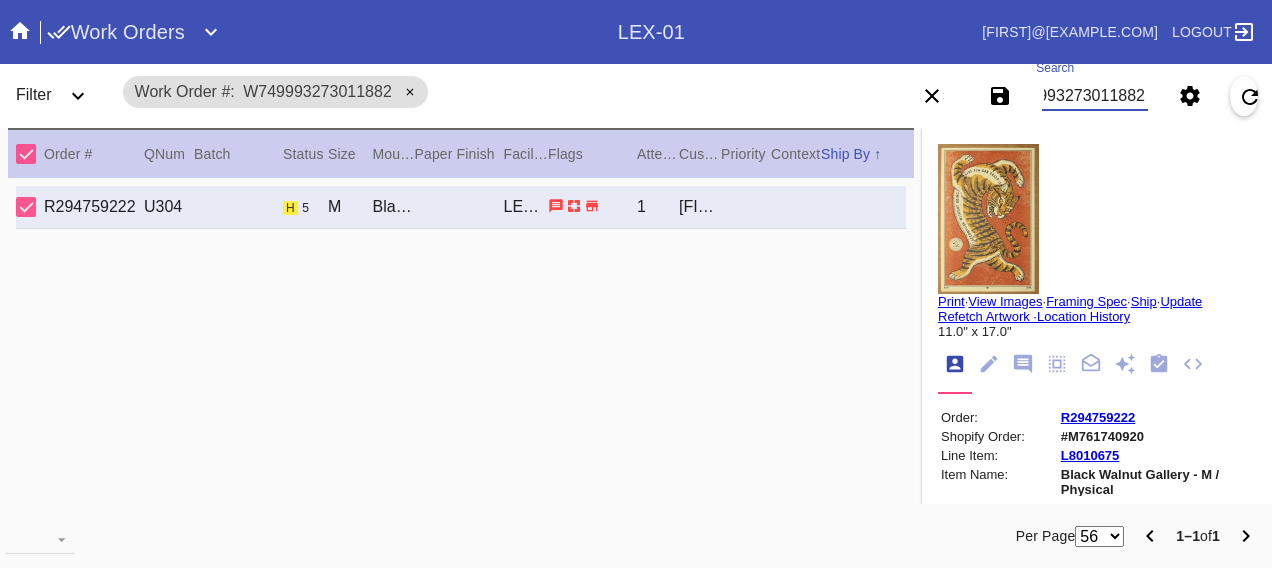 click on "W749993273011882" at bounding box center [1094, 96] 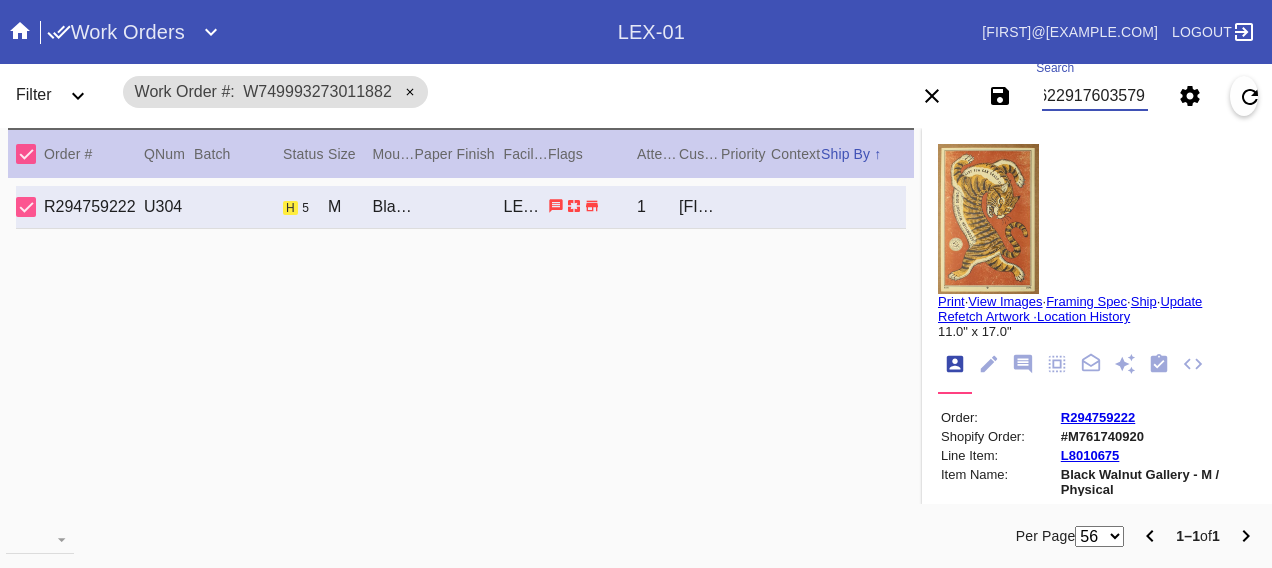 scroll, scrollTop: 0, scrollLeft: 48, axis: horizontal 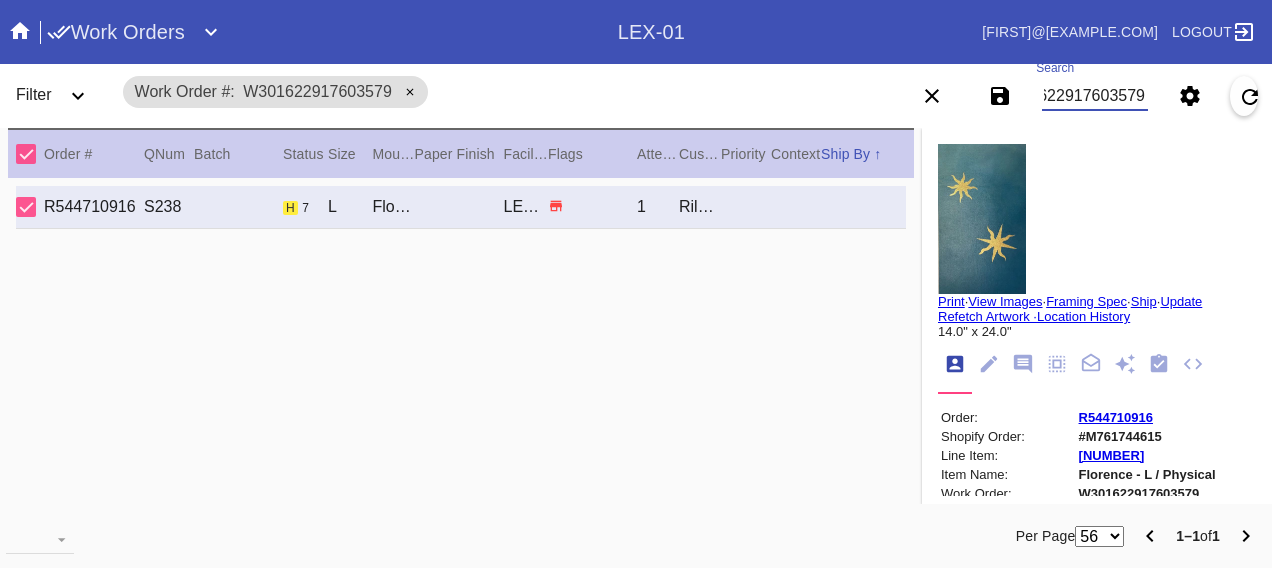 click on "W301622917603579" at bounding box center (1094, 96) 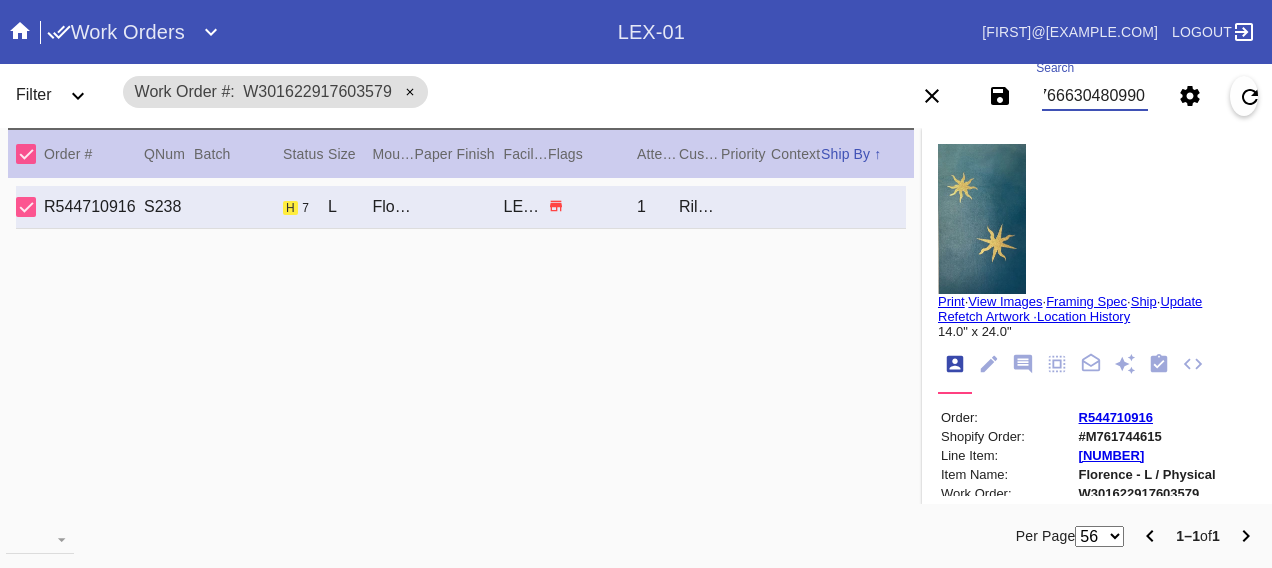 scroll, scrollTop: 0, scrollLeft: 48, axis: horizontal 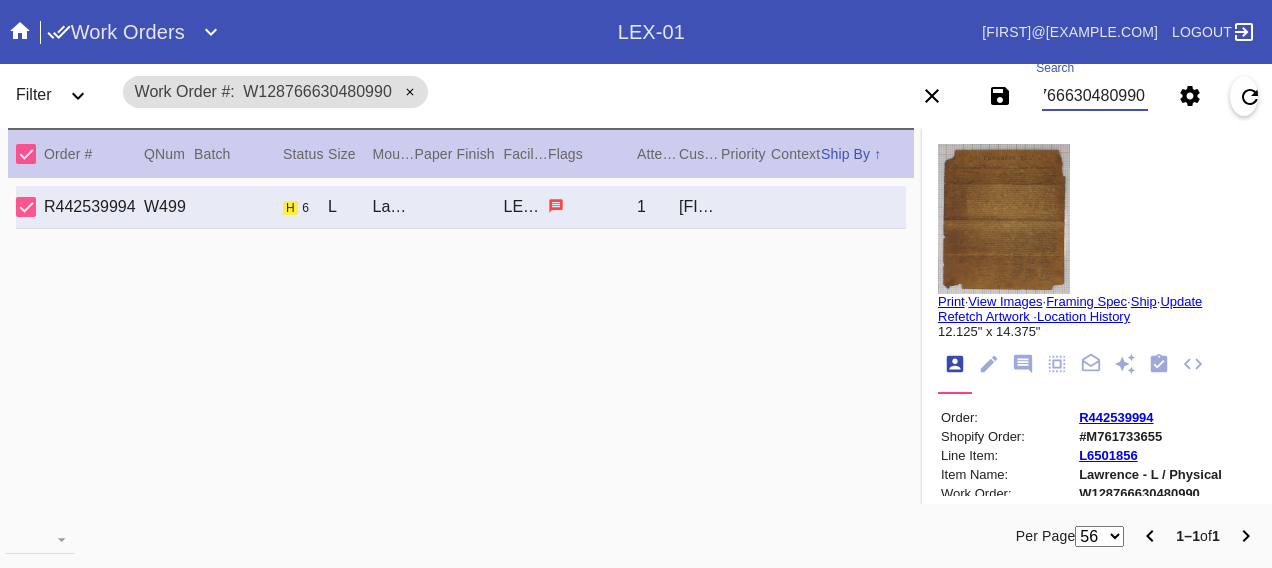 click on "W128766630480990" at bounding box center [1094, 96] 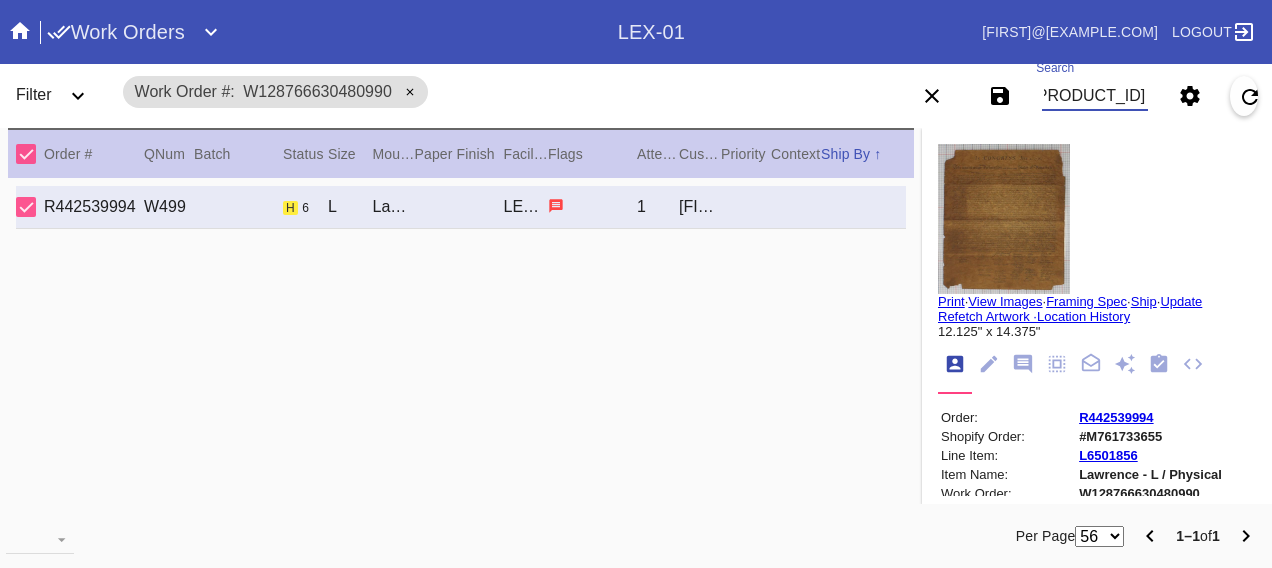 scroll, scrollTop: 0, scrollLeft: 48, axis: horizontal 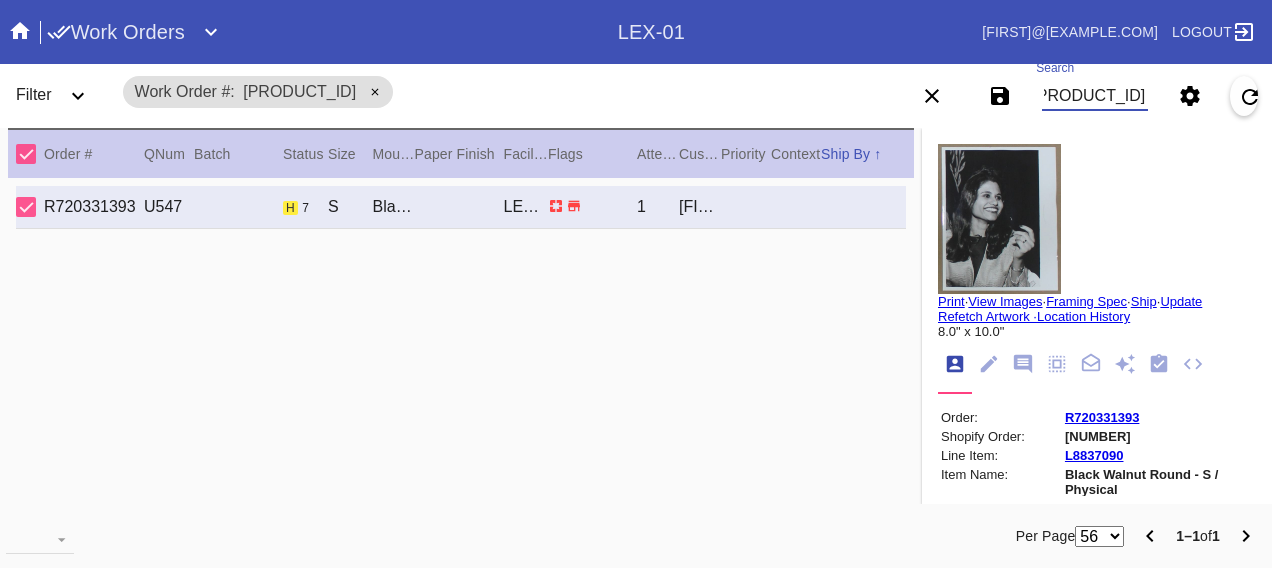 click on "[PRODUCT_ID]" at bounding box center [1094, 96] 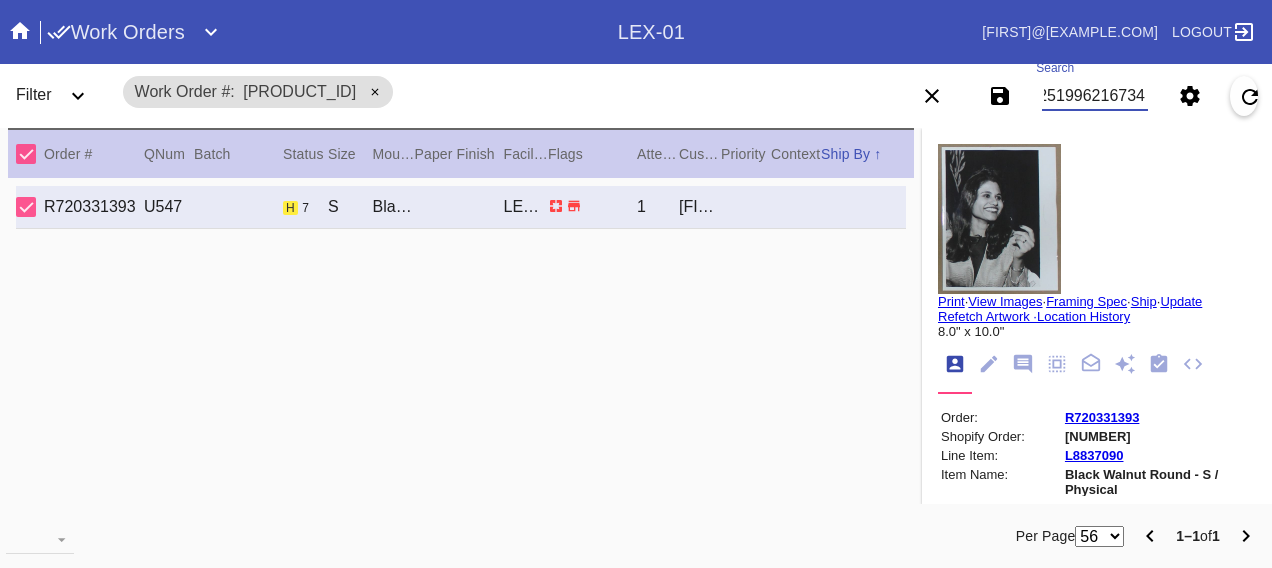 scroll, scrollTop: 0, scrollLeft: 48, axis: horizontal 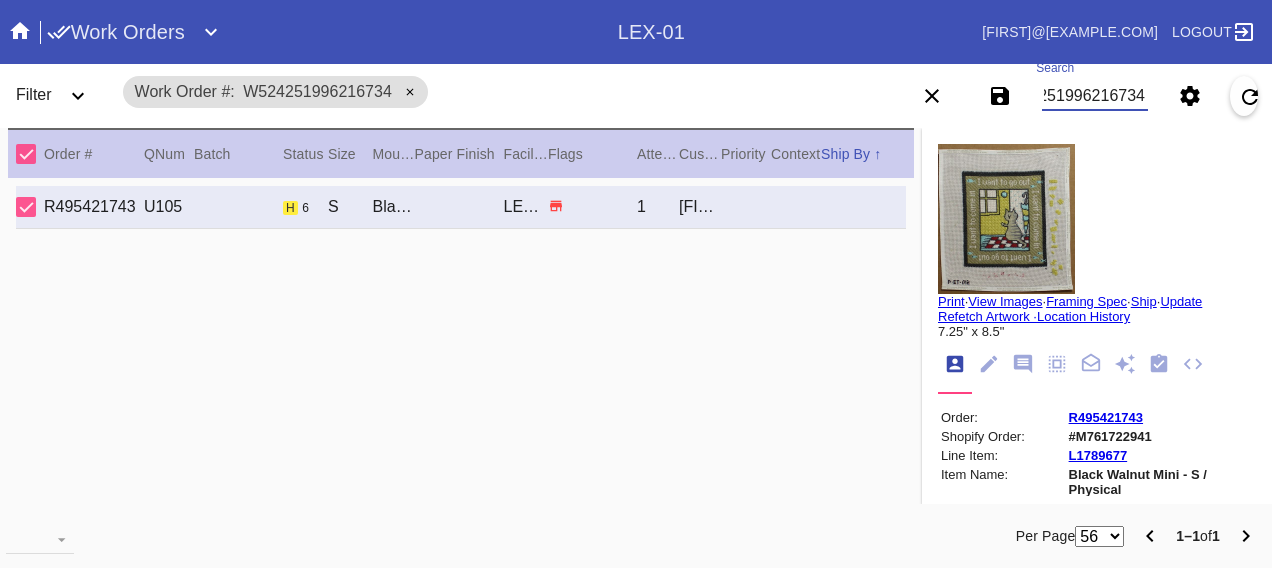 click on "W524251996216734" at bounding box center [1094, 96] 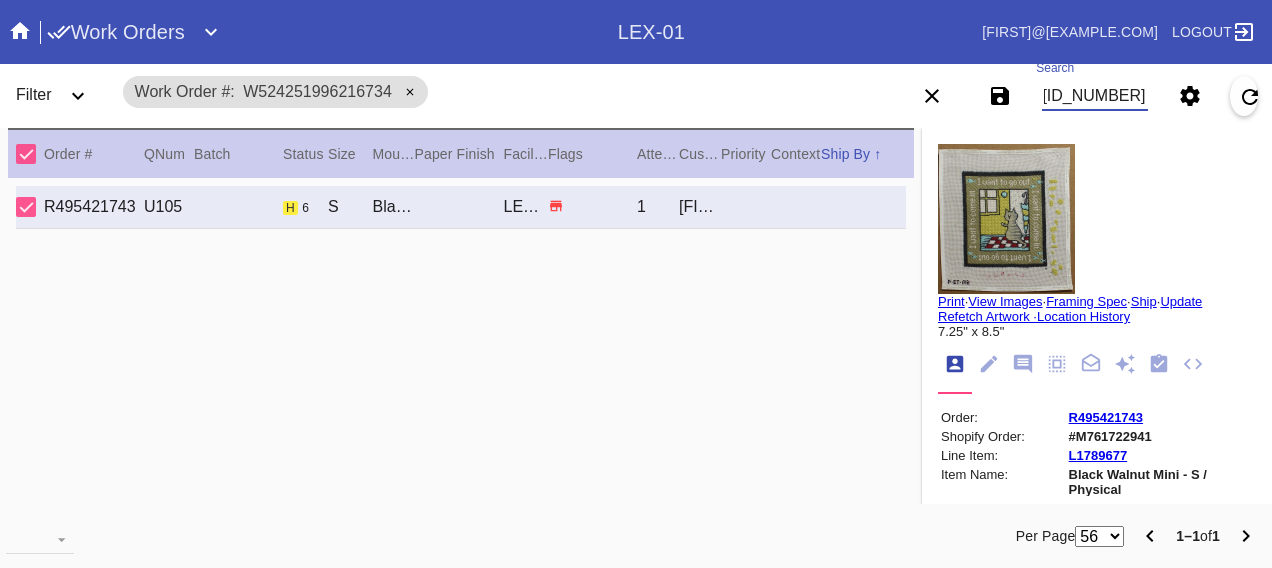 scroll, scrollTop: 0, scrollLeft: 48, axis: horizontal 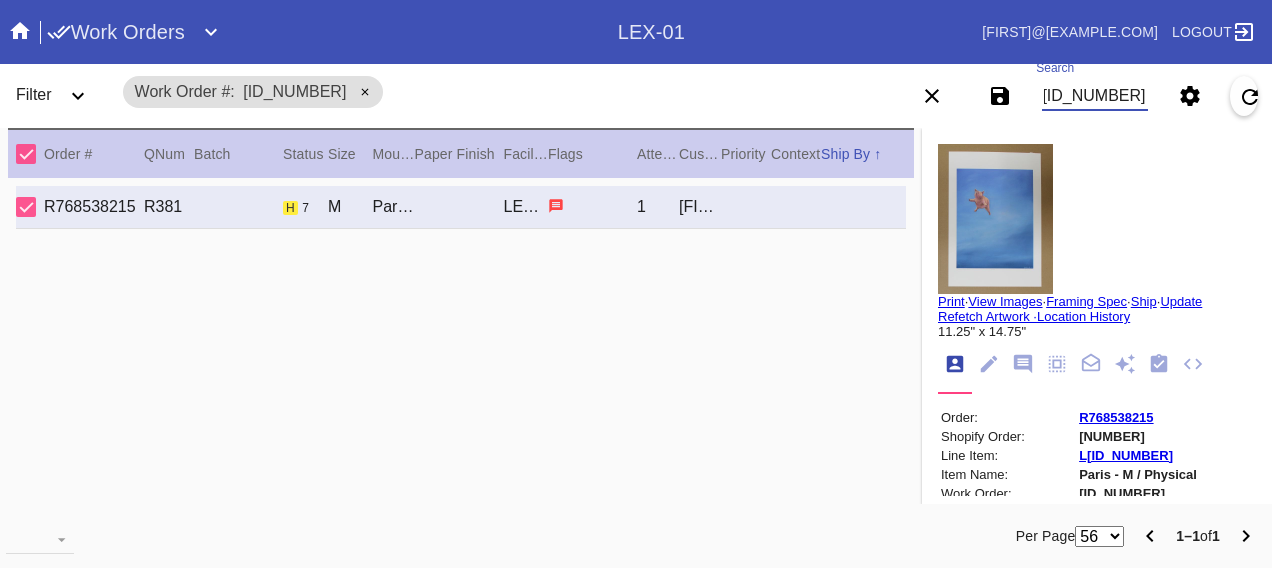 click on "[ID_NUMBER]" at bounding box center (1094, 96) 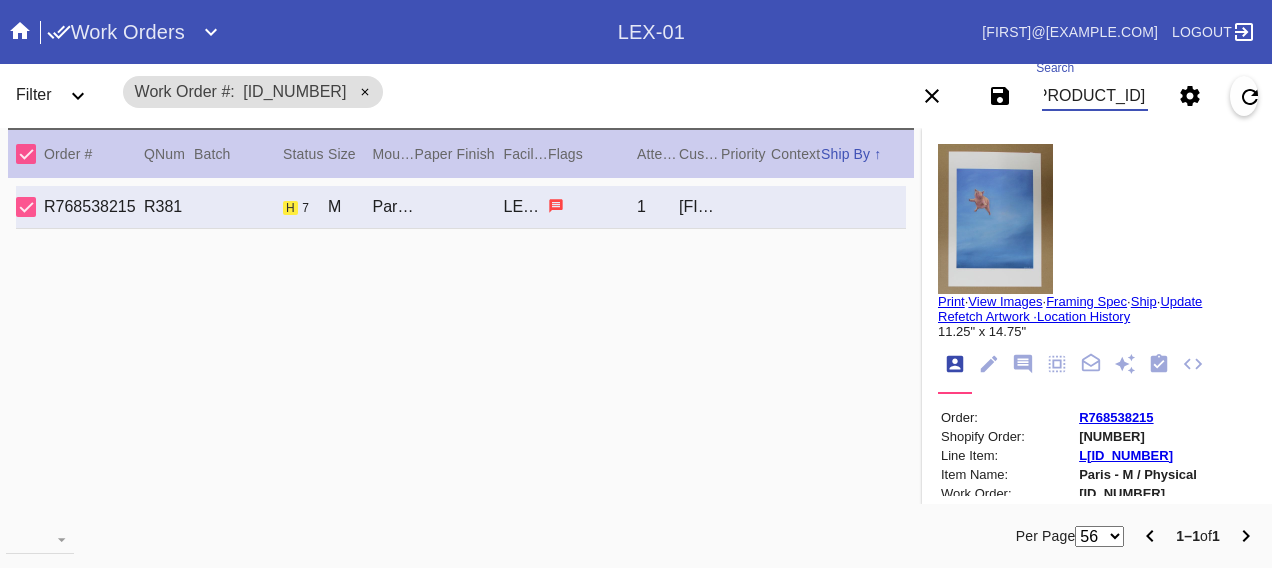 scroll, scrollTop: 0, scrollLeft: 48, axis: horizontal 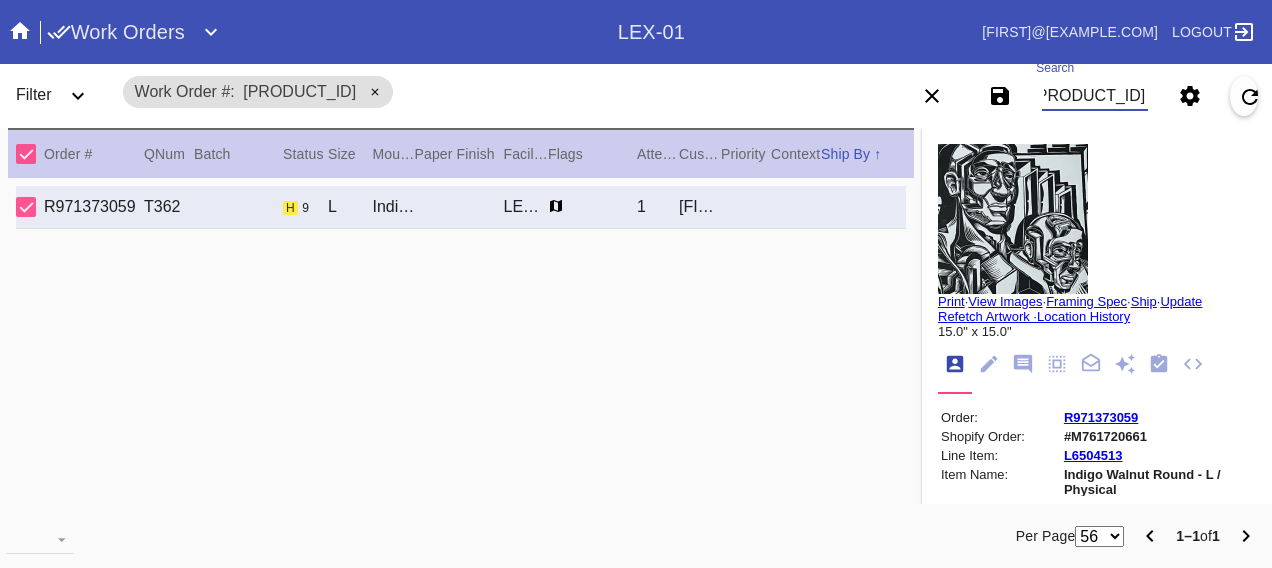 click on "[PRODUCT_ID]" at bounding box center (1094, 96) 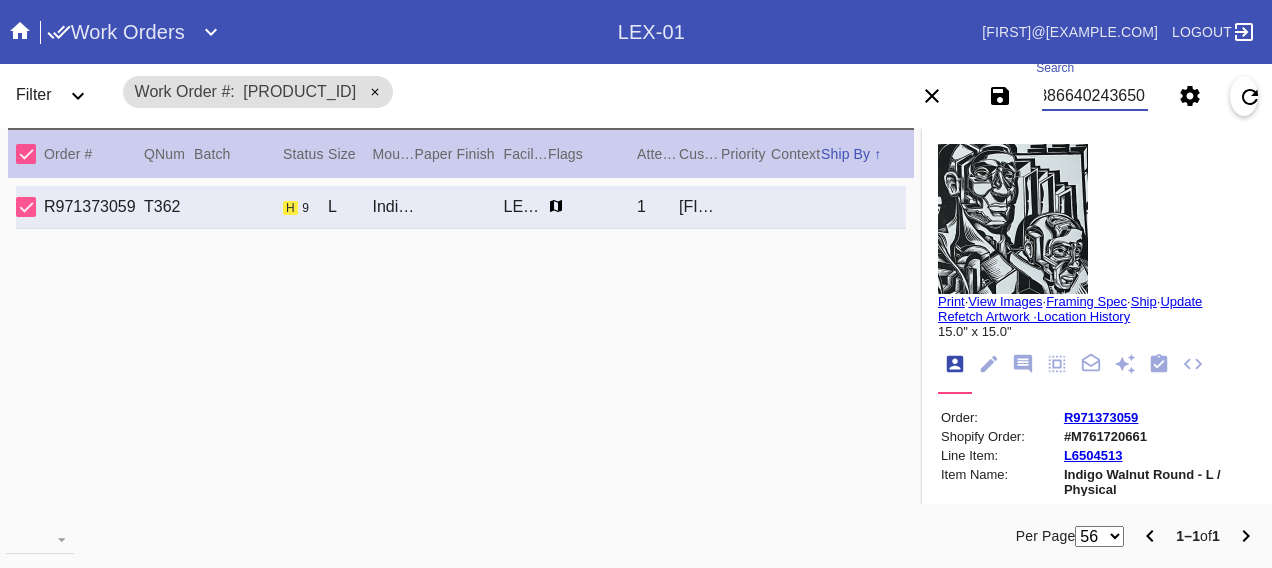 scroll, scrollTop: 0, scrollLeft: 48, axis: horizontal 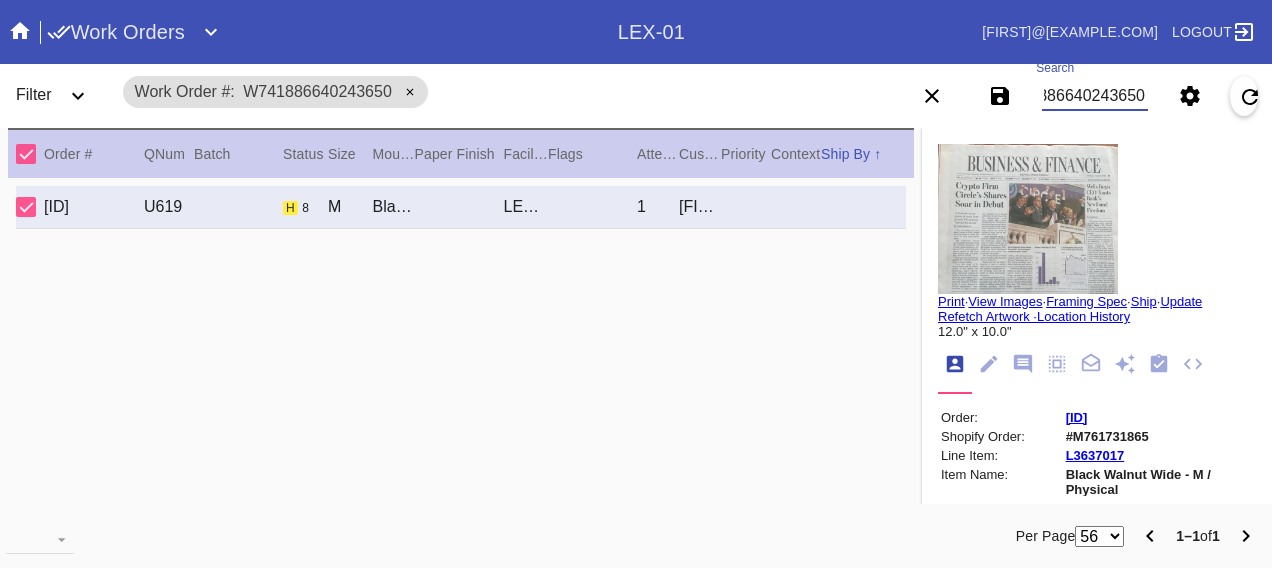 click on "W741886640243650" at bounding box center (1094, 96) 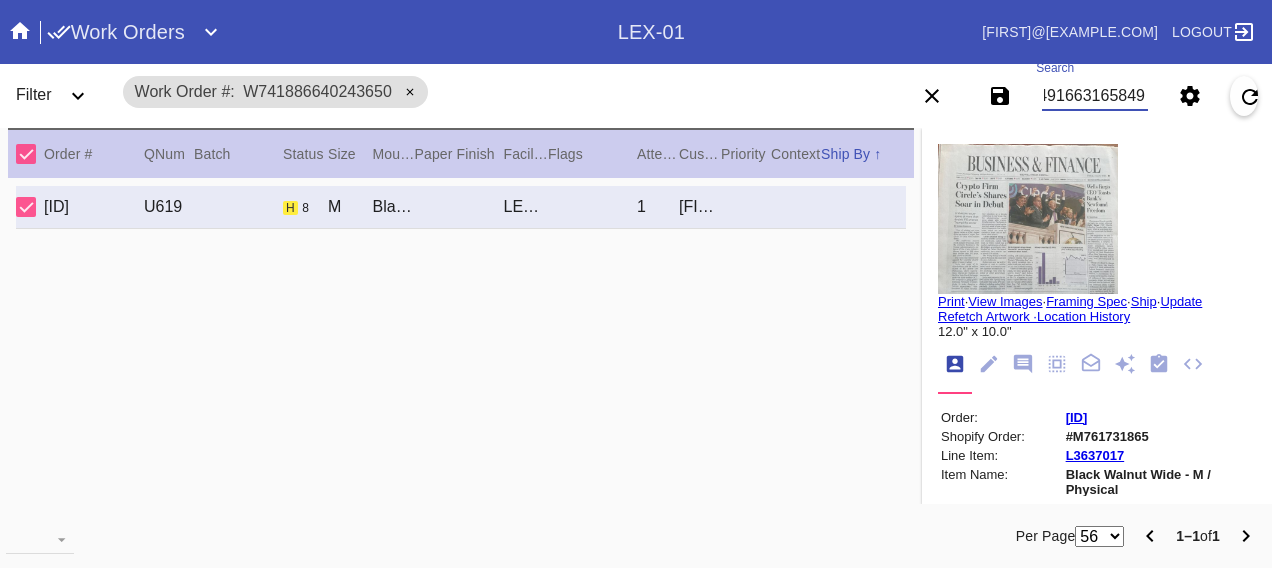 scroll, scrollTop: 0, scrollLeft: 48, axis: horizontal 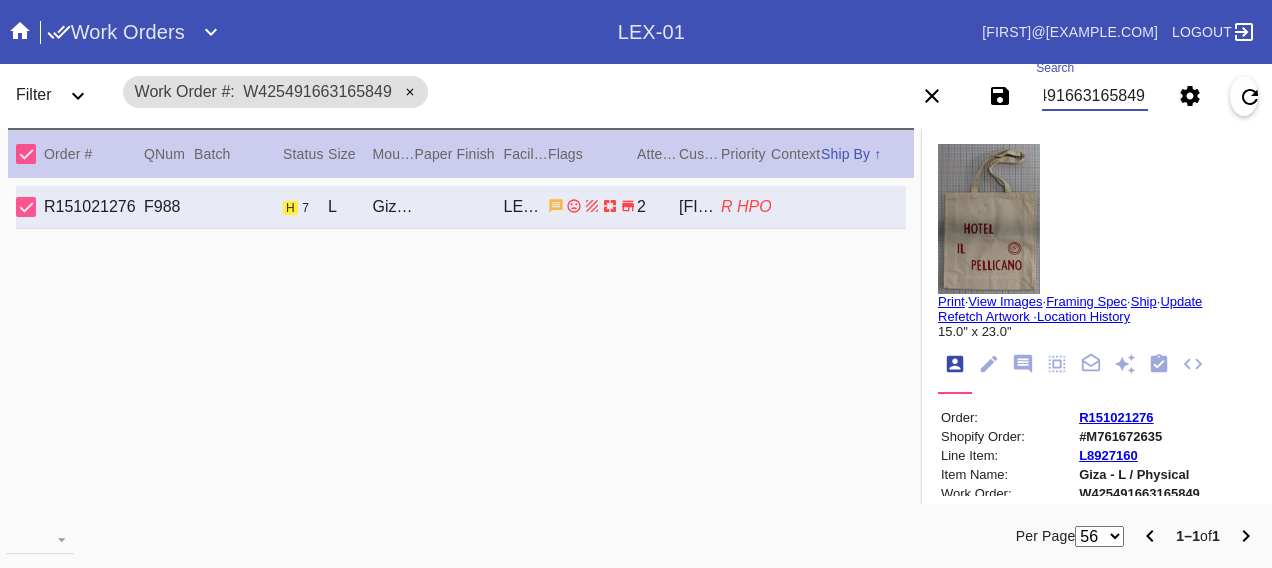 click on "W425491663165849" at bounding box center [1094, 96] 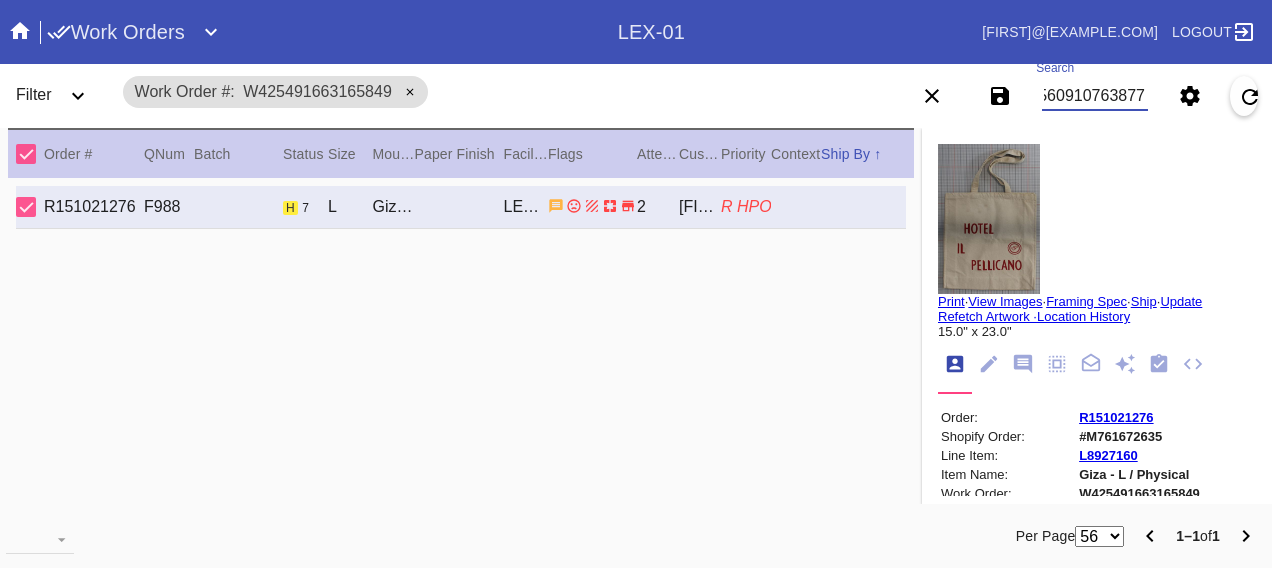 scroll, scrollTop: 0, scrollLeft: 48, axis: horizontal 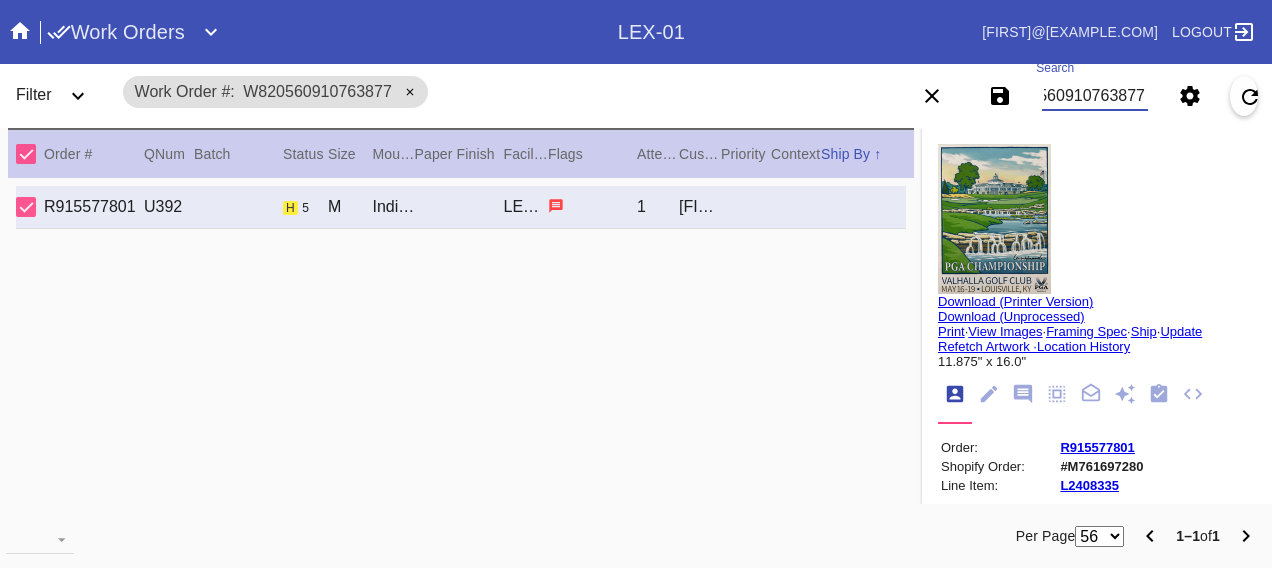 click on "W820560910763877" at bounding box center [1094, 96] 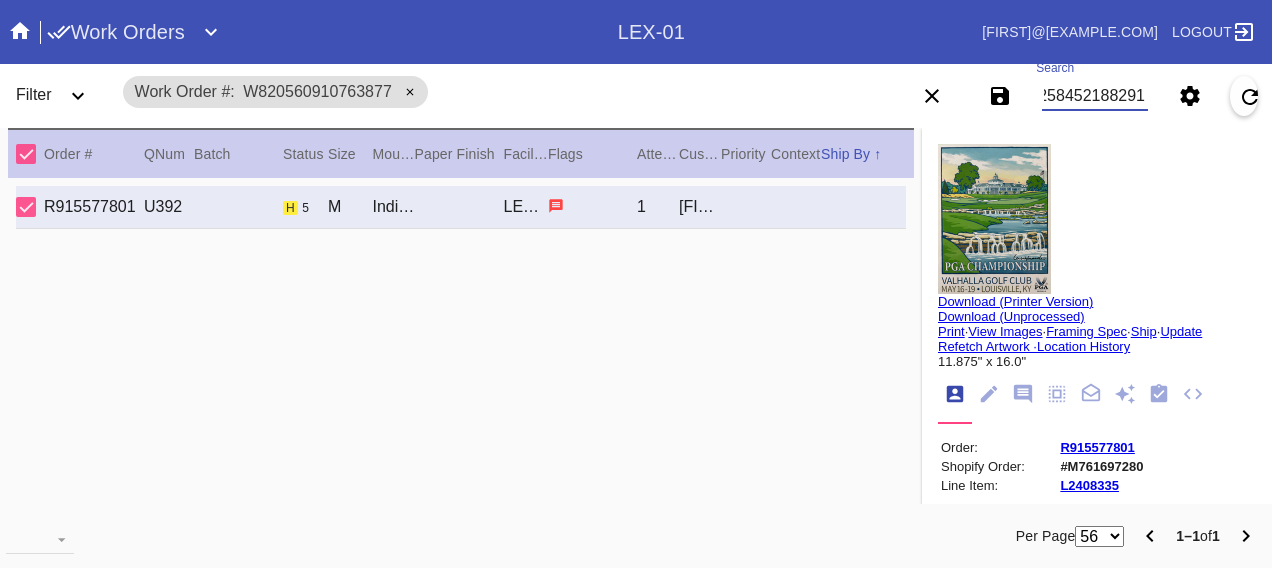 scroll, scrollTop: 0, scrollLeft: 48, axis: horizontal 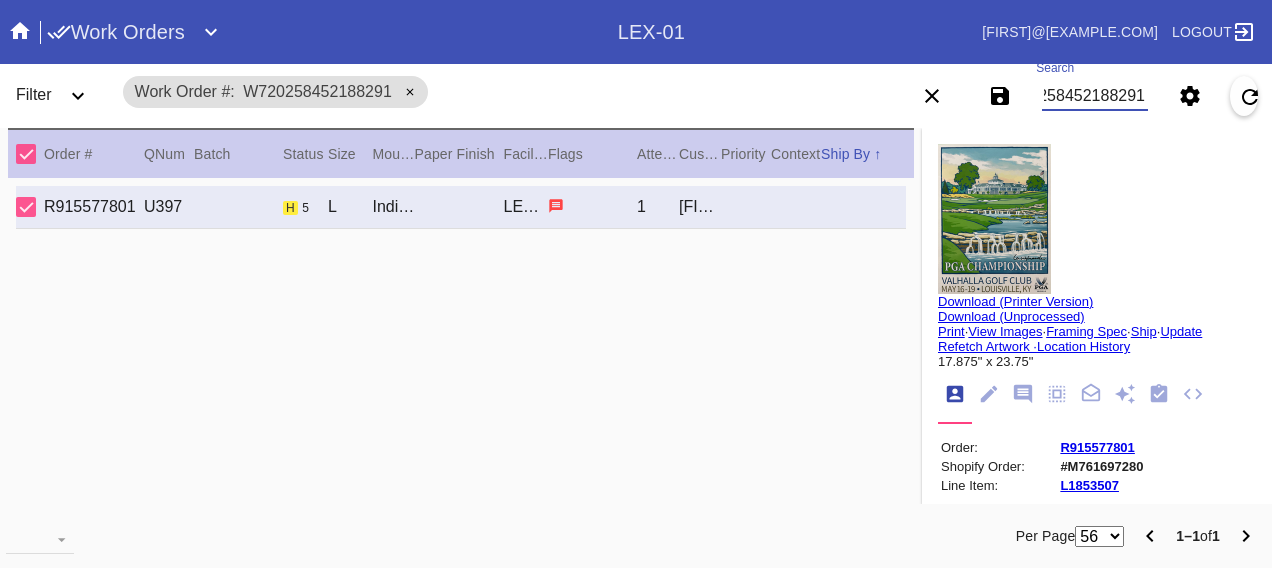click on "W720258452188291" at bounding box center (1094, 96) 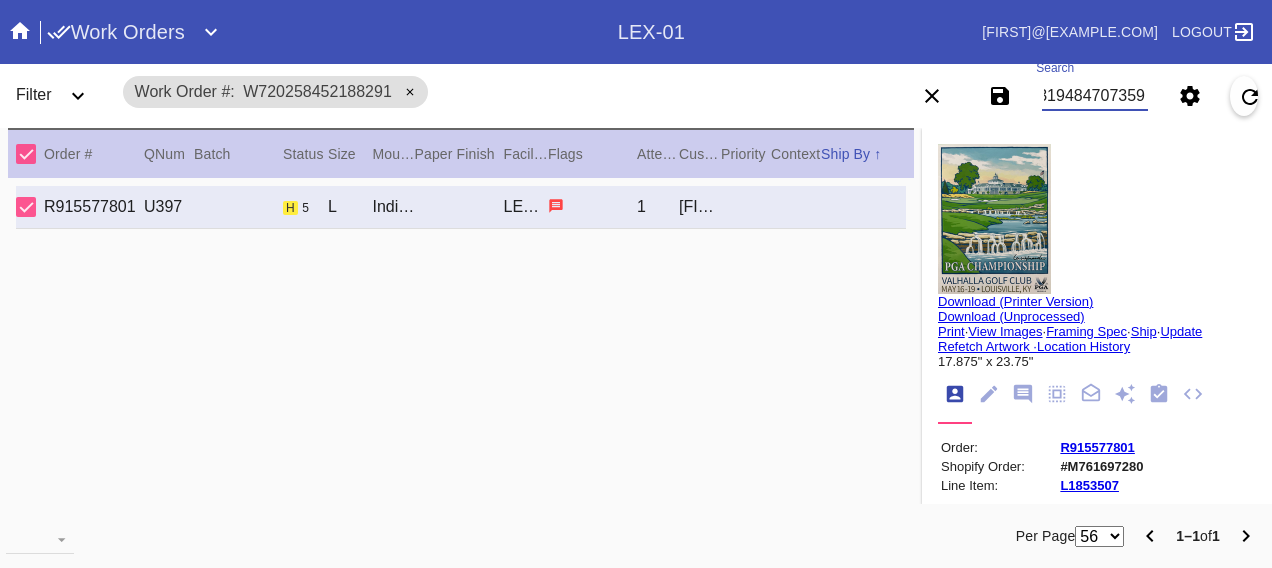 scroll, scrollTop: 0, scrollLeft: 48, axis: horizontal 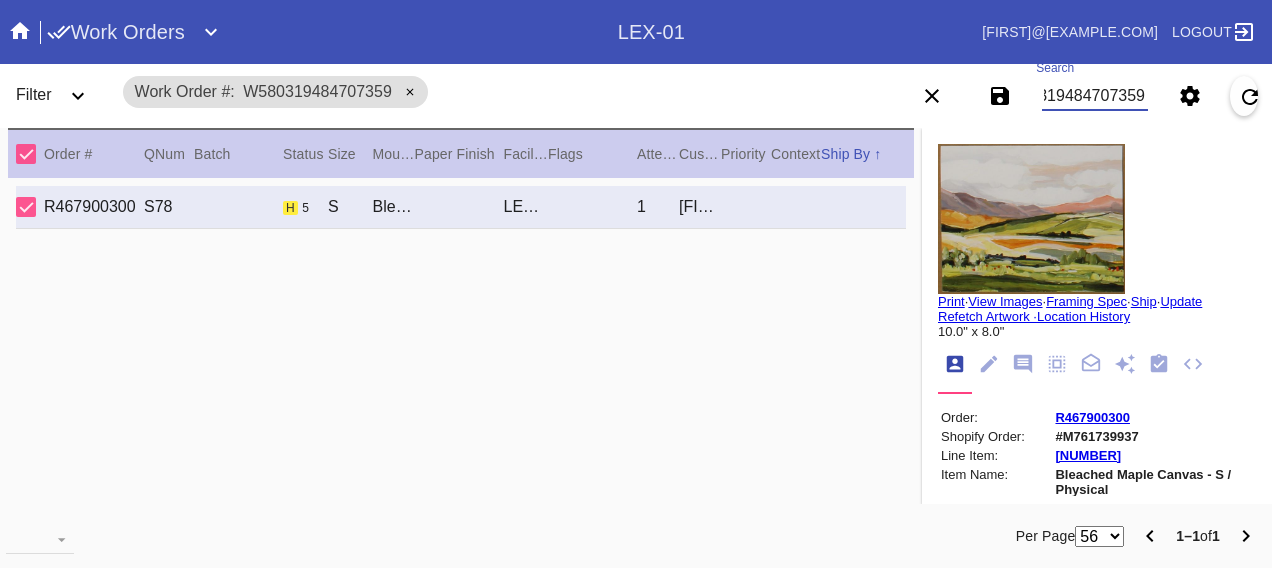 click on "W580319484707359" at bounding box center (1094, 96) 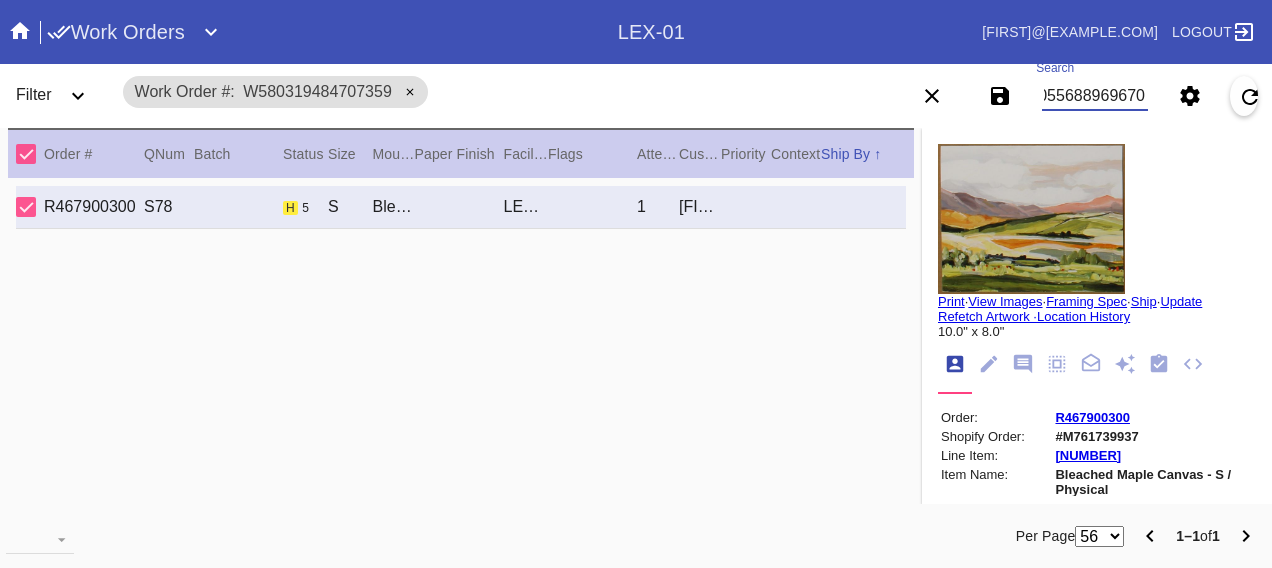 scroll, scrollTop: 0, scrollLeft: 48, axis: horizontal 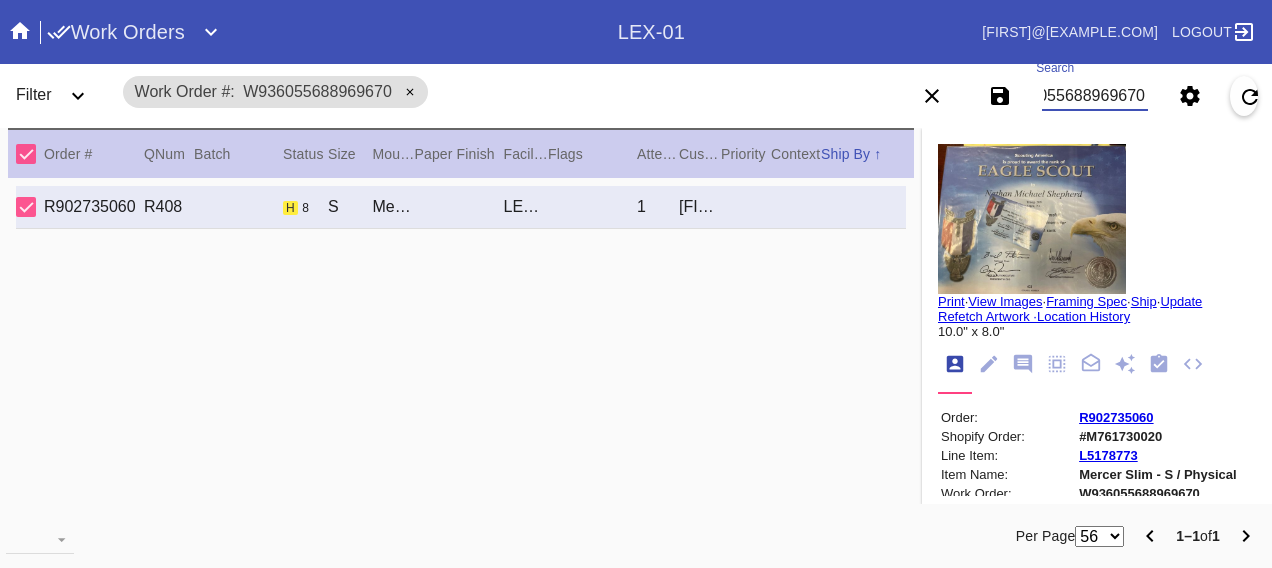 click on "W936055688969670" at bounding box center (1094, 96) 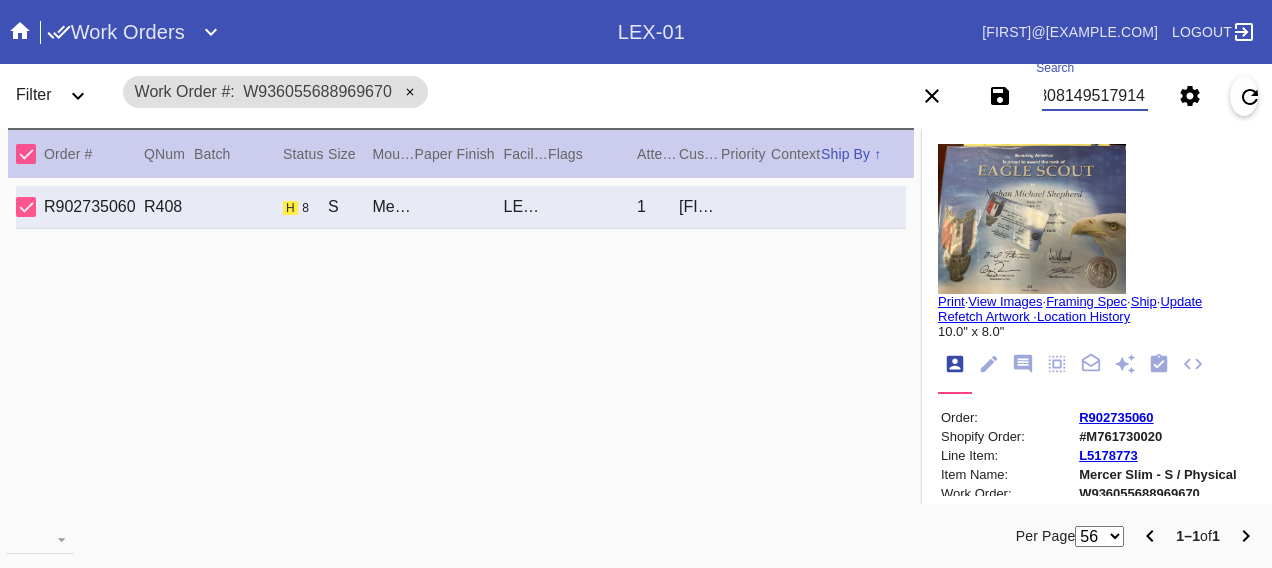scroll, scrollTop: 0, scrollLeft: 48, axis: horizontal 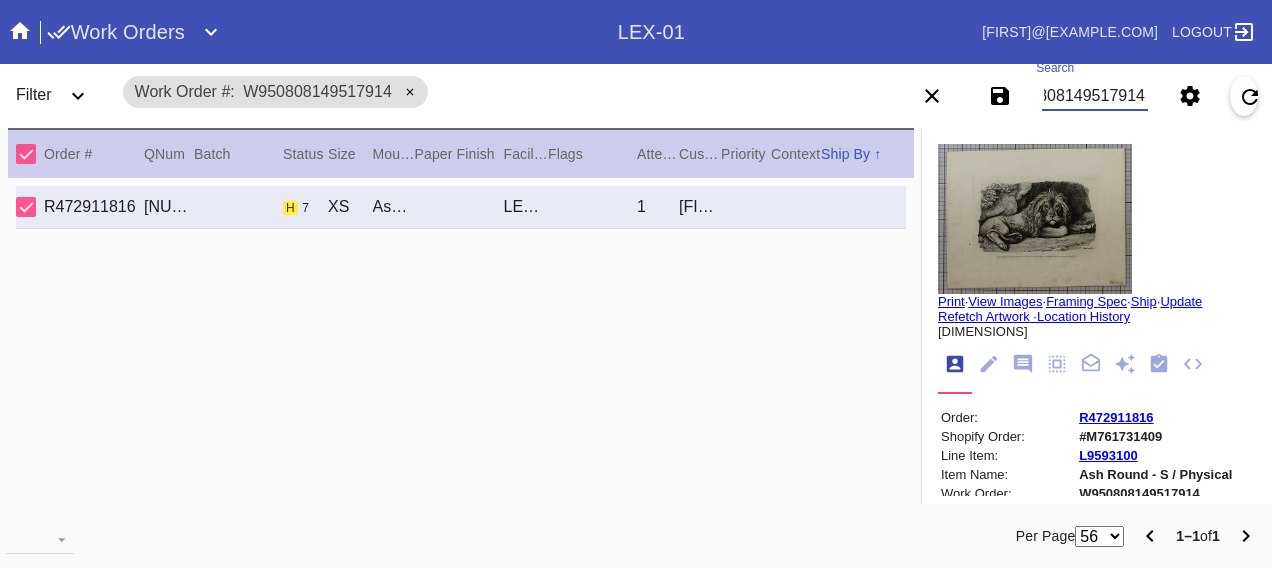 click on "W950808149517914" at bounding box center (1094, 96) 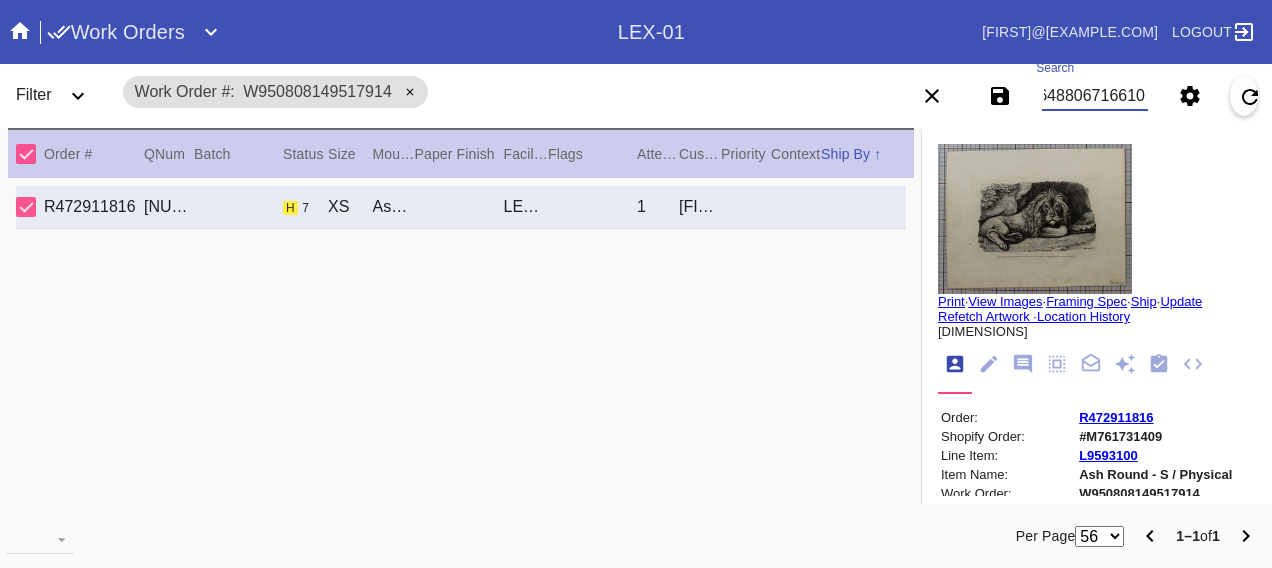 scroll, scrollTop: 0, scrollLeft: 48, axis: horizontal 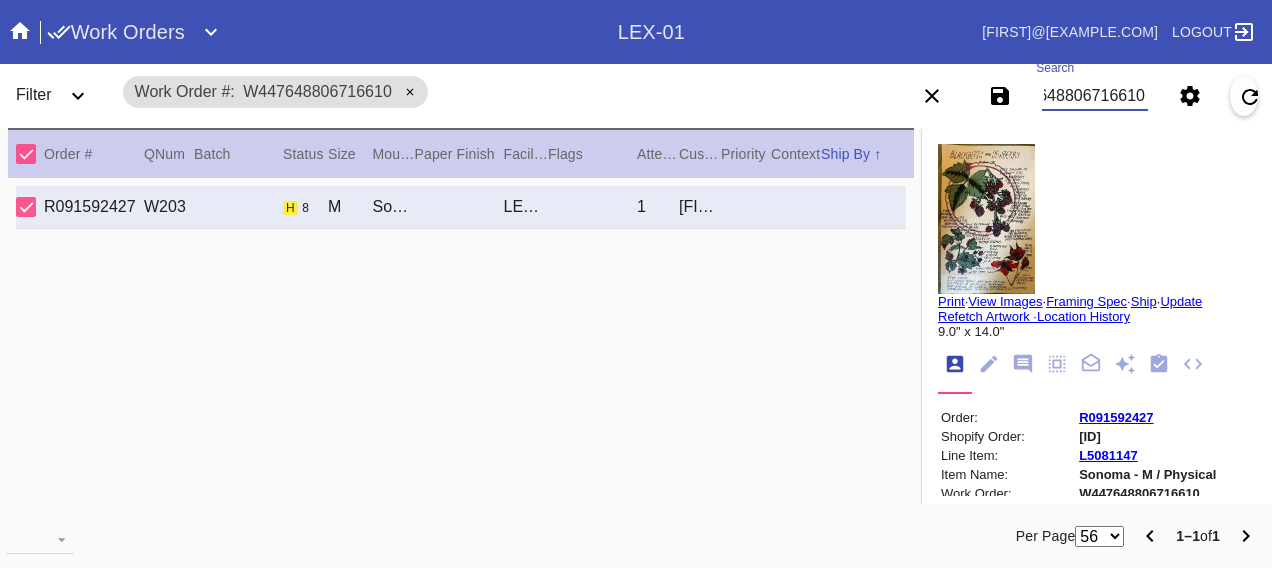 click on "W447648806716610" at bounding box center (1094, 96) 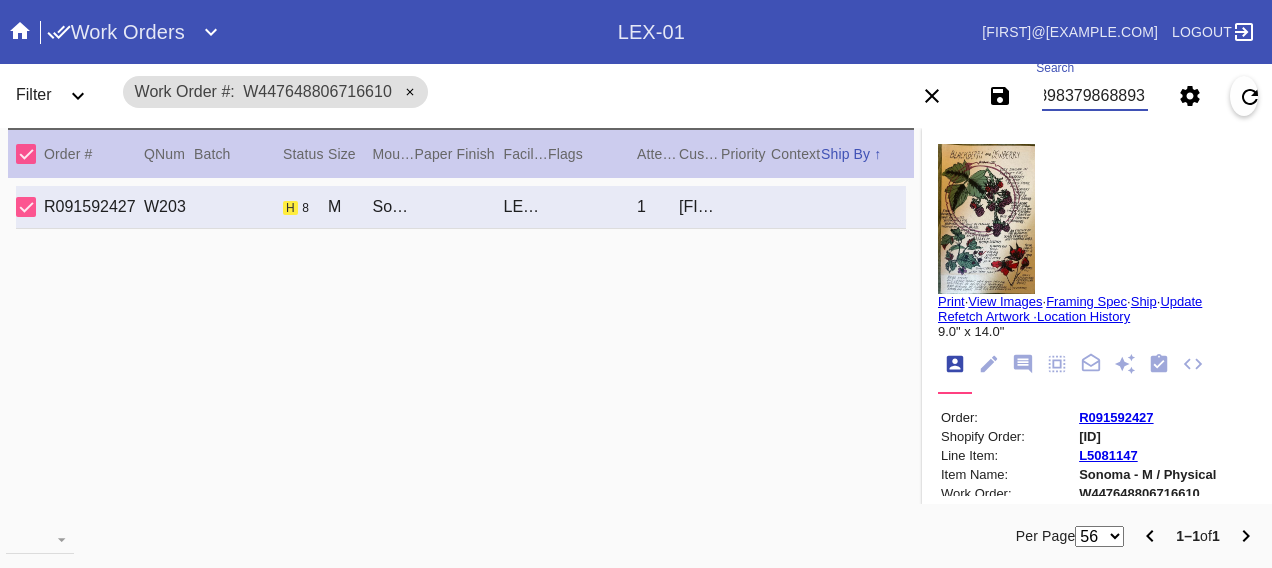 scroll, scrollTop: 0, scrollLeft: 48, axis: horizontal 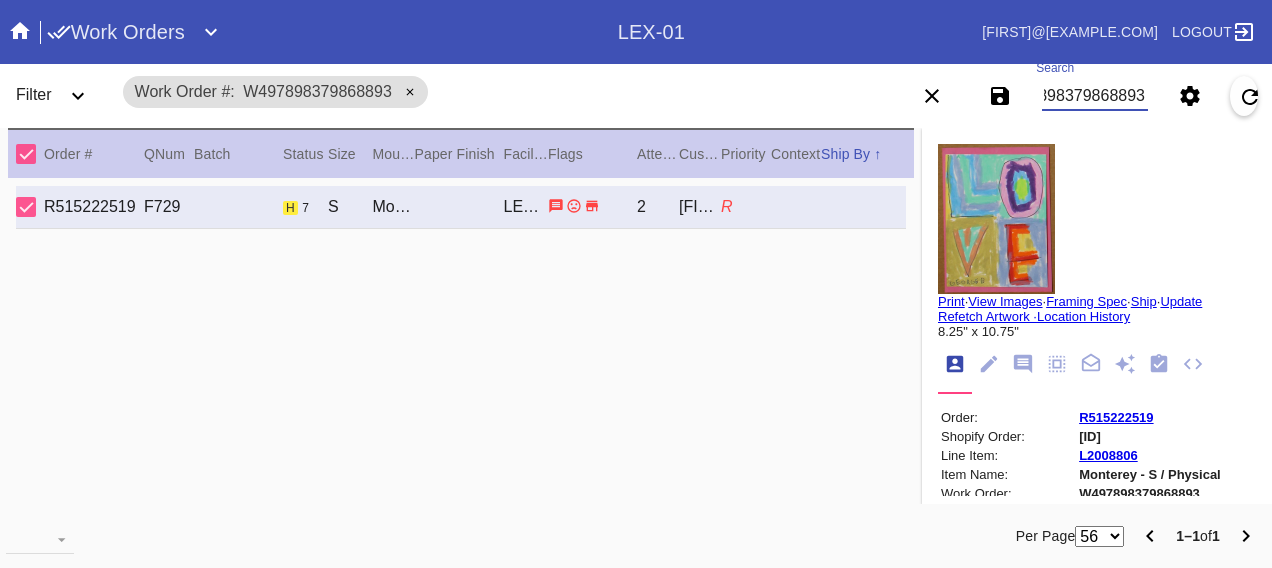 click on "W497898379868893" at bounding box center (1094, 96) 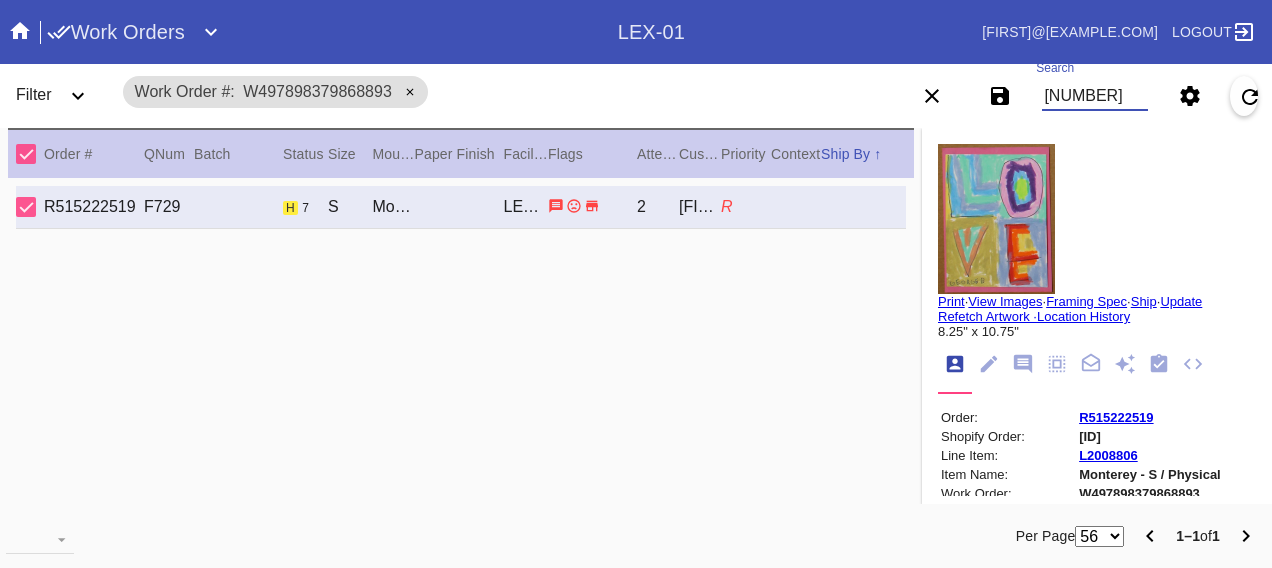 scroll, scrollTop: 0, scrollLeft: 48, axis: horizontal 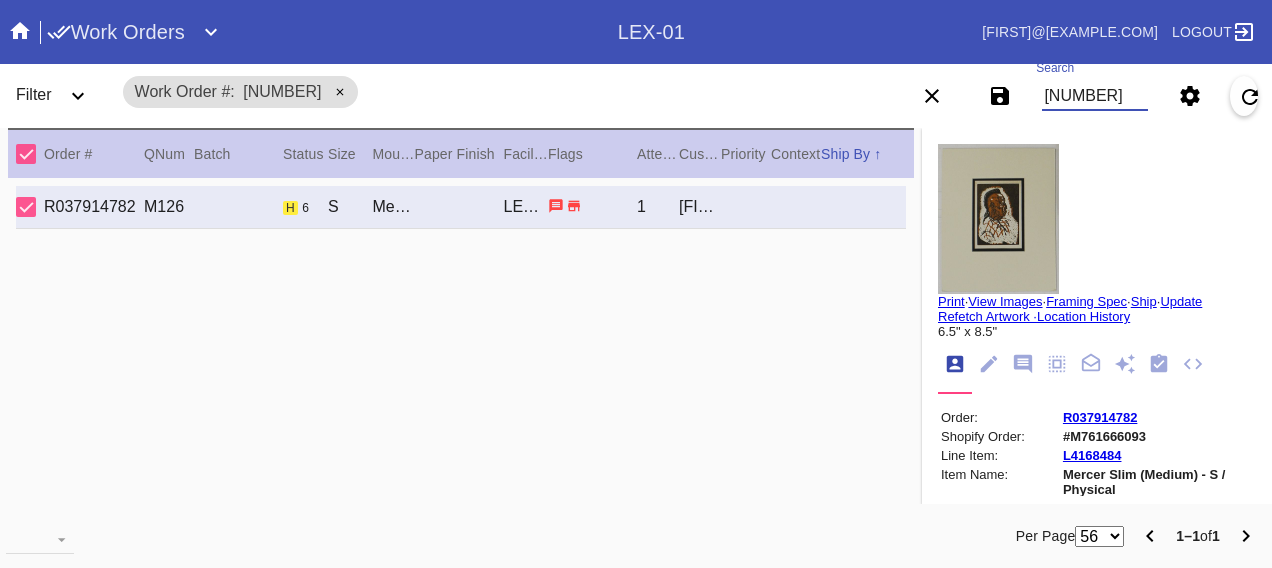click on "[EMAIL] Logout" at bounding box center (970, 32) 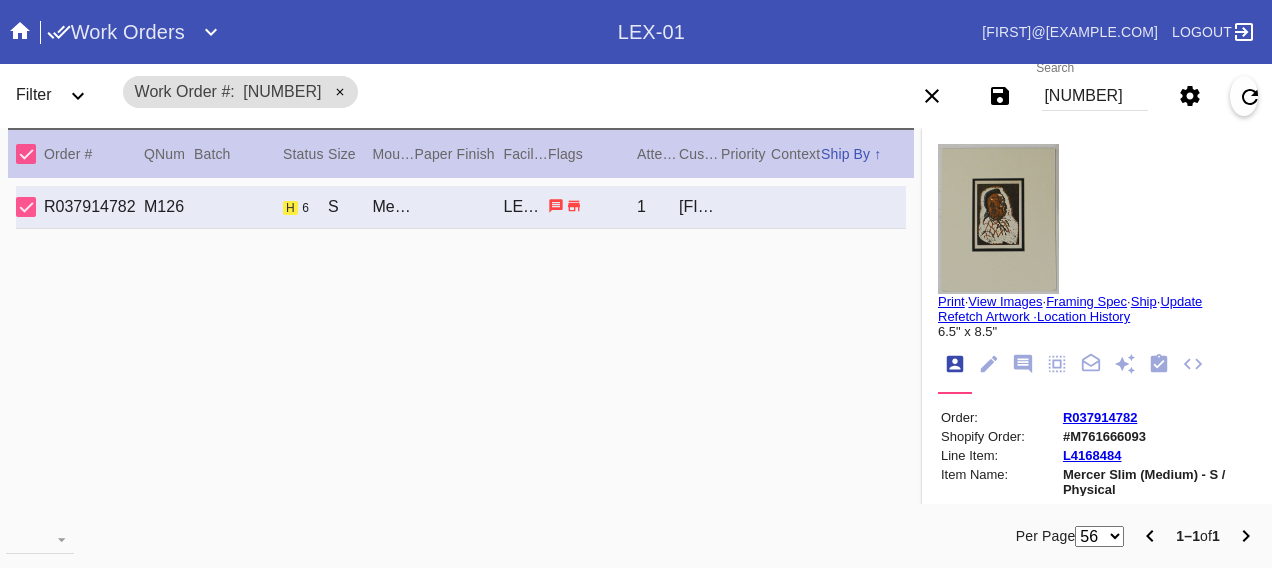 click on "[EMAIL] Logout" at bounding box center [970, 32] 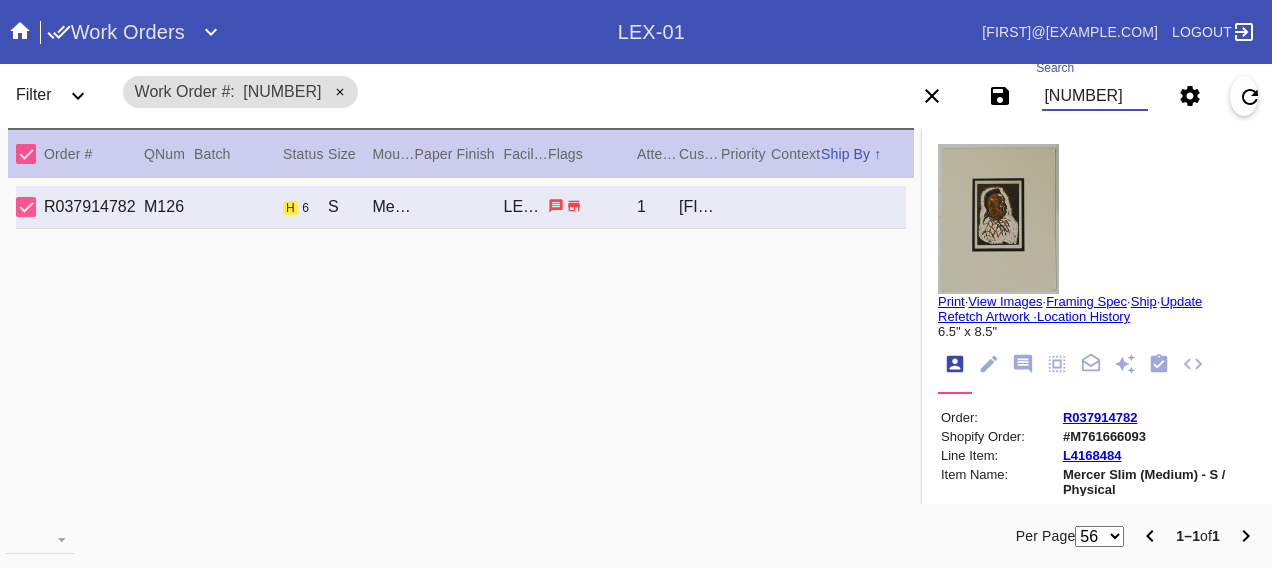 drag, startPoint x: 1096, startPoint y: 48, endPoint x: 1094, endPoint y: 88, distance: 40.04997 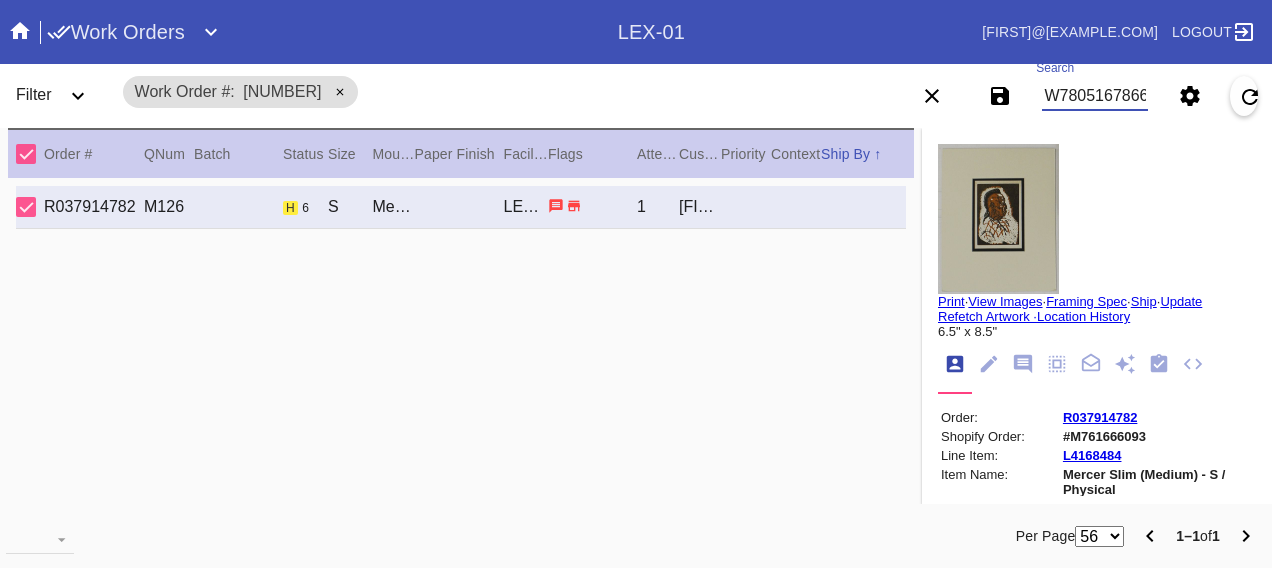 scroll, scrollTop: 0, scrollLeft: 48, axis: horizontal 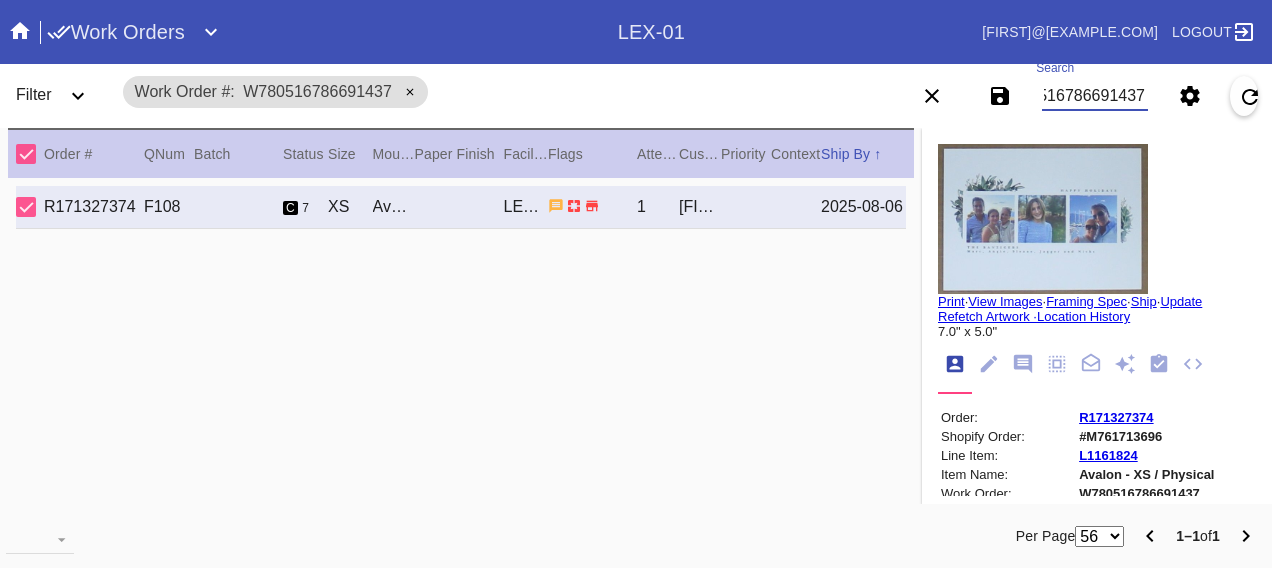 click on "W780516786691437" at bounding box center (1094, 96) 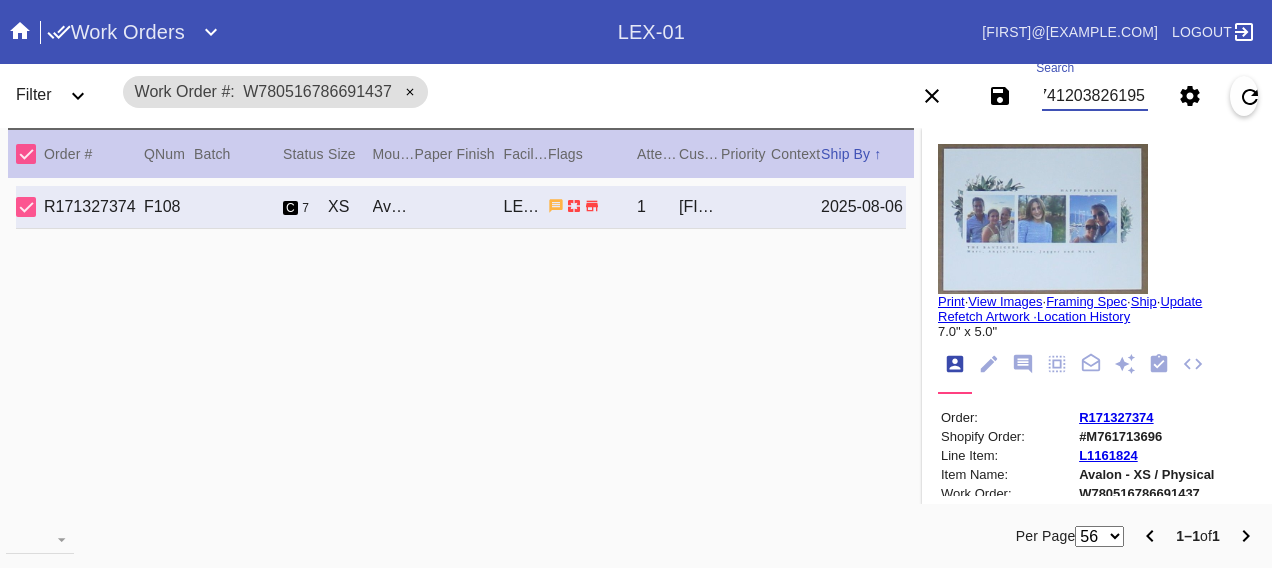 scroll, scrollTop: 0, scrollLeft: 48, axis: horizontal 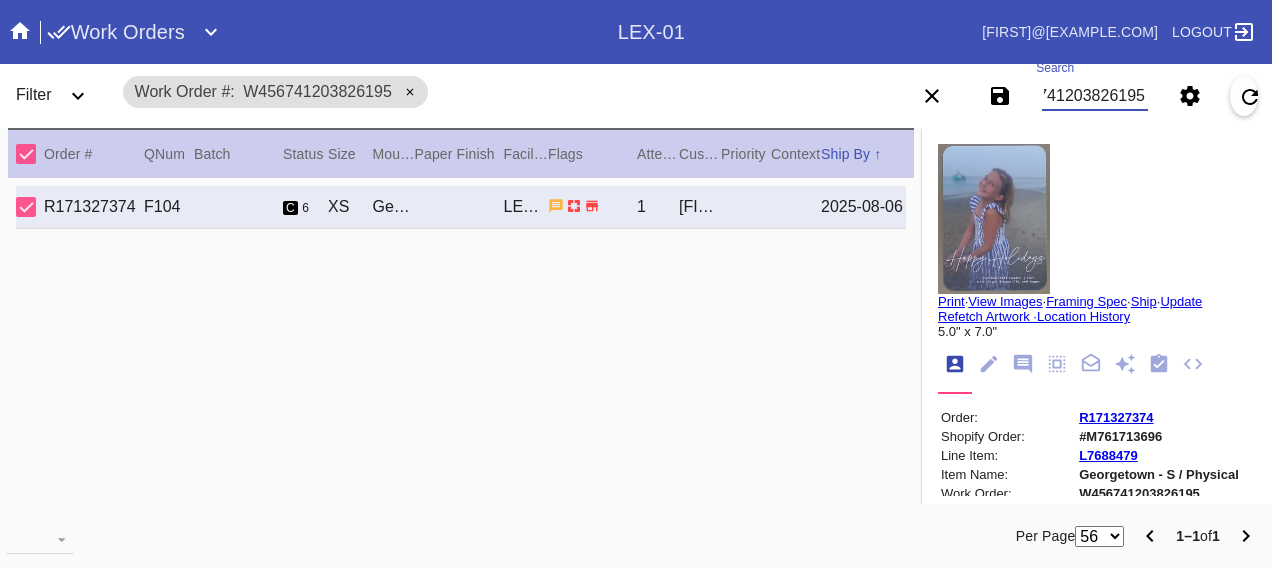 click on "W456741203826195" at bounding box center (1094, 96) 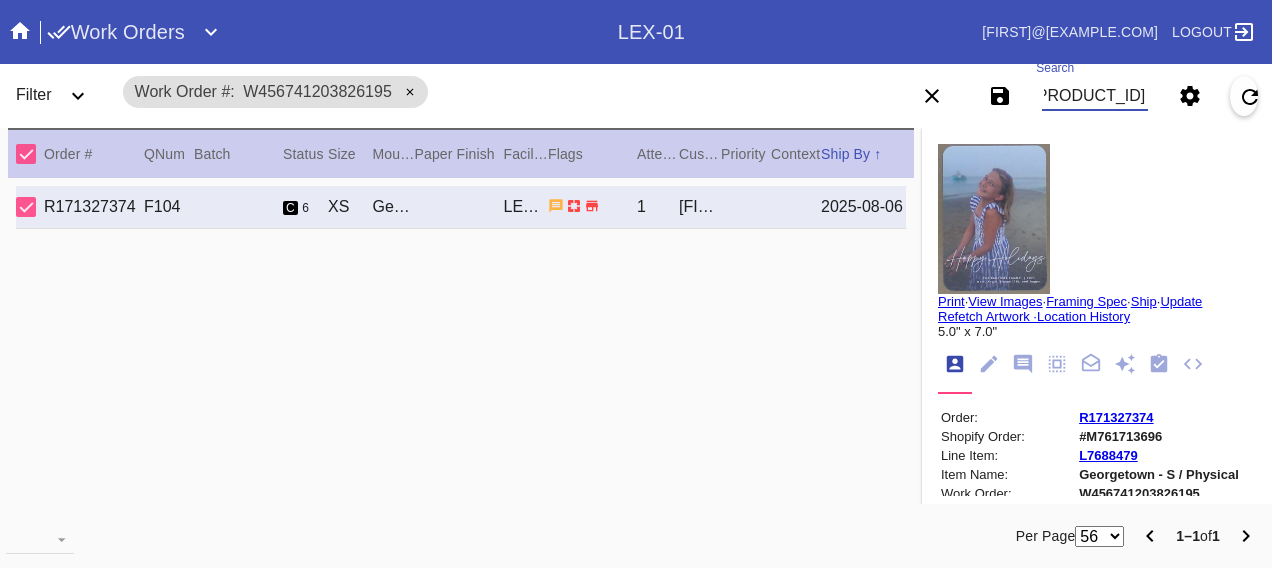 scroll, scrollTop: 0, scrollLeft: 48, axis: horizontal 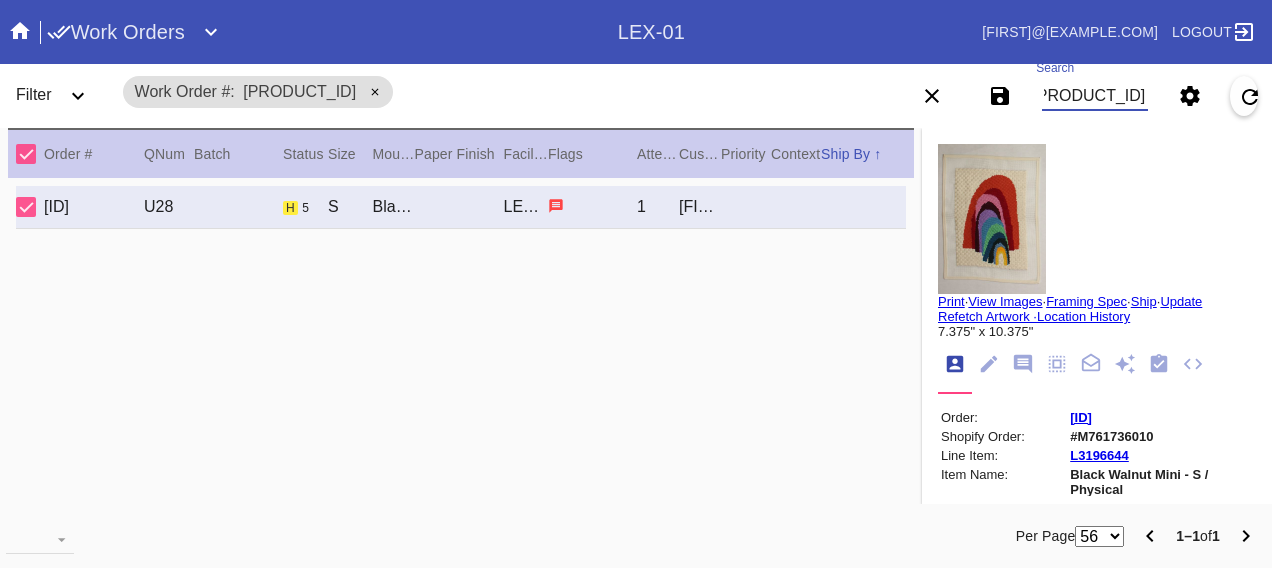 click on "[PRODUCT_ID]" at bounding box center (1094, 96) 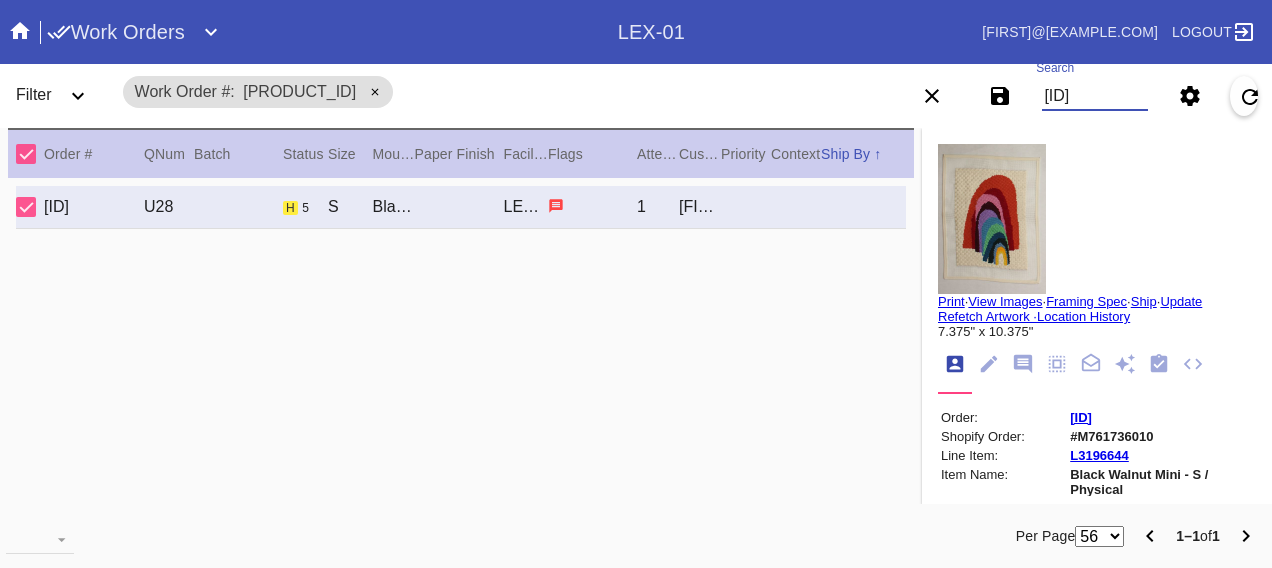 scroll, scrollTop: 0, scrollLeft: 48, axis: horizontal 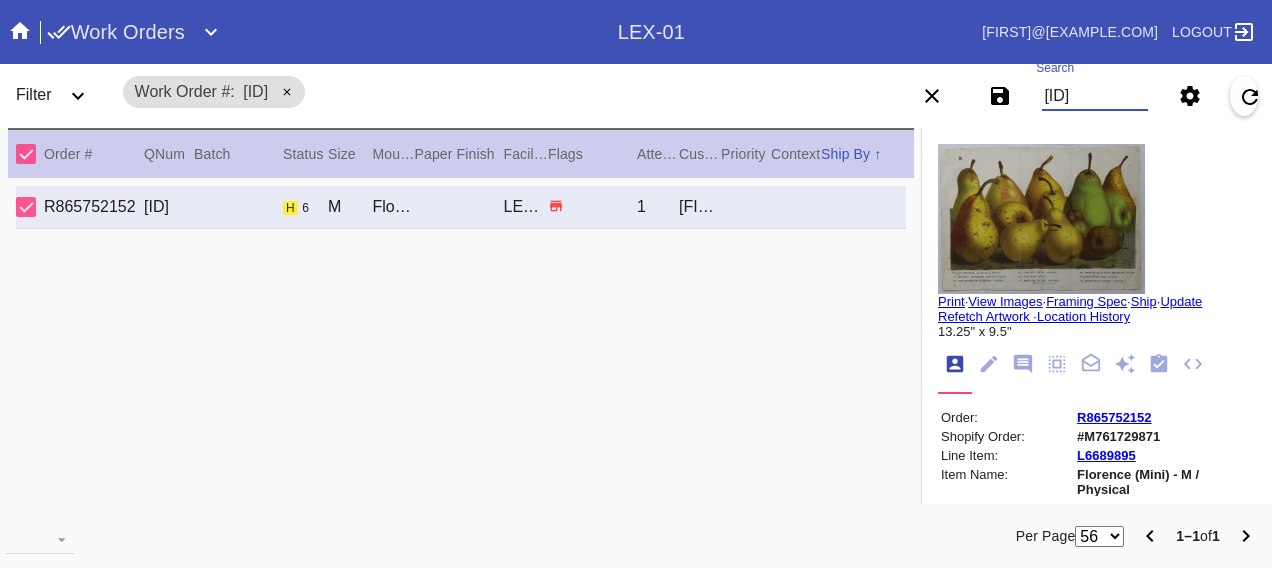 click on "[ID]" at bounding box center (1094, 96) 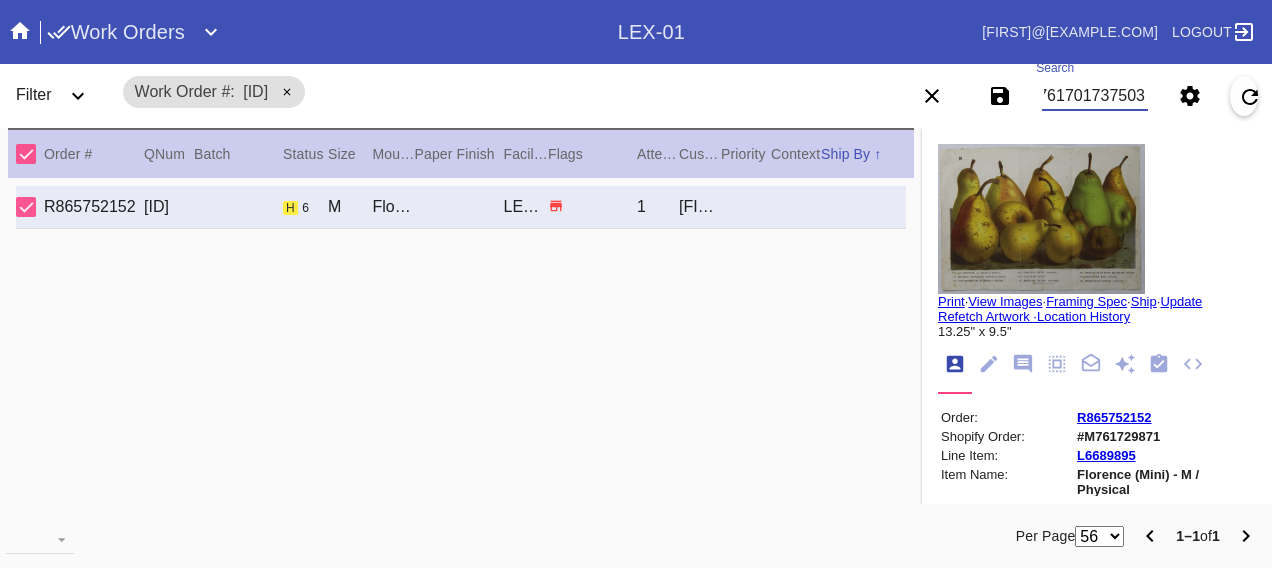 scroll, scrollTop: 0, scrollLeft: 48, axis: horizontal 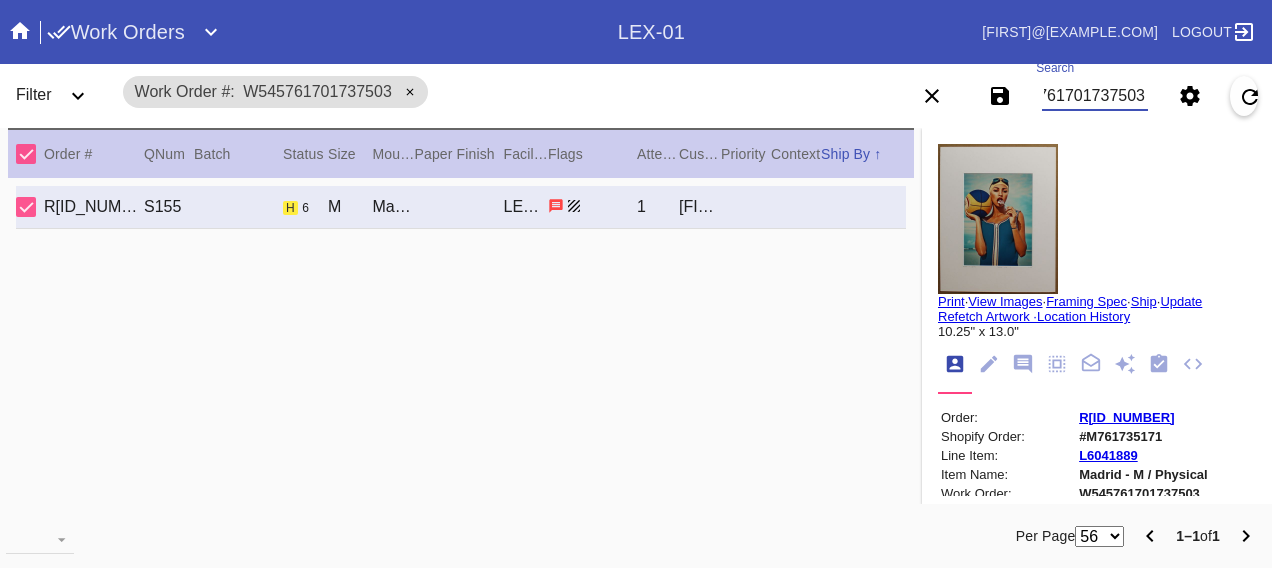click on "W545761701737503" at bounding box center [1094, 96] 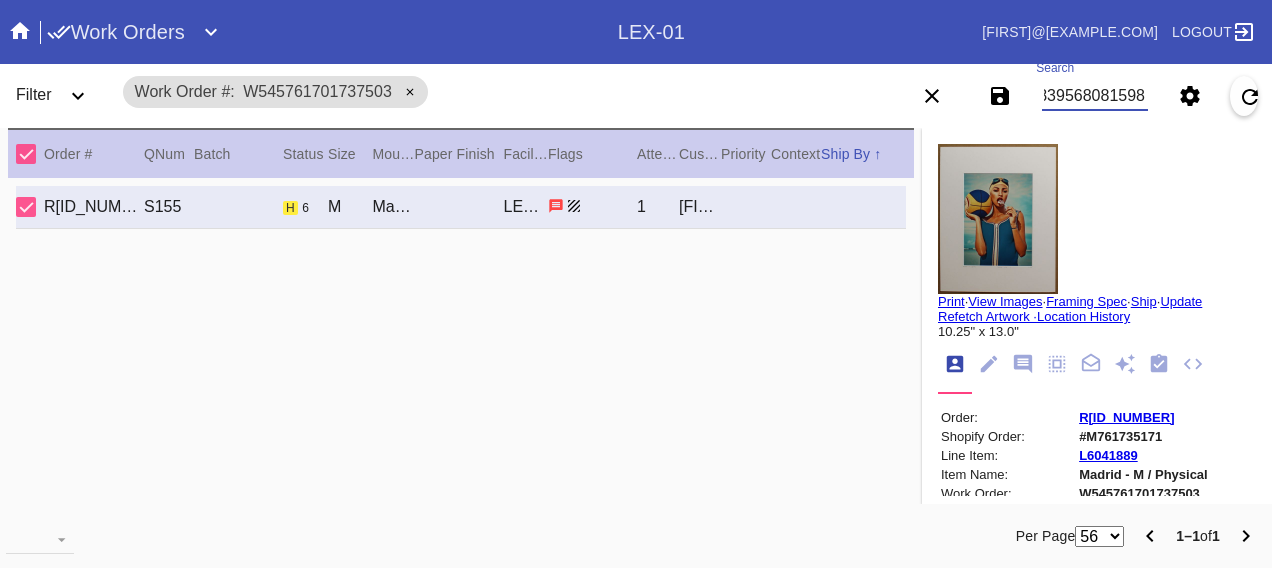 scroll, scrollTop: 0, scrollLeft: 48, axis: horizontal 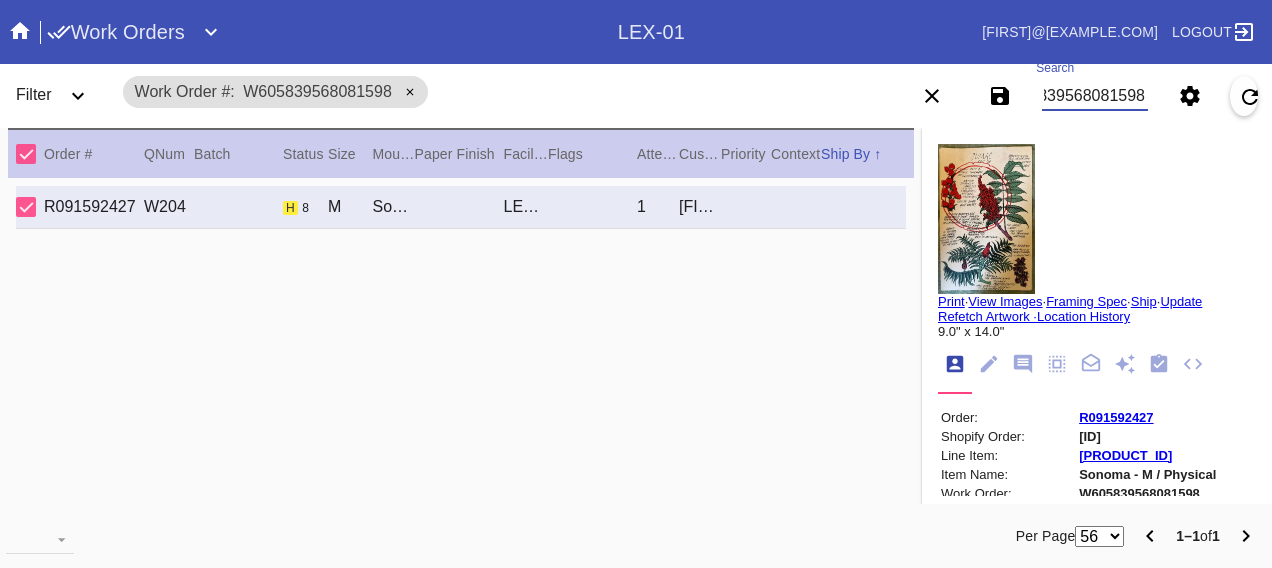 click on "W605839568081598" at bounding box center (1094, 96) 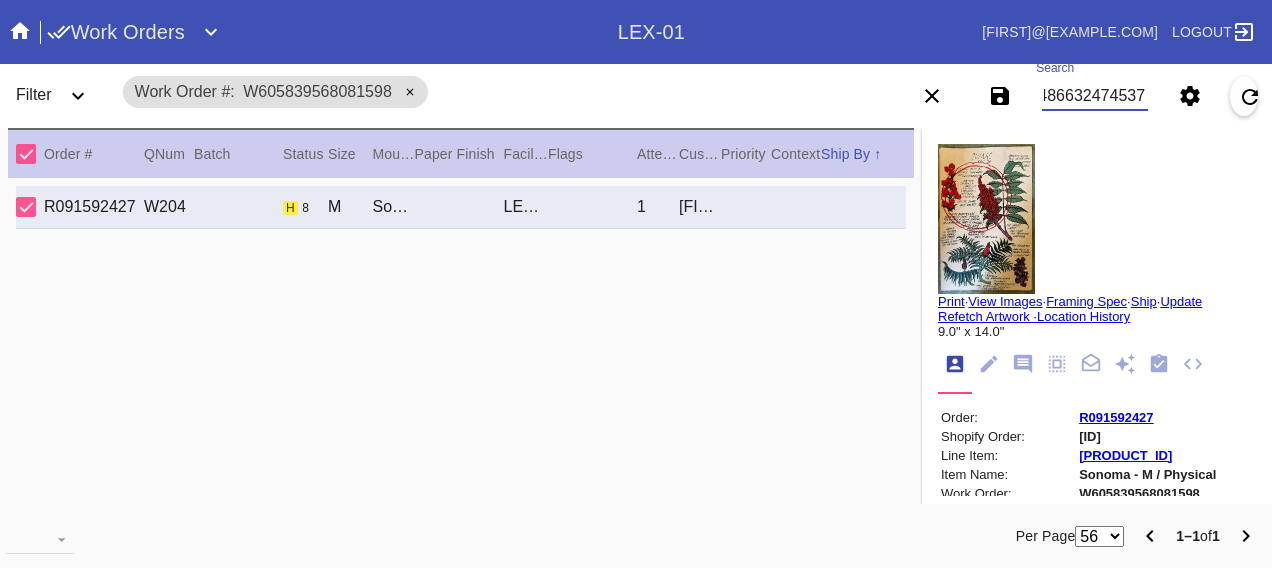 scroll, scrollTop: 0, scrollLeft: 48, axis: horizontal 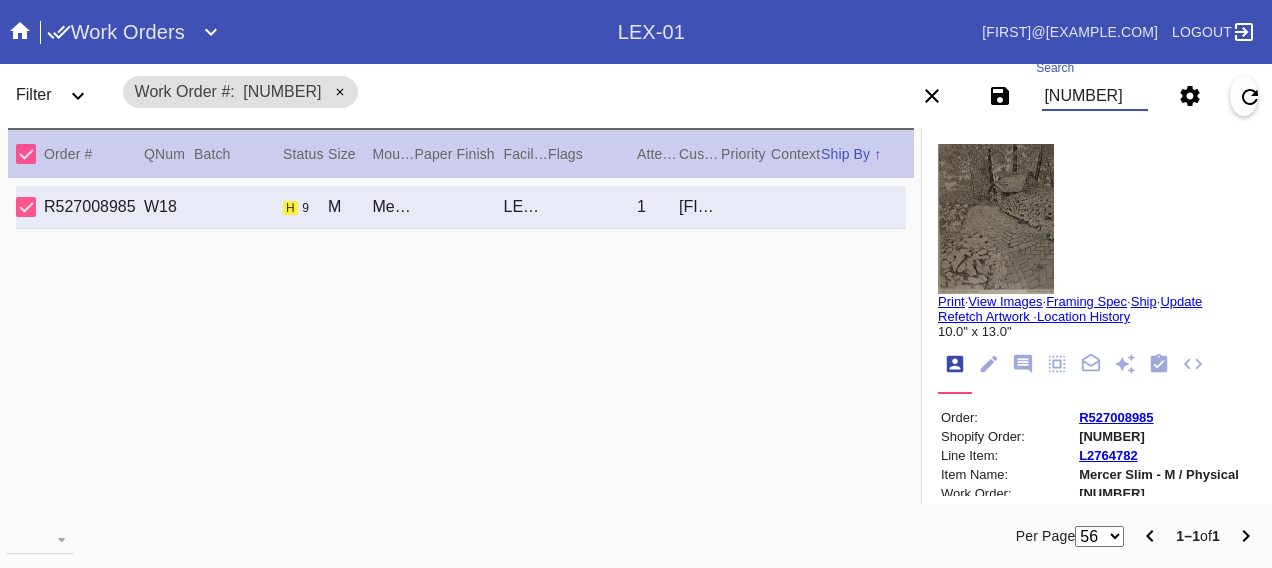 click on "[NUMBER]" at bounding box center [1094, 96] 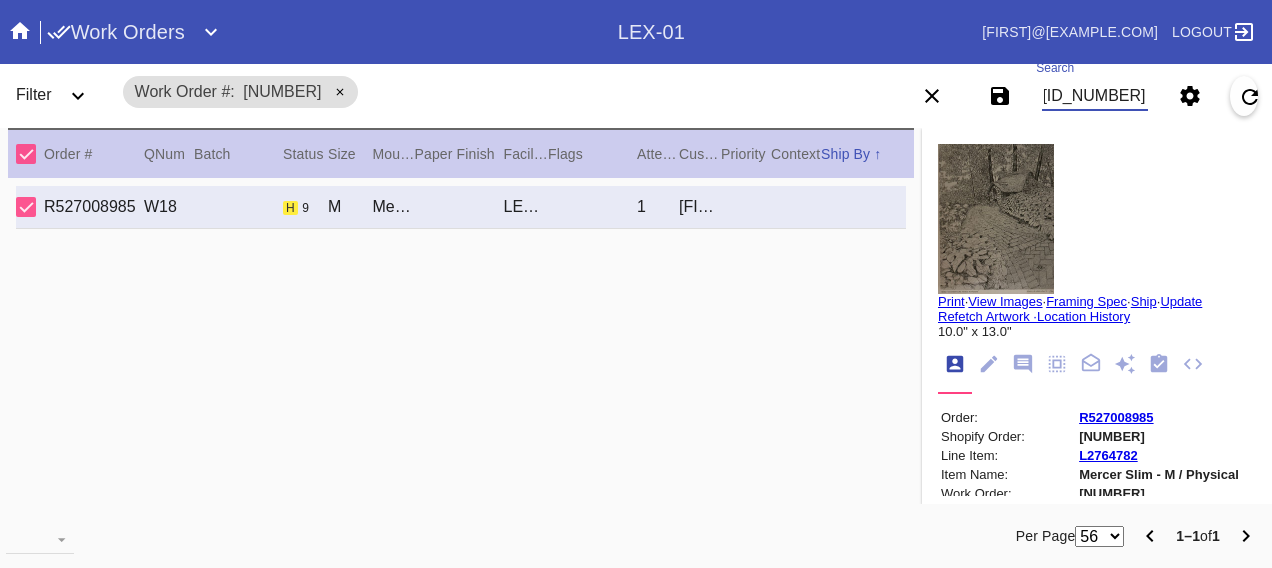 scroll, scrollTop: 0, scrollLeft: 48, axis: horizontal 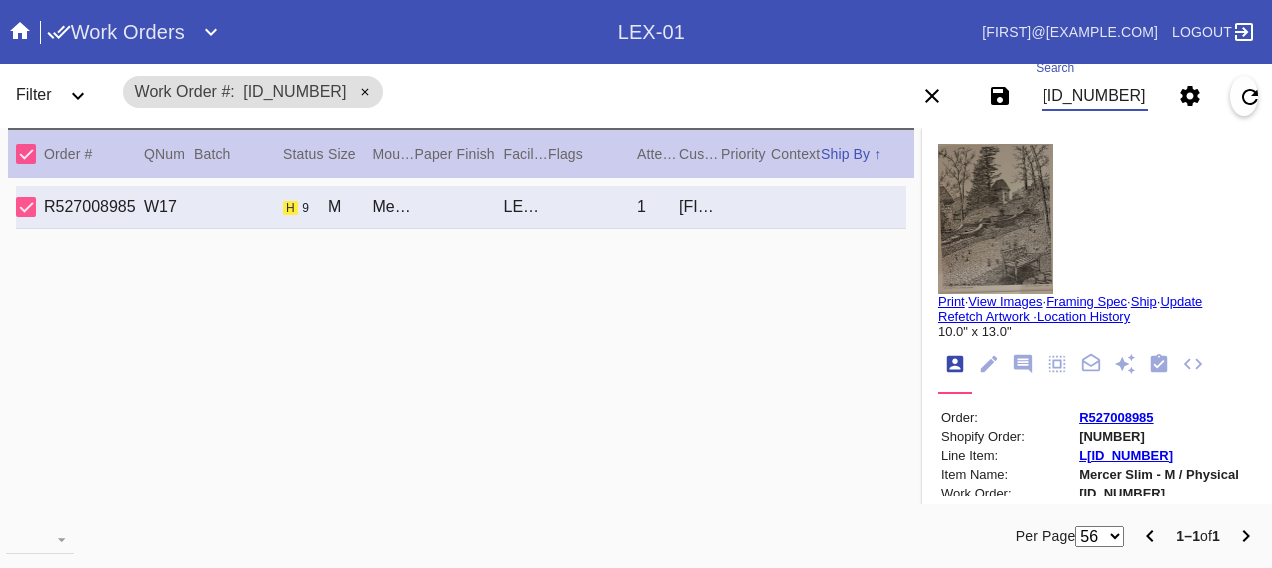 click on "[ID_NUMBER]" at bounding box center (1094, 96) 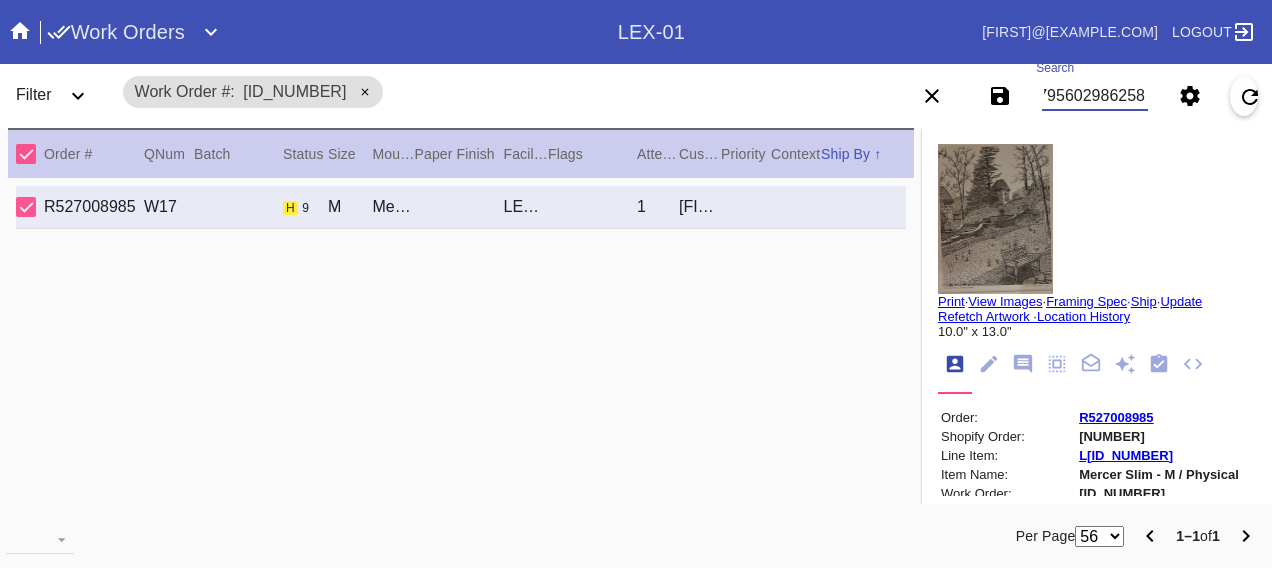 scroll, scrollTop: 0, scrollLeft: 48, axis: horizontal 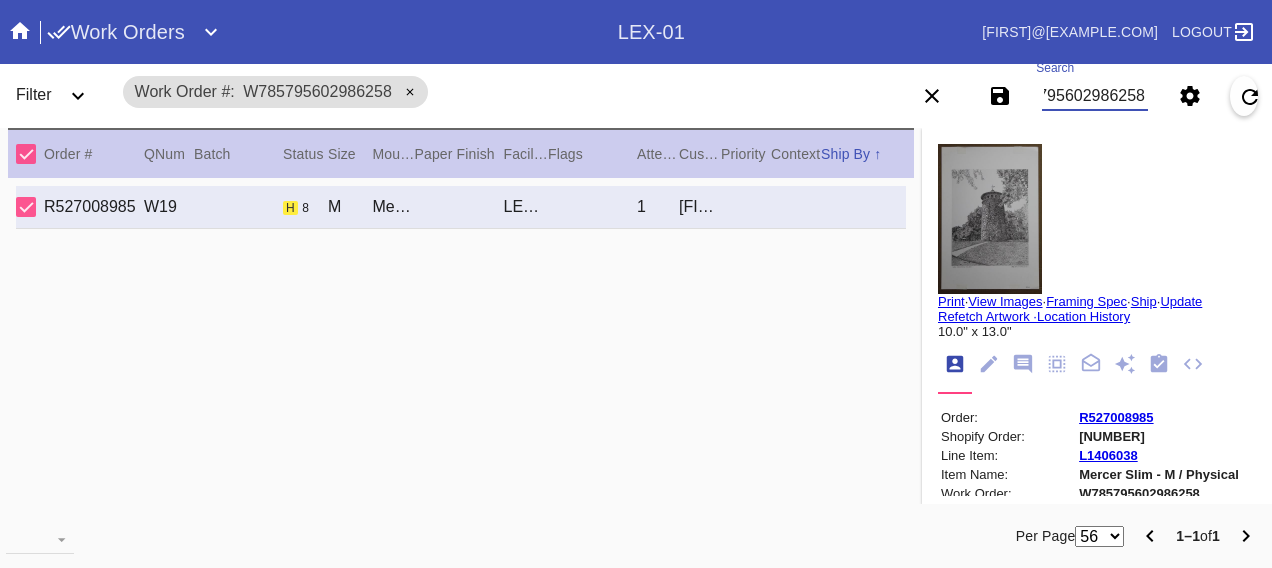 click on "W785795602986258" at bounding box center (1094, 96) 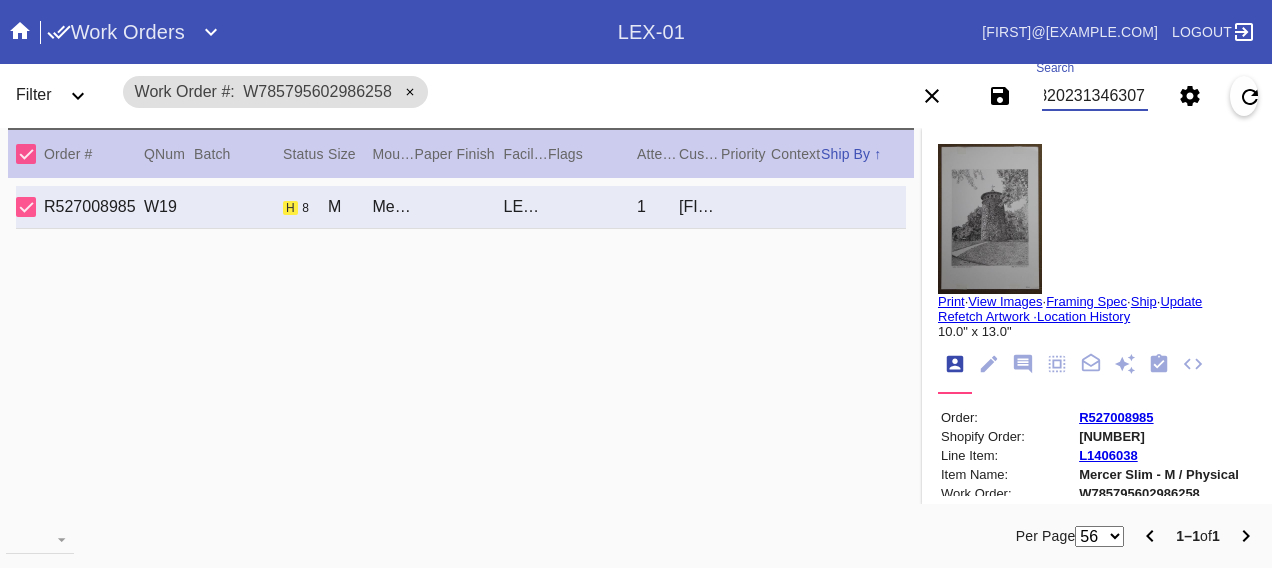scroll, scrollTop: 0, scrollLeft: 48, axis: horizontal 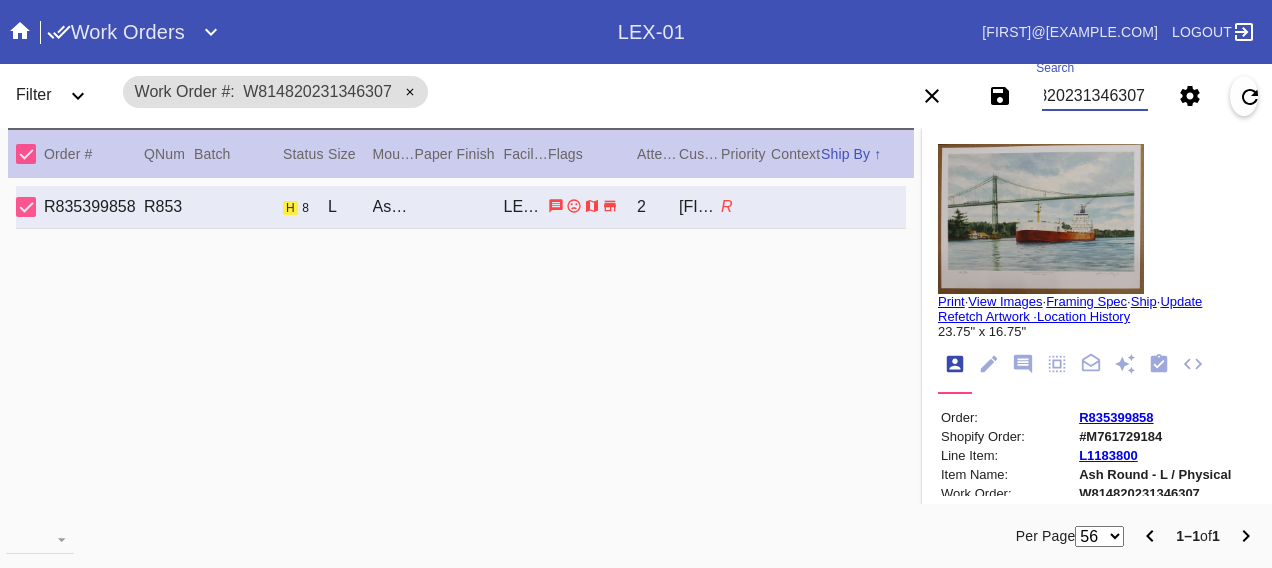 click on "W814820231346307" at bounding box center [1094, 96] 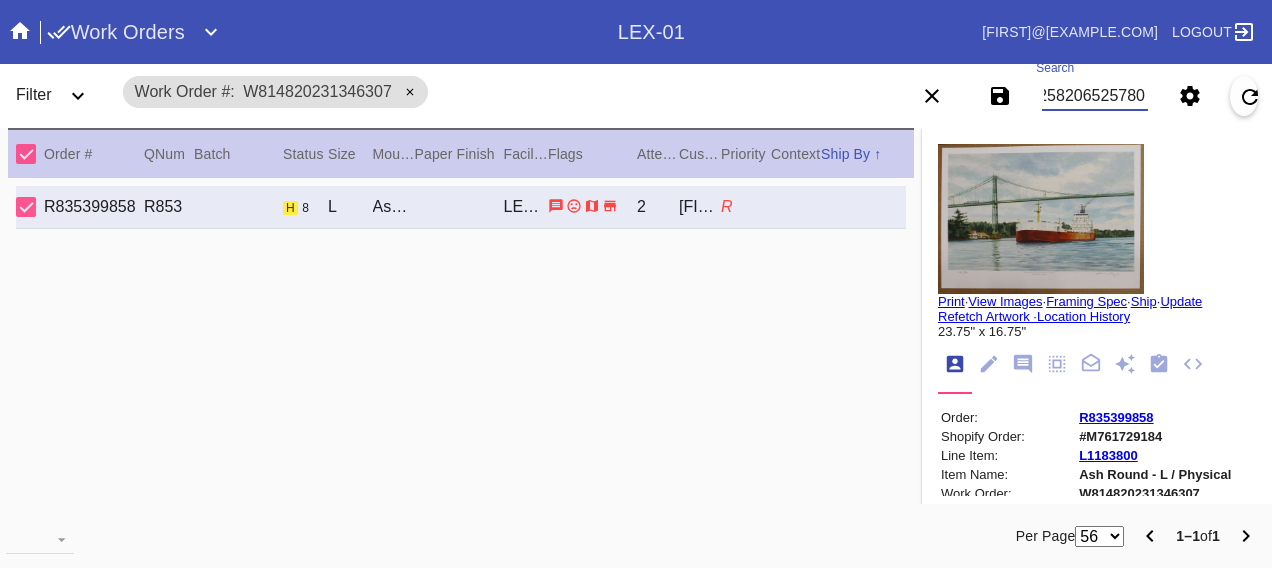 scroll, scrollTop: 0, scrollLeft: 48, axis: horizontal 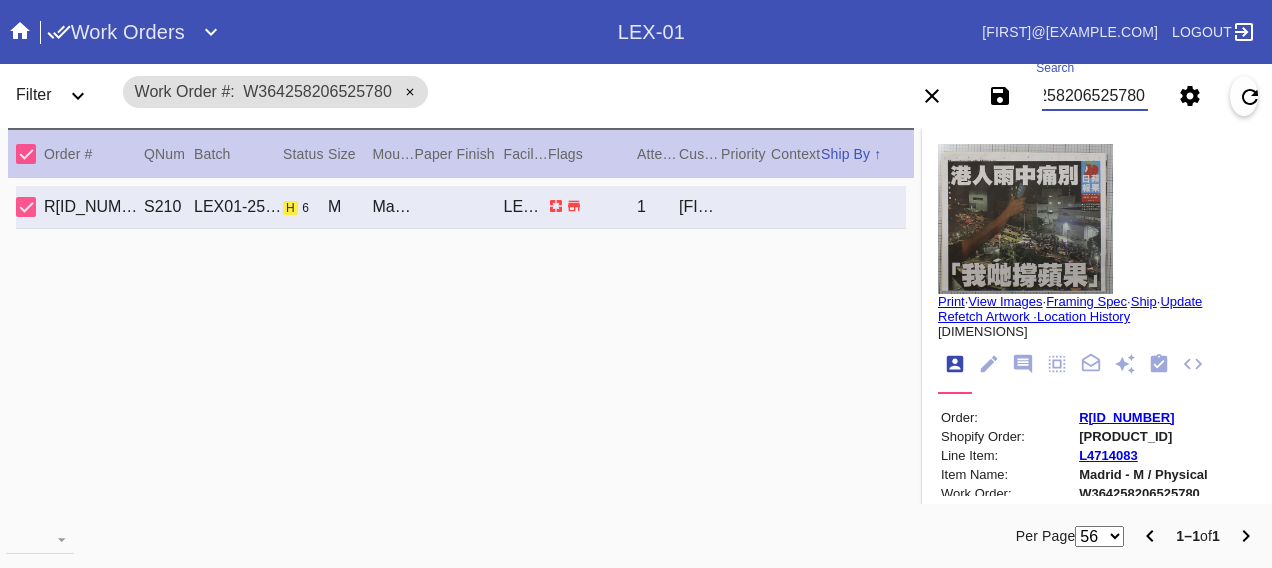 click on "W364258206525780" at bounding box center [1094, 96] 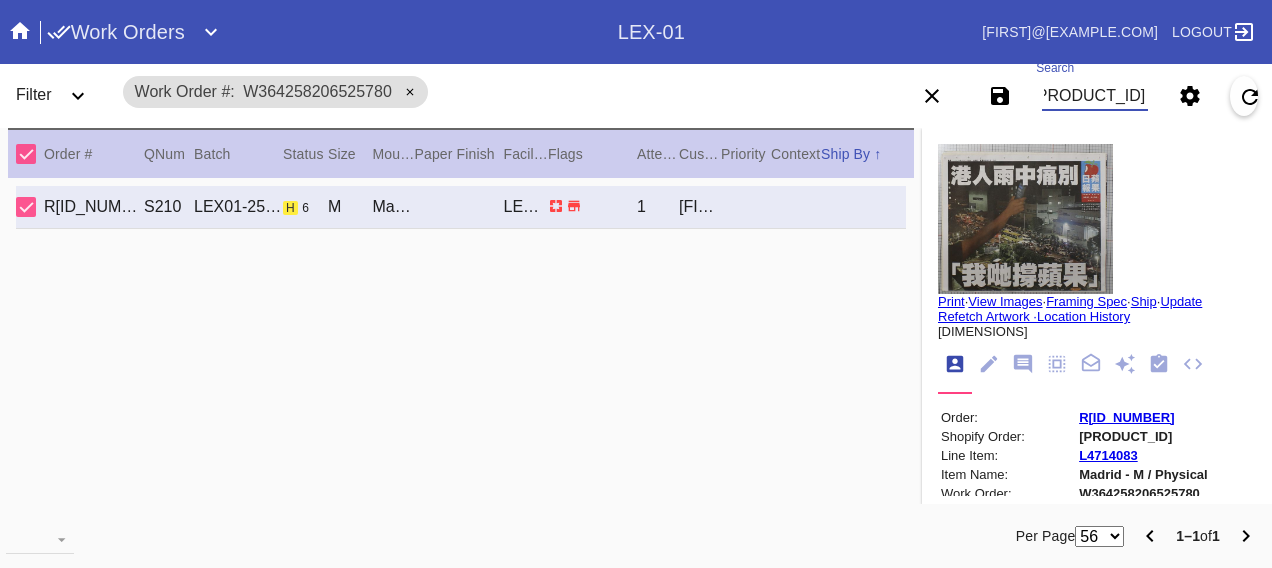 scroll, scrollTop: 0, scrollLeft: 48, axis: horizontal 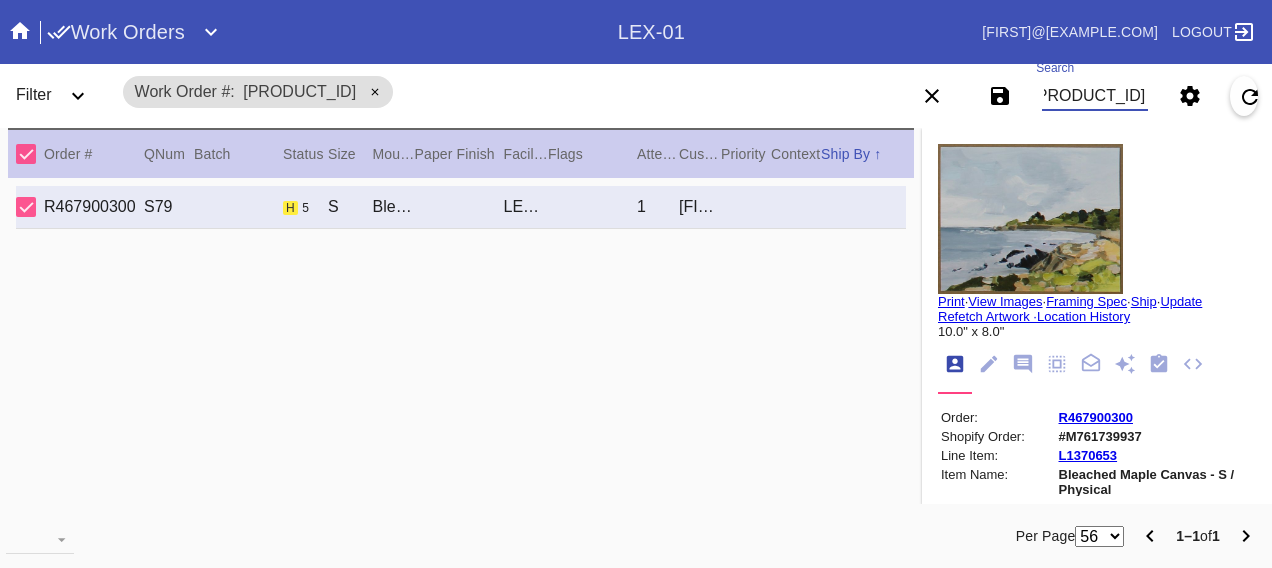 click on "[PRODUCT_ID]" at bounding box center (1094, 96) 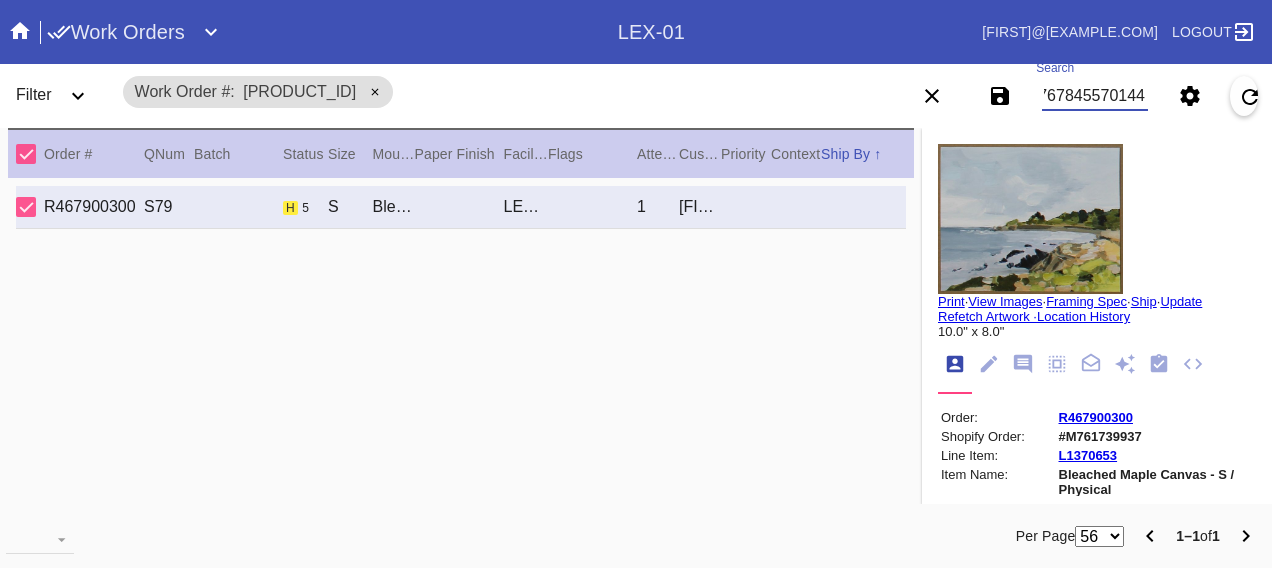 scroll, scrollTop: 0, scrollLeft: 48, axis: horizontal 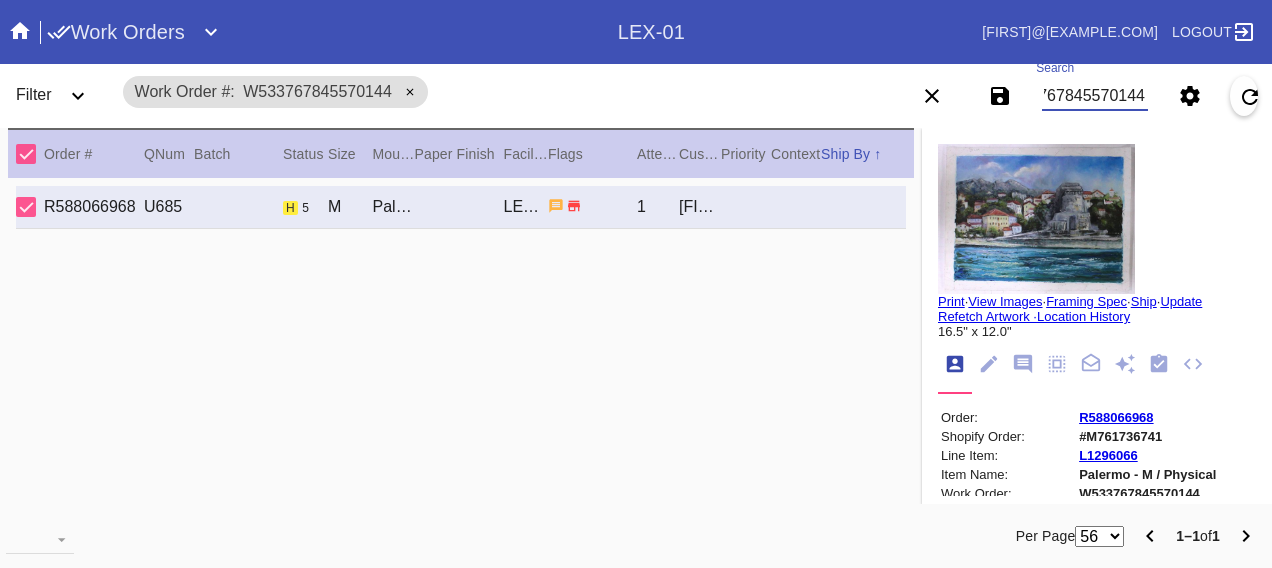 click on "W533767845570144" at bounding box center [1094, 96] 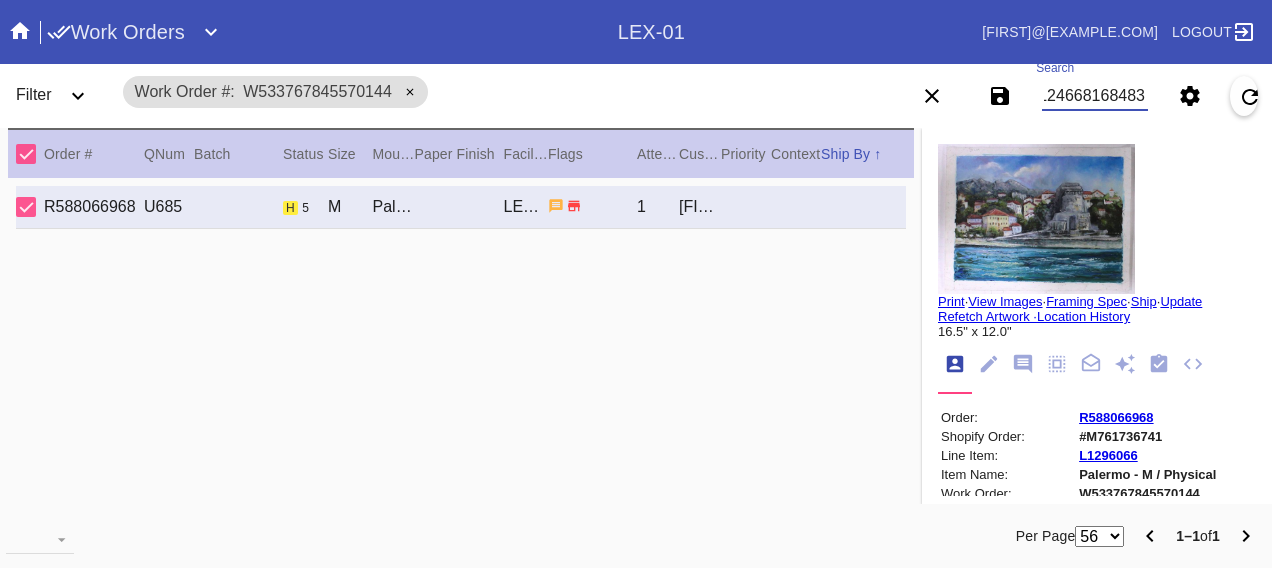 scroll, scrollTop: 0, scrollLeft: 48, axis: horizontal 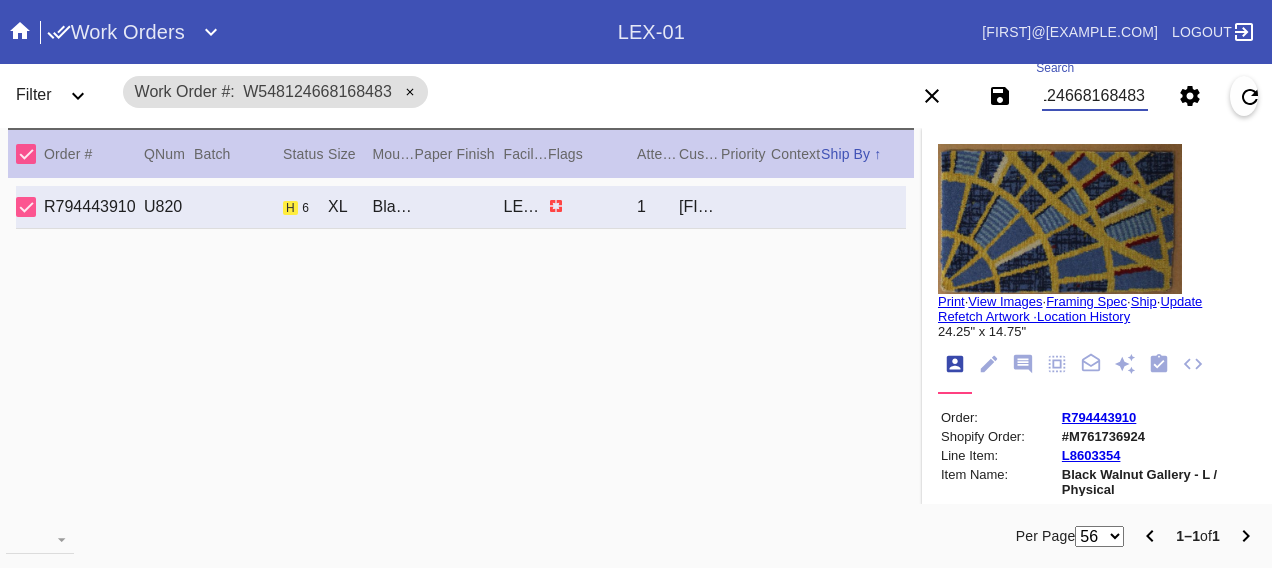 click on "W548124668168483" at bounding box center (1094, 96) 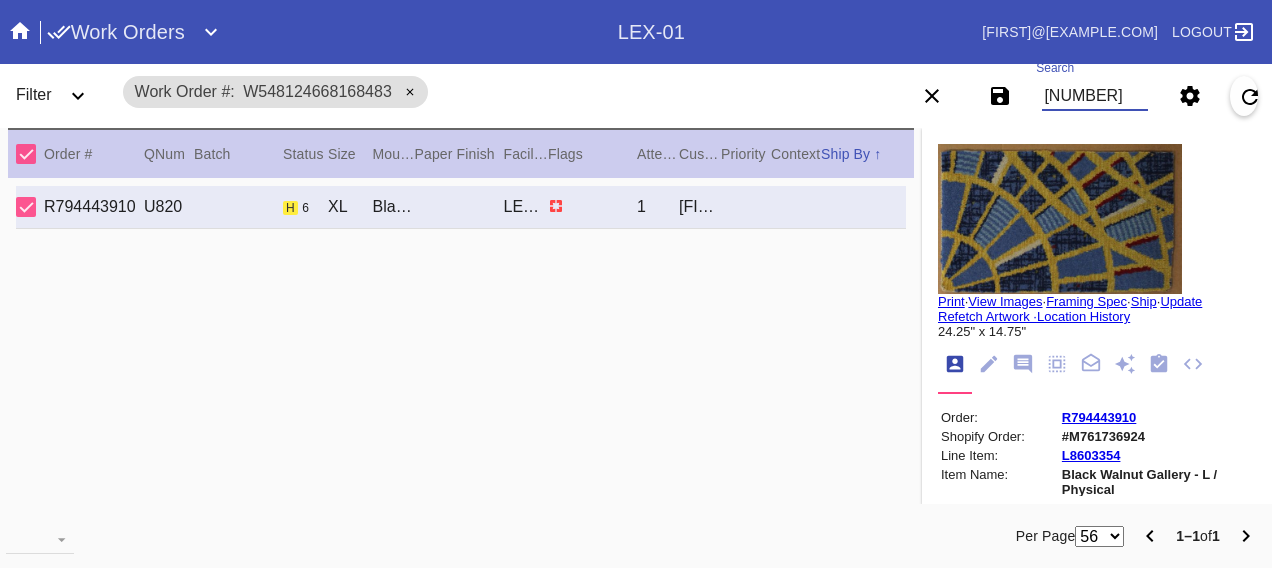 scroll, scrollTop: 0, scrollLeft: 48, axis: horizontal 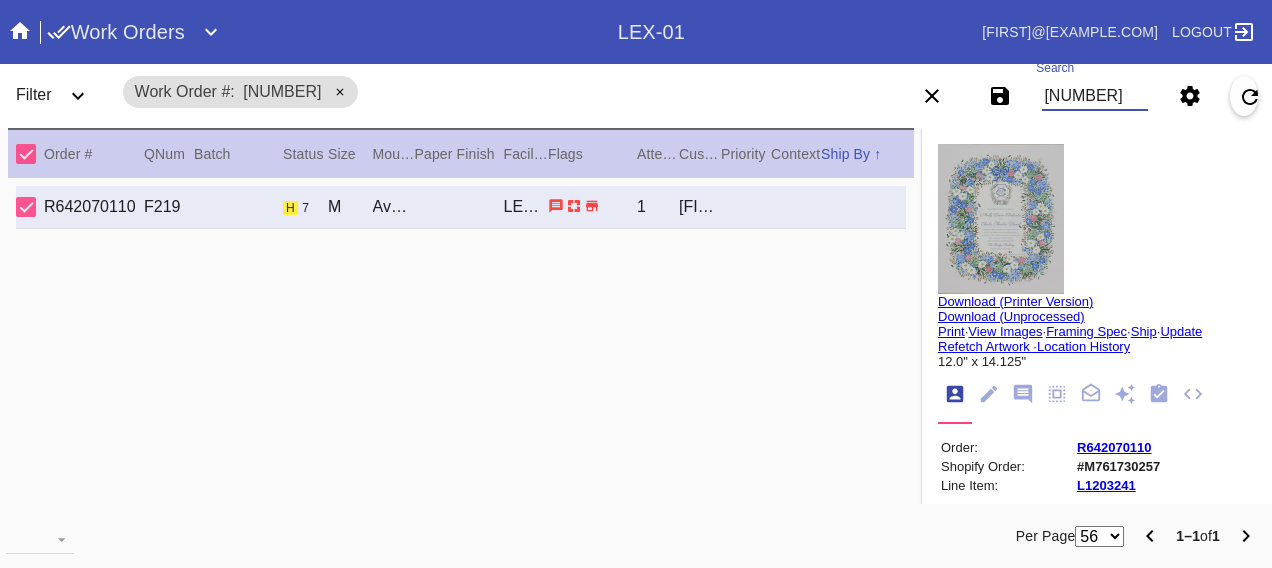 click on "[NUMBER]" at bounding box center [1094, 96] 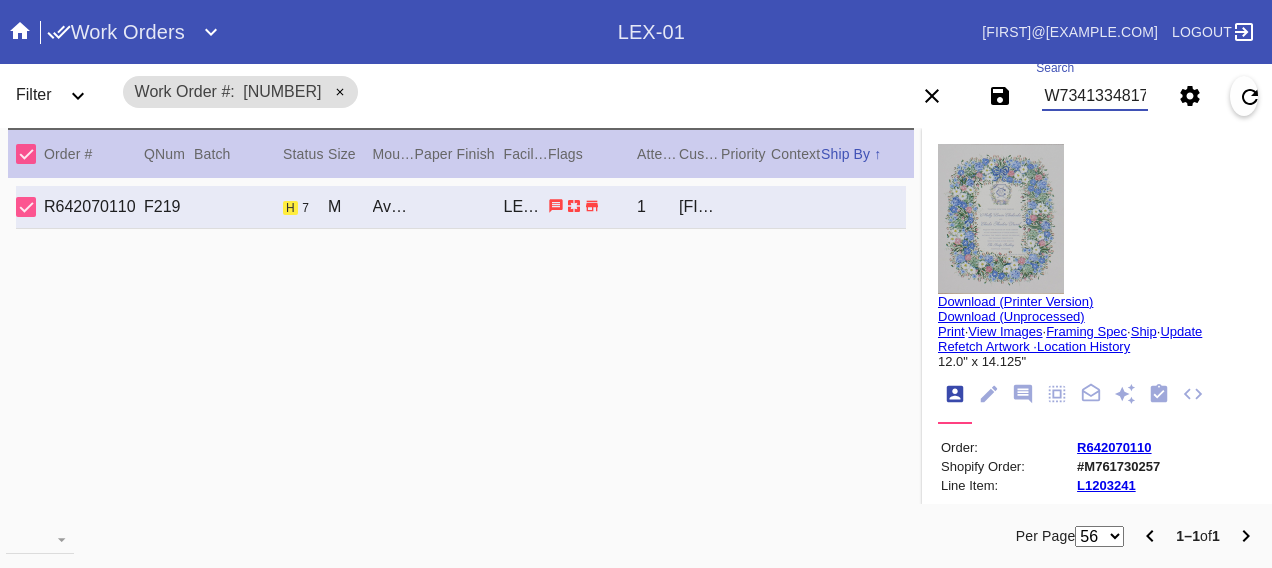 scroll, scrollTop: 0, scrollLeft: 48, axis: horizontal 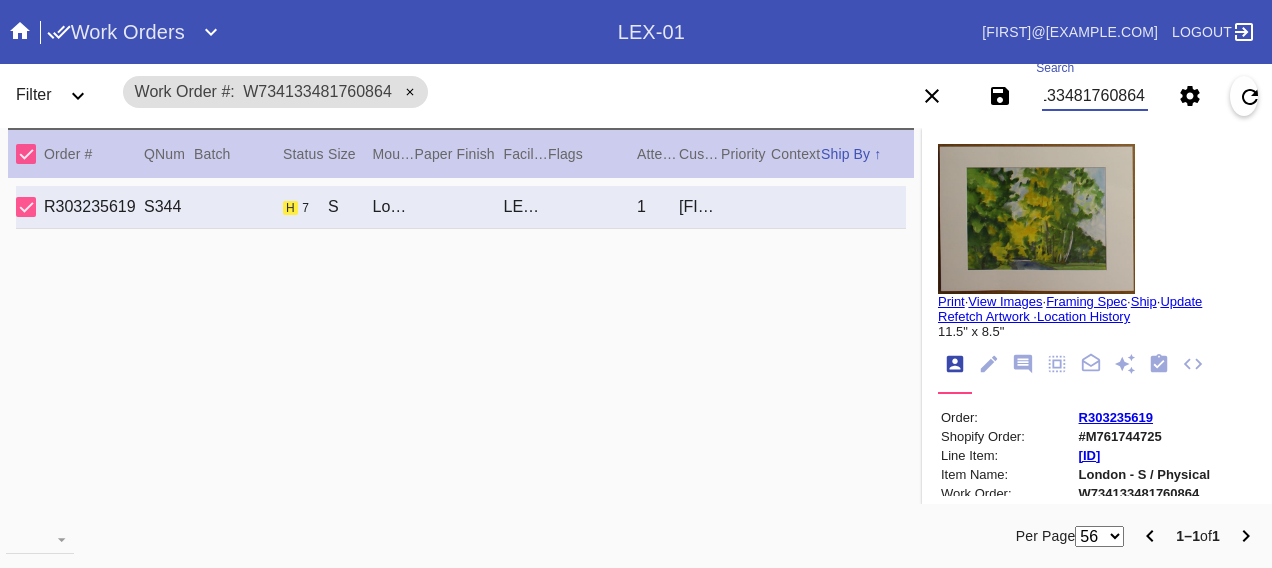 click on "W734133481760864" at bounding box center [1094, 96] 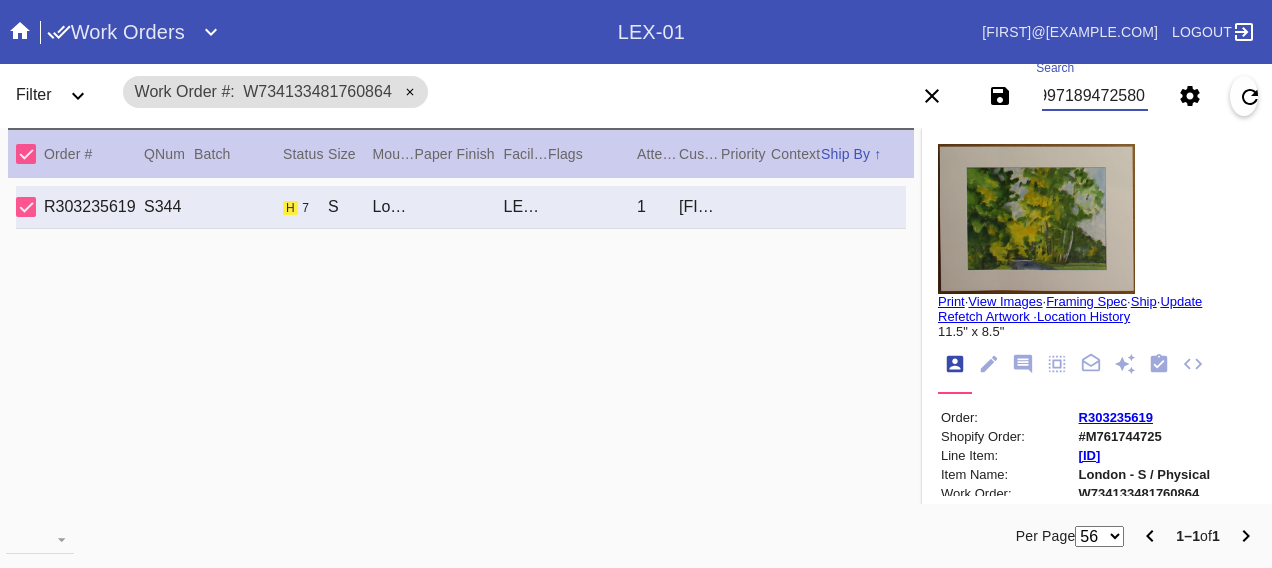 scroll, scrollTop: 0, scrollLeft: 48, axis: horizontal 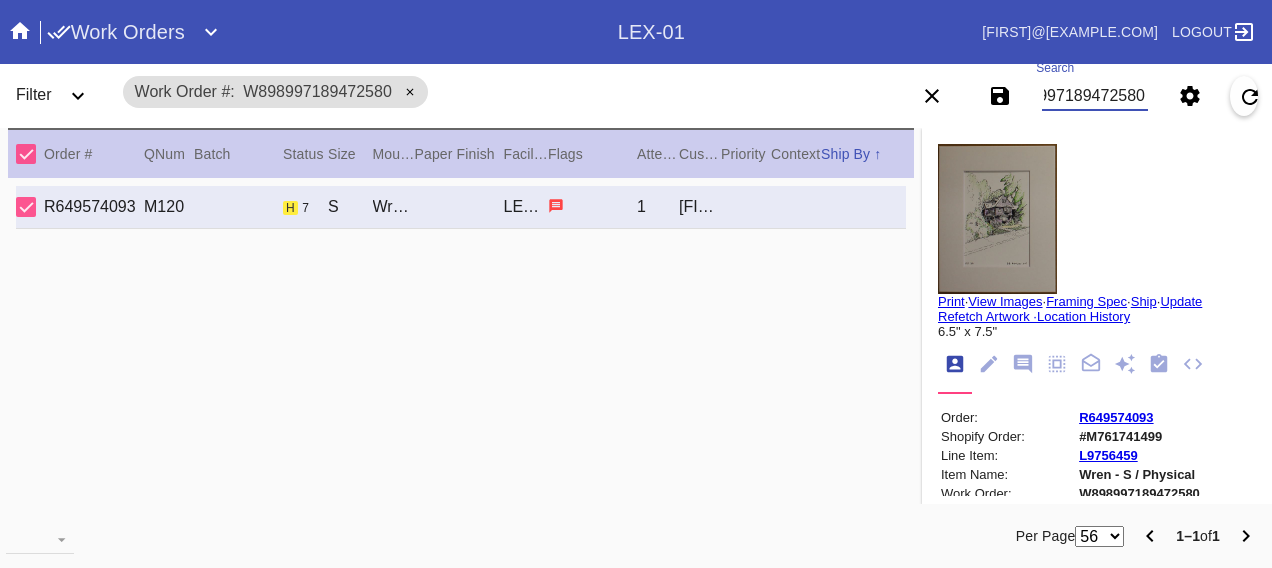 click on "W898997189472580" at bounding box center (1094, 96) 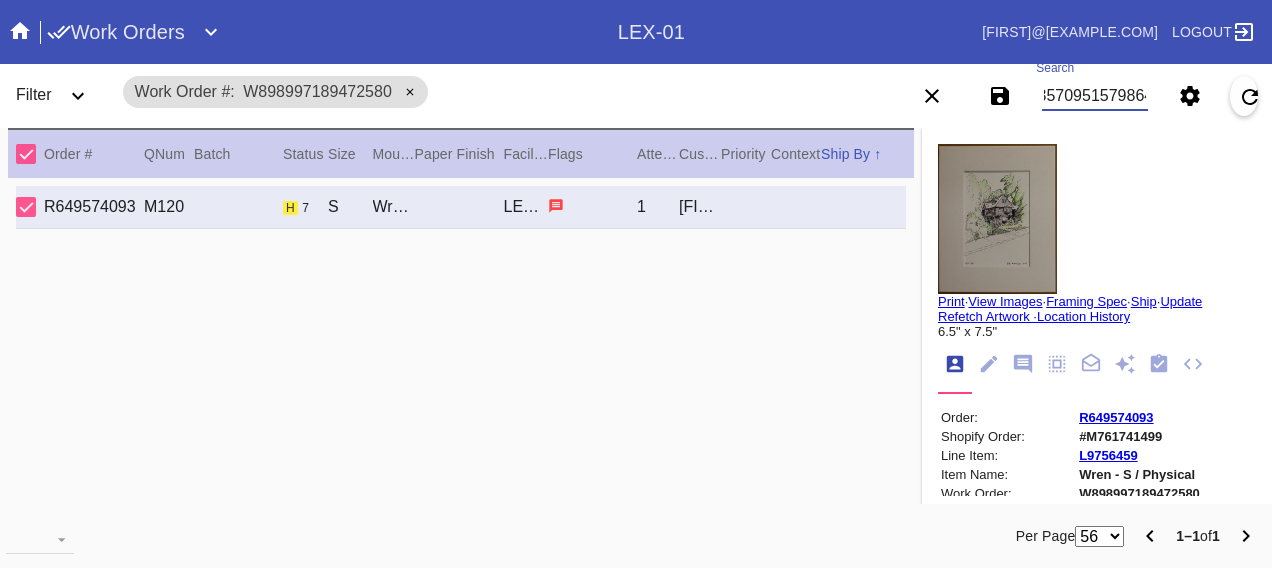 scroll, scrollTop: 0, scrollLeft: 48, axis: horizontal 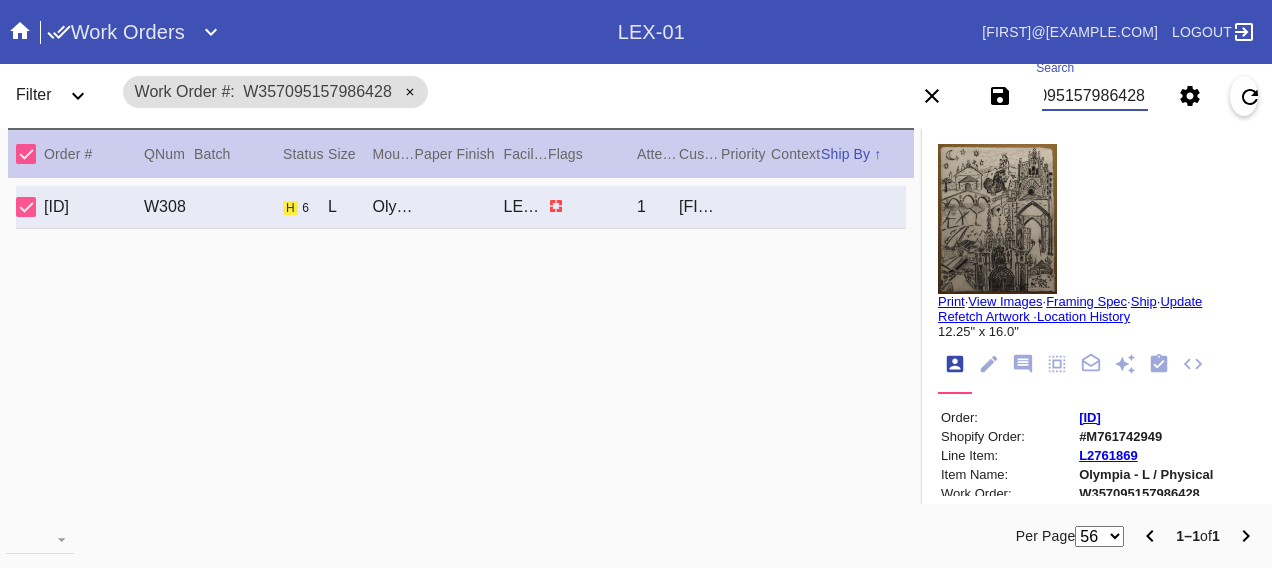 click on "W357095157986428" at bounding box center [1094, 96] 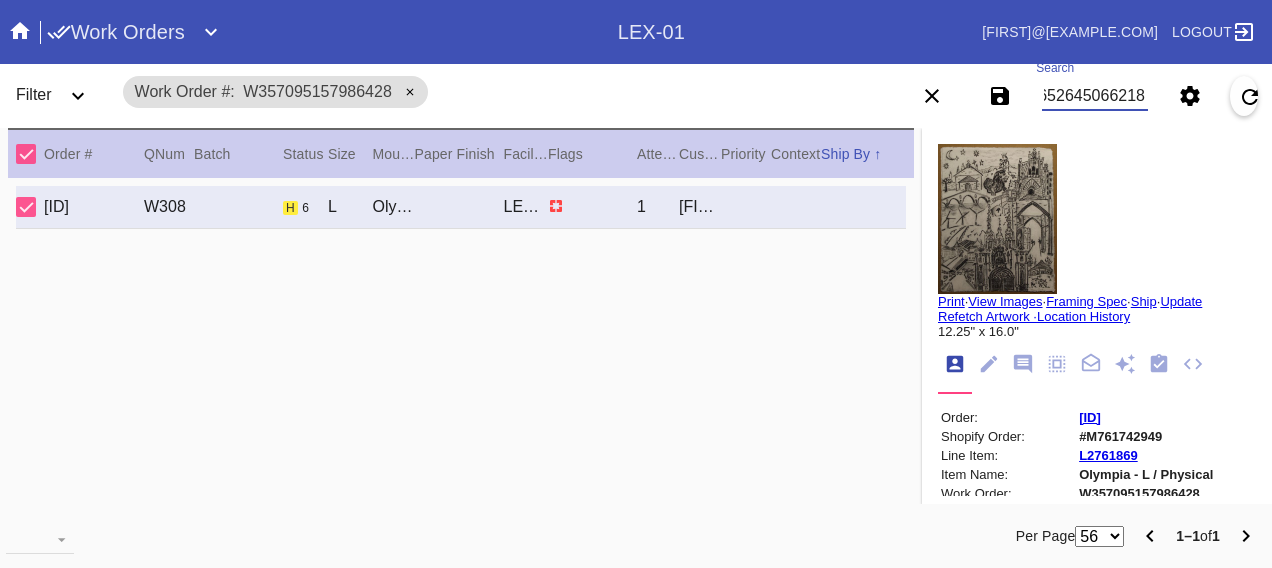 scroll, scrollTop: 0, scrollLeft: 48, axis: horizontal 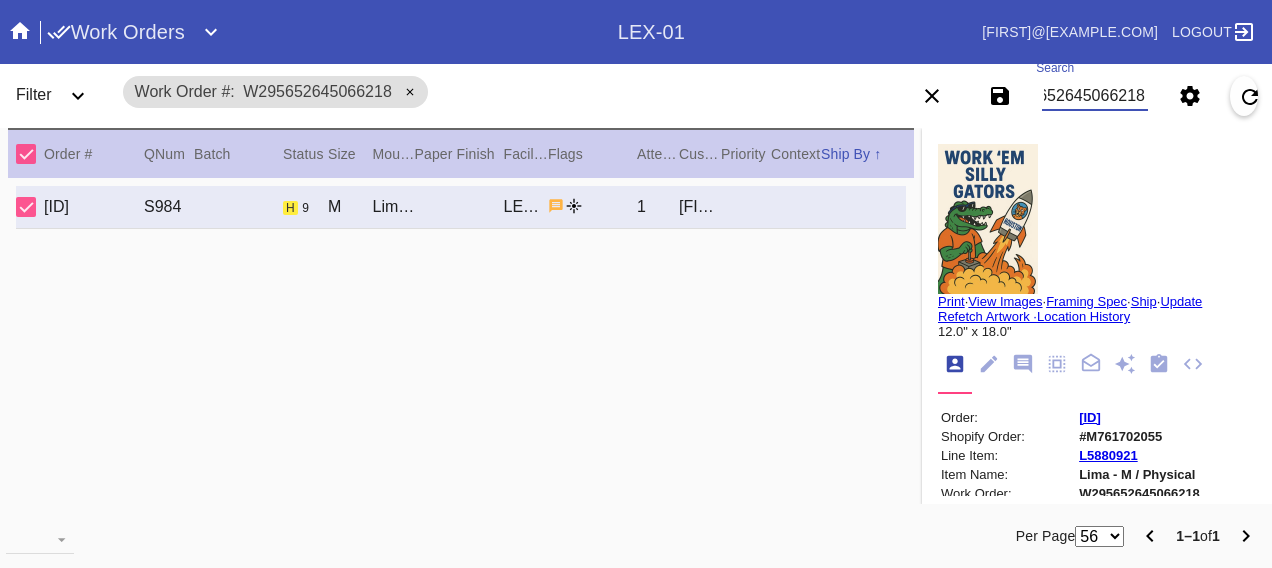 click on "W295652645066218" at bounding box center [1094, 96] 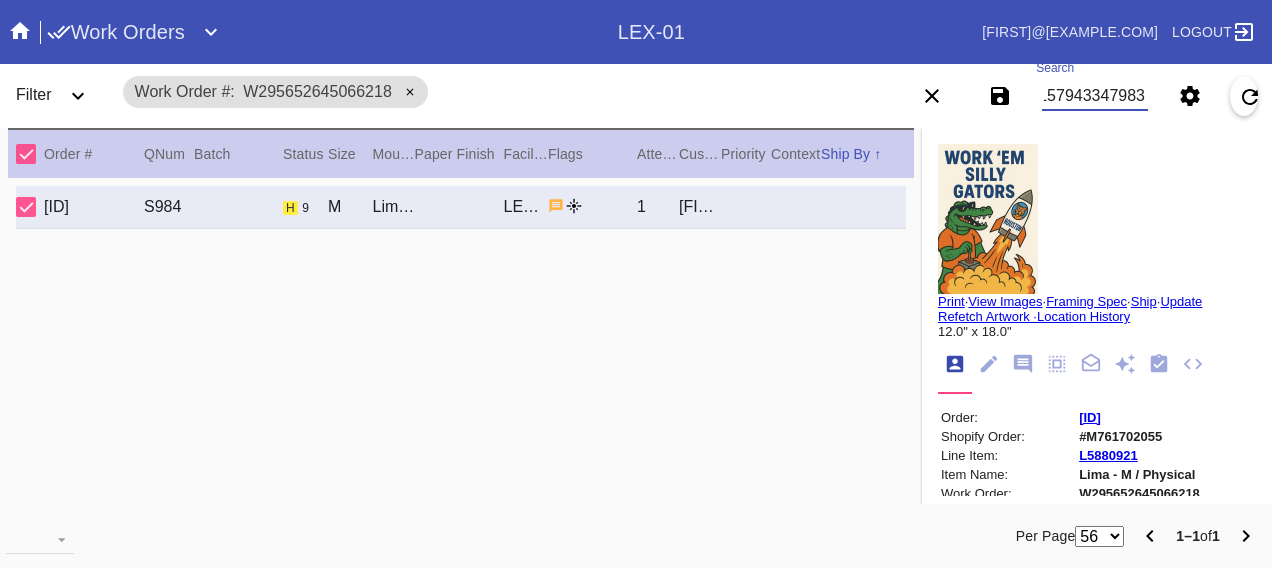 scroll, scrollTop: 0, scrollLeft: 48, axis: horizontal 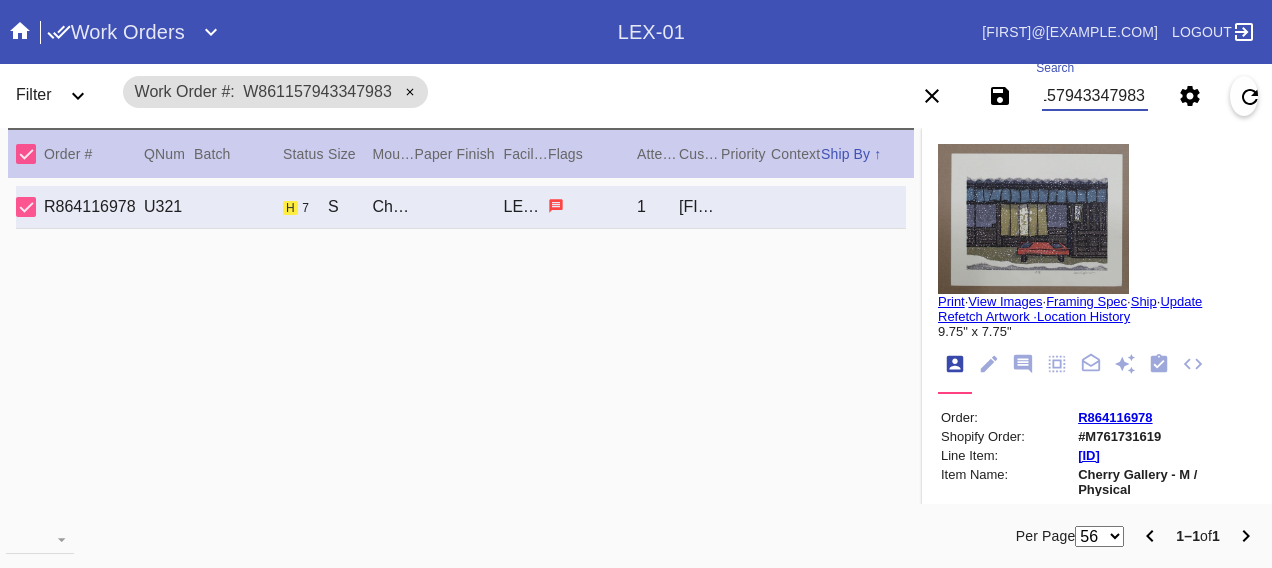click on "W861157943347983" at bounding box center (1094, 96) 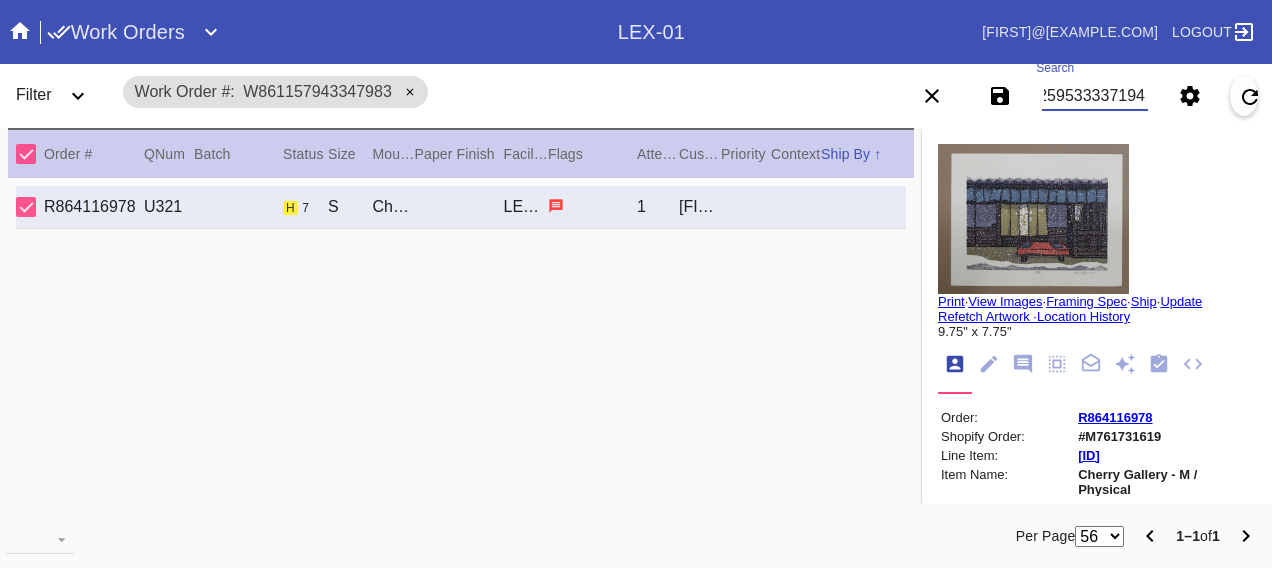 scroll, scrollTop: 0, scrollLeft: 48, axis: horizontal 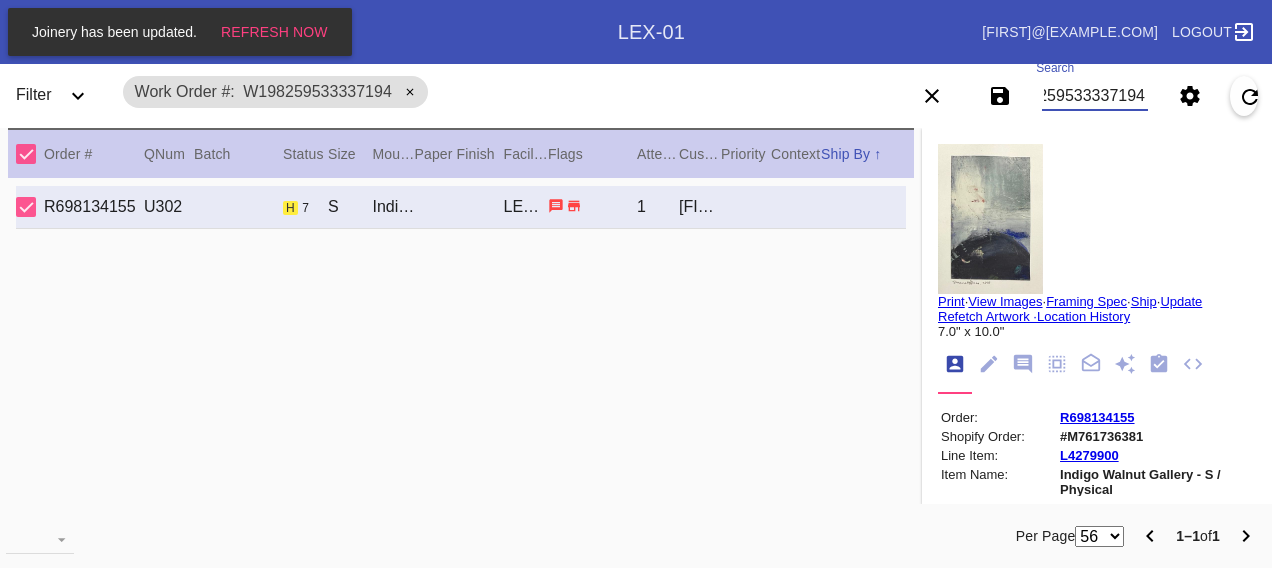 click on "W198259533337194" at bounding box center [1094, 96] 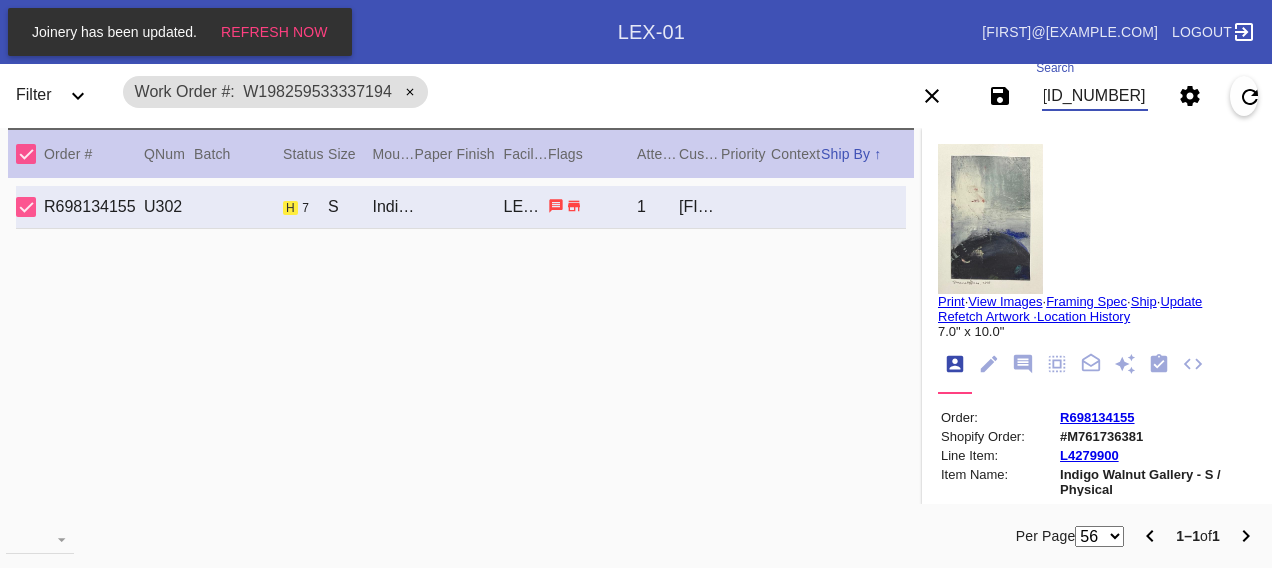 scroll, scrollTop: 0, scrollLeft: 48, axis: horizontal 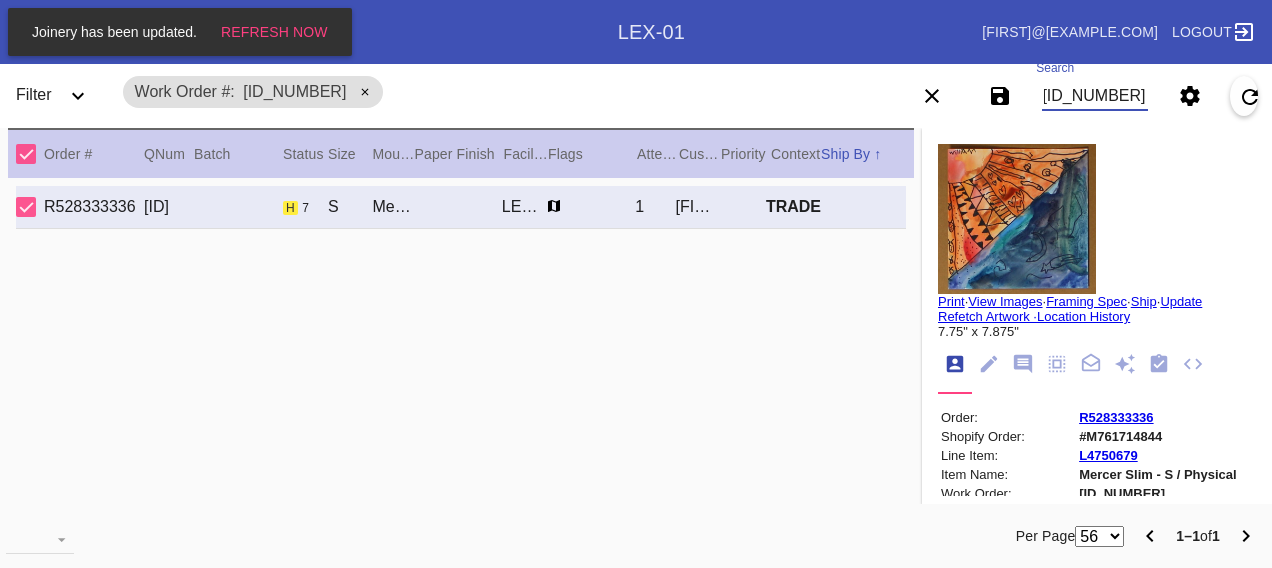 click on "[ID_NUMBER]" at bounding box center (1094, 96) 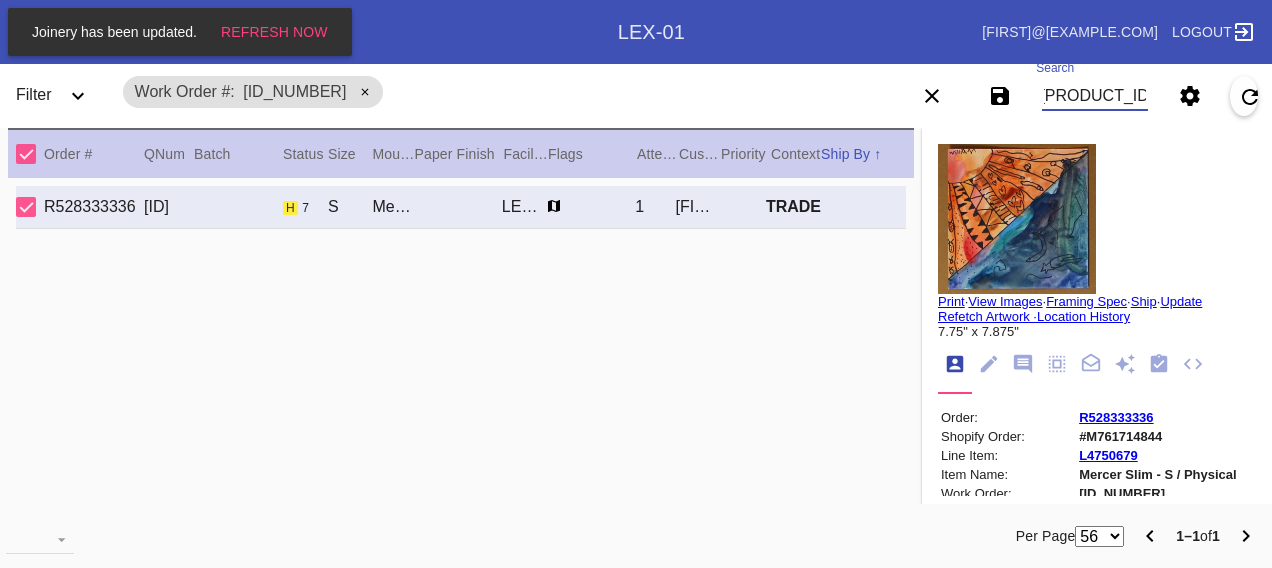 scroll, scrollTop: 0, scrollLeft: 48, axis: horizontal 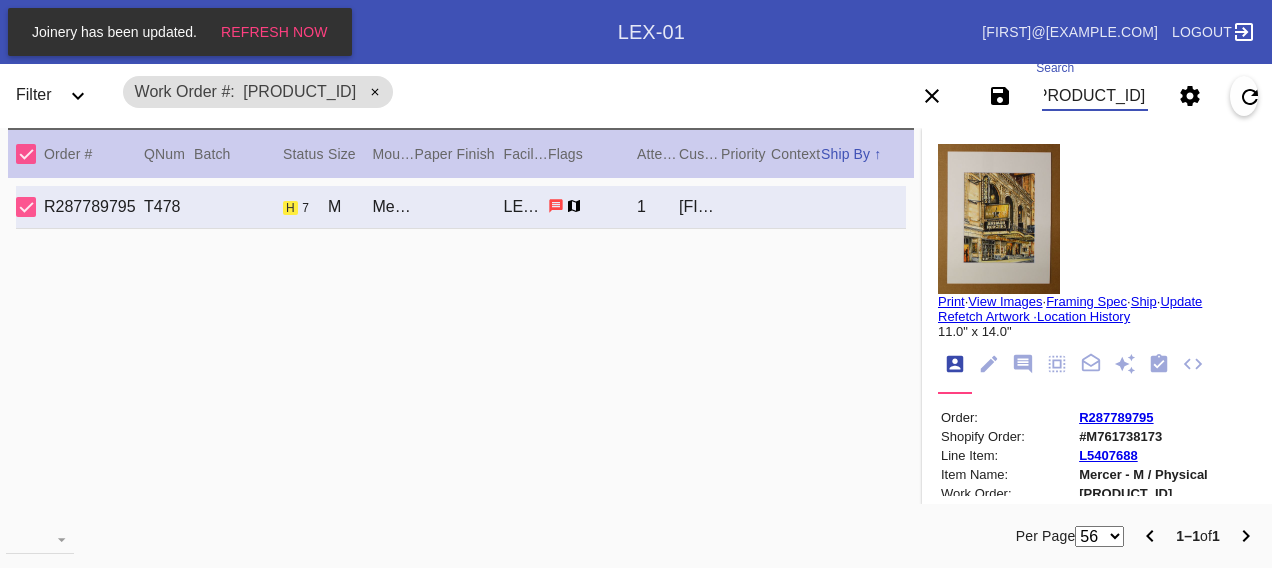 click on "[PRODUCT_ID]" at bounding box center (1094, 96) 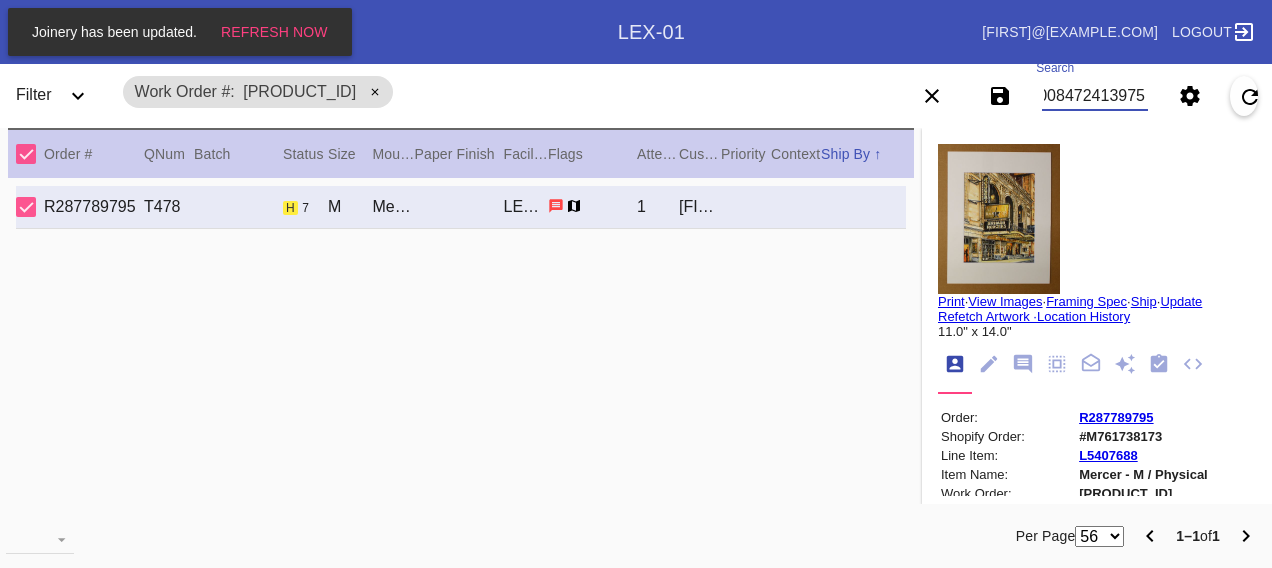 scroll, scrollTop: 0, scrollLeft: 48, axis: horizontal 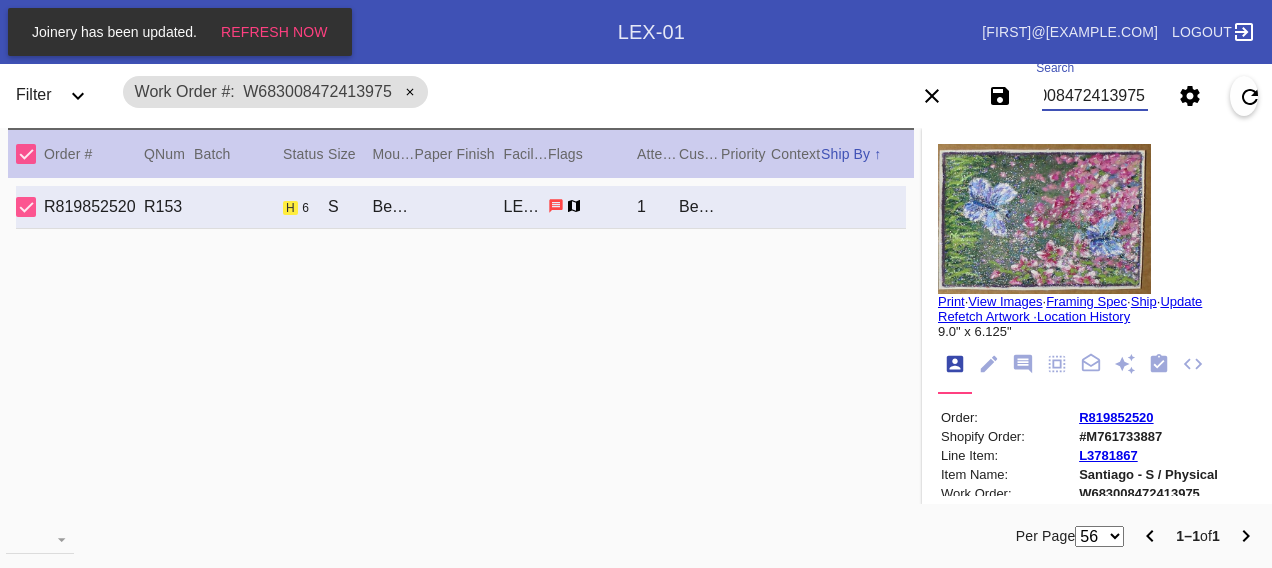 click on "W683008472413975" at bounding box center (1094, 96) 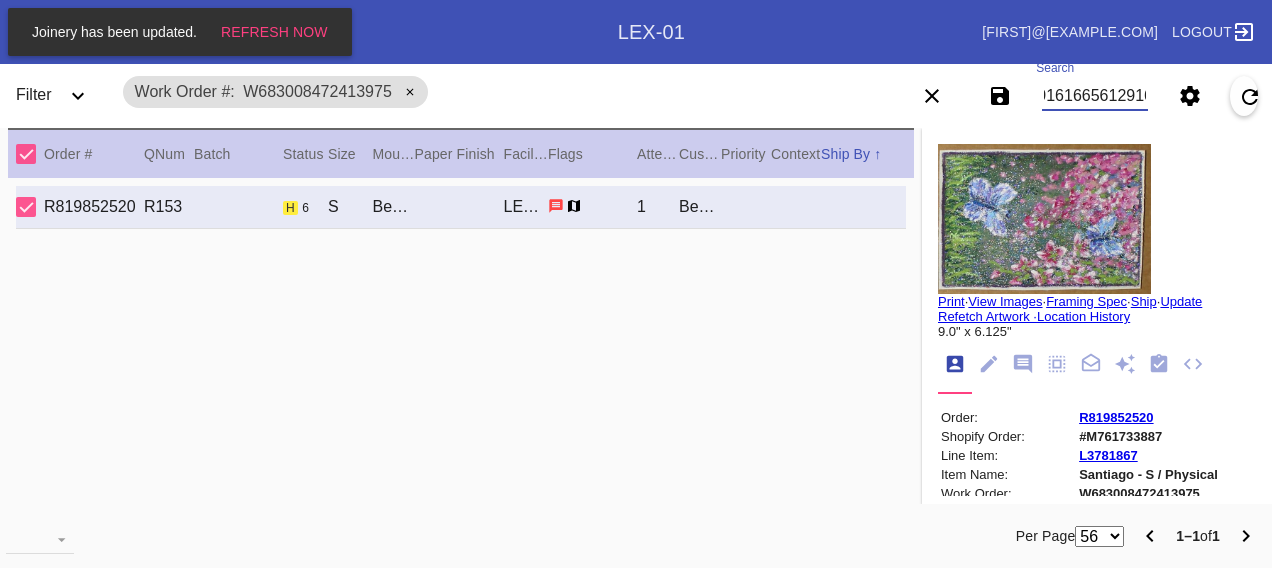 scroll, scrollTop: 0, scrollLeft: 48, axis: horizontal 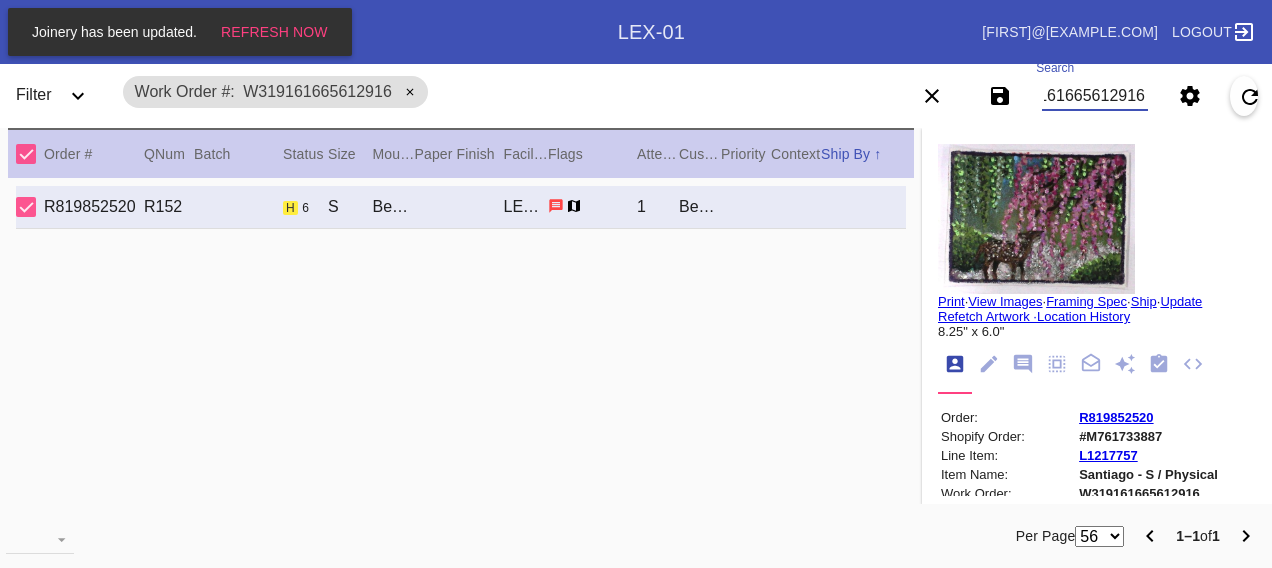 click on "W319161665612916" at bounding box center [1094, 96] 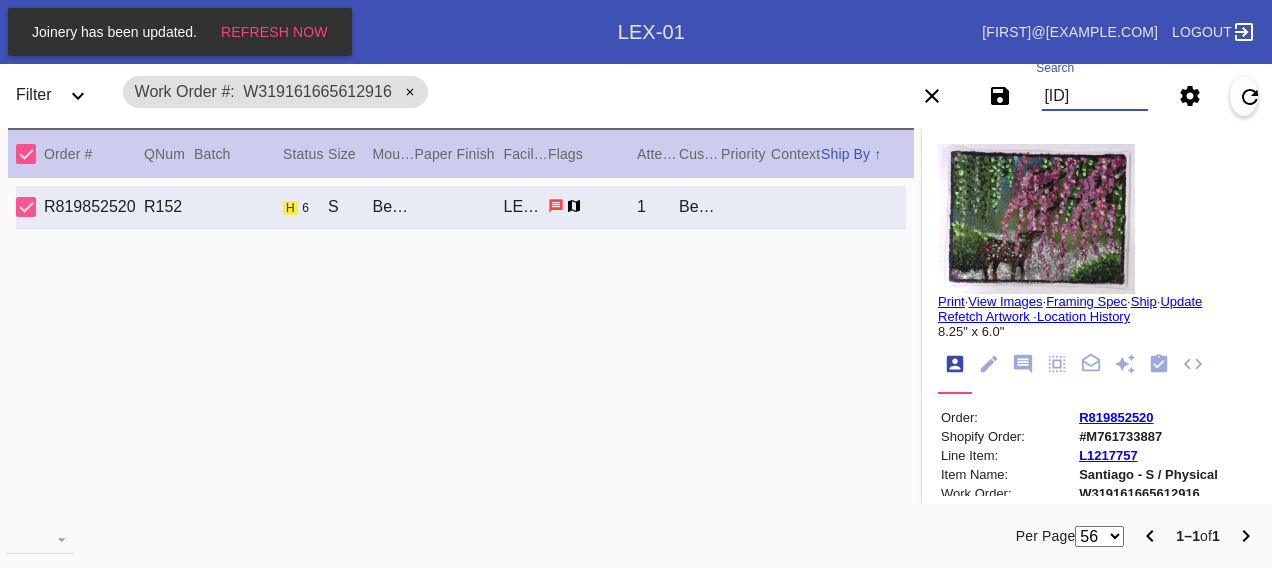 scroll, scrollTop: 0, scrollLeft: 48, axis: horizontal 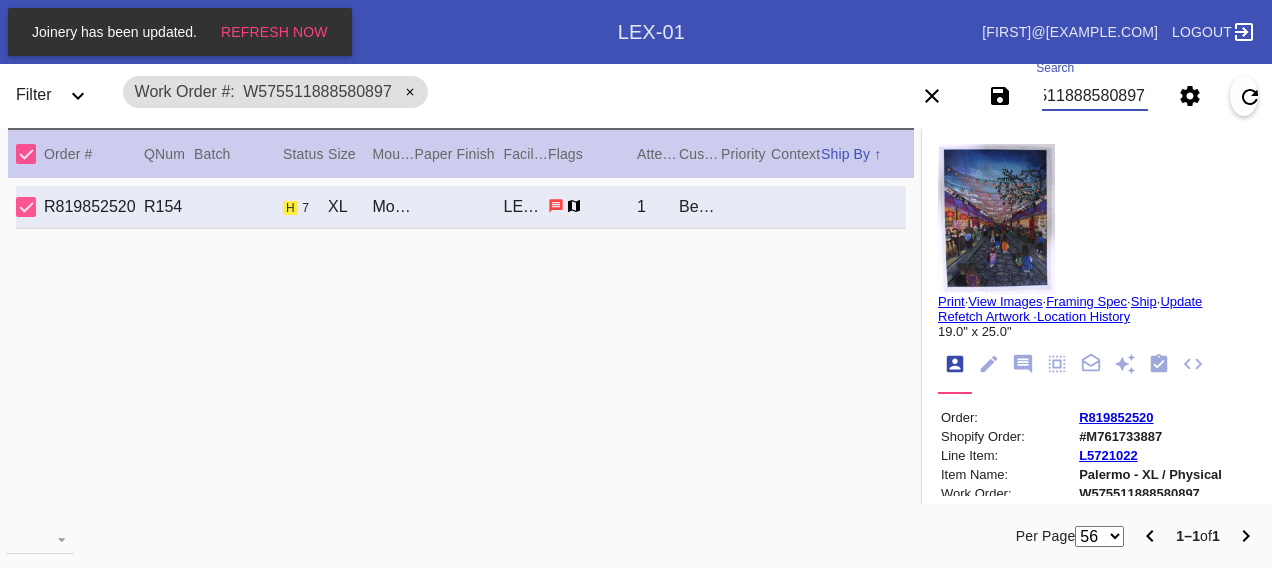 click on "W575511888580897" at bounding box center (1094, 96) 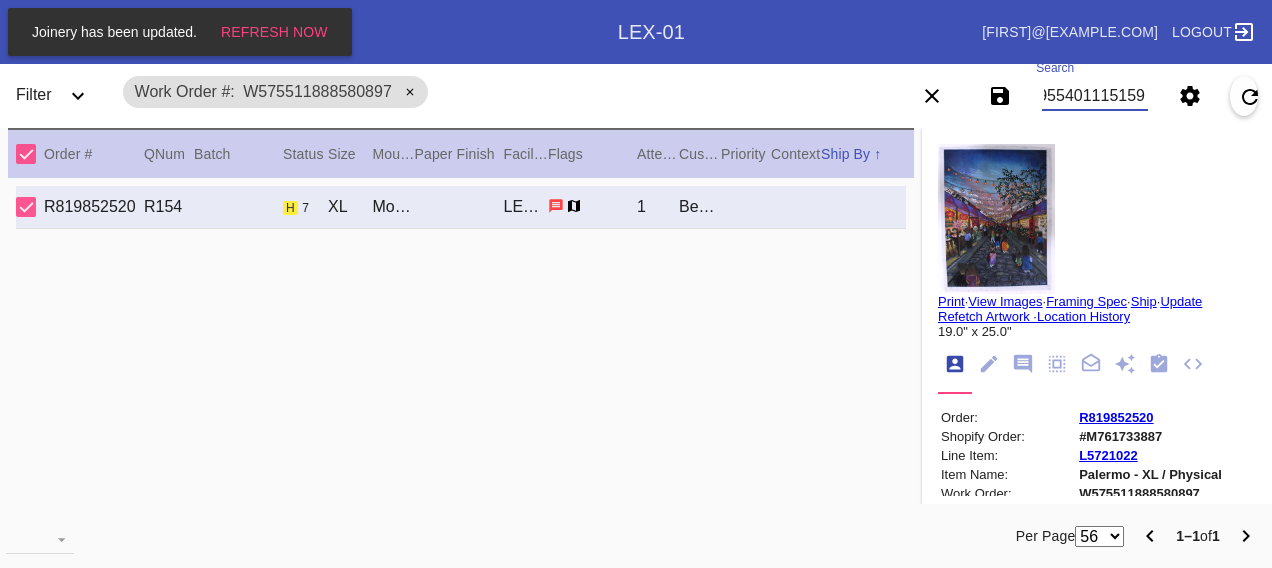 scroll, scrollTop: 0, scrollLeft: 48, axis: horizontal 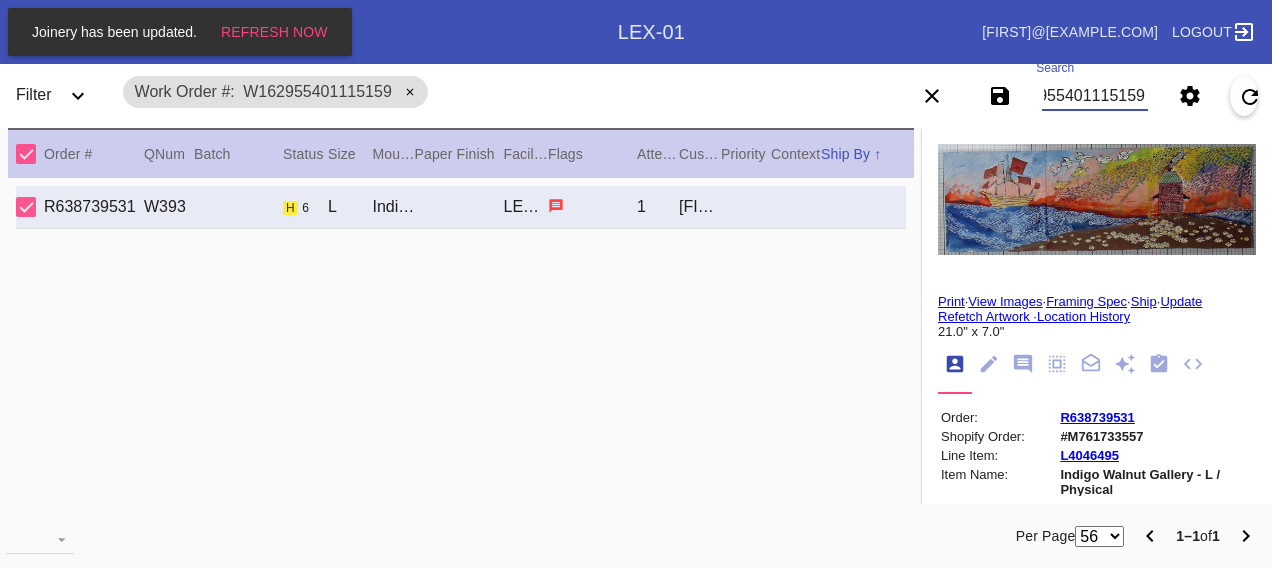 click on "W162955401115159" at bounding box center [1094, 96] 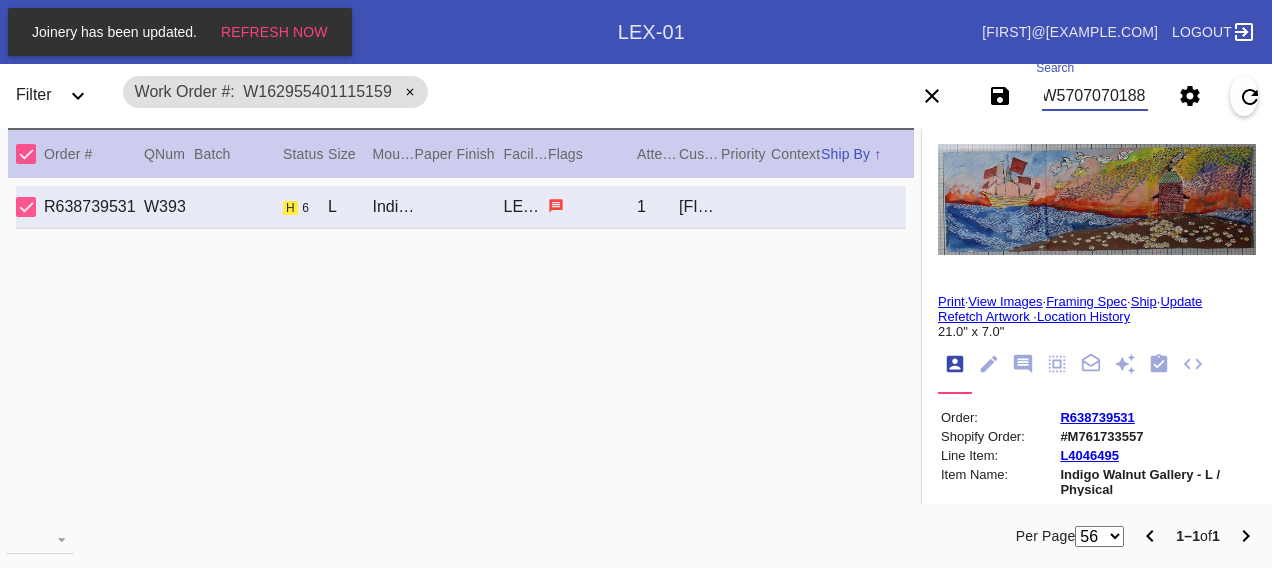 scroll, scrollTop: 0, scrollLeft: 48, axis: horizontal 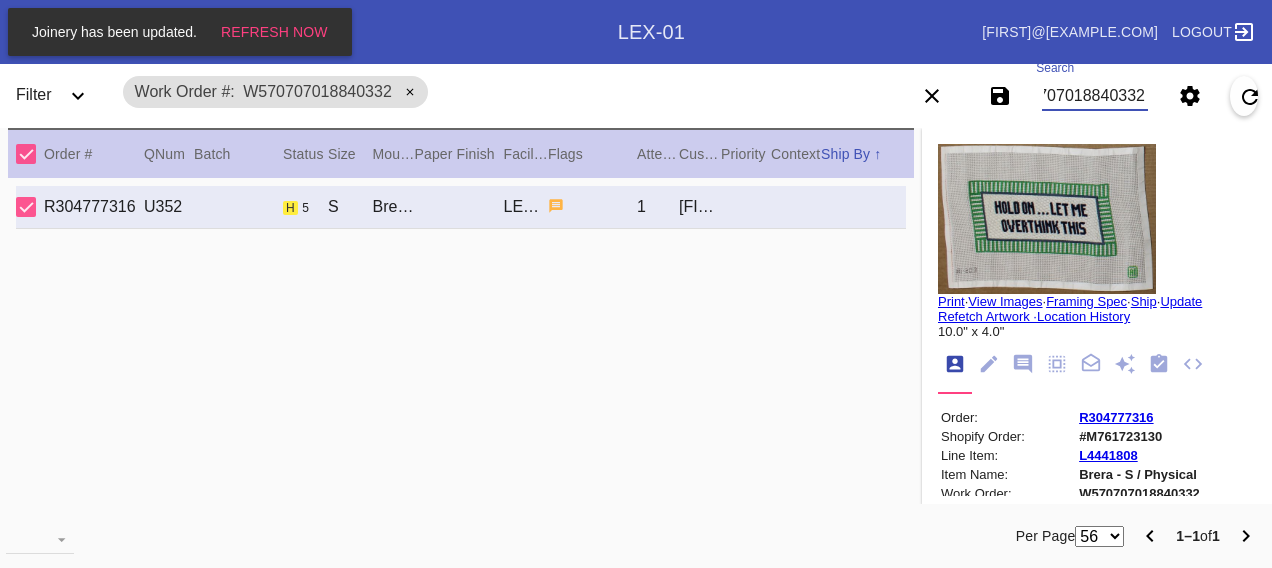 click on "W570707018840332" at bounding box center [1094, 96] 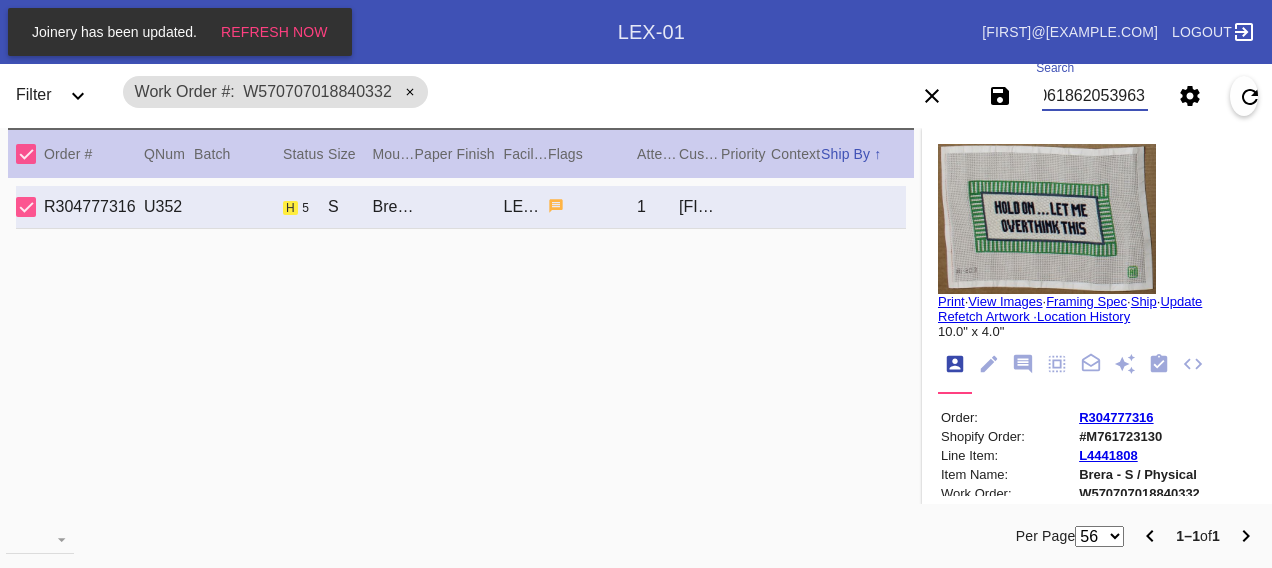 scroll, scrollTop: 0, scrollLeft: 48, axis: horizontal 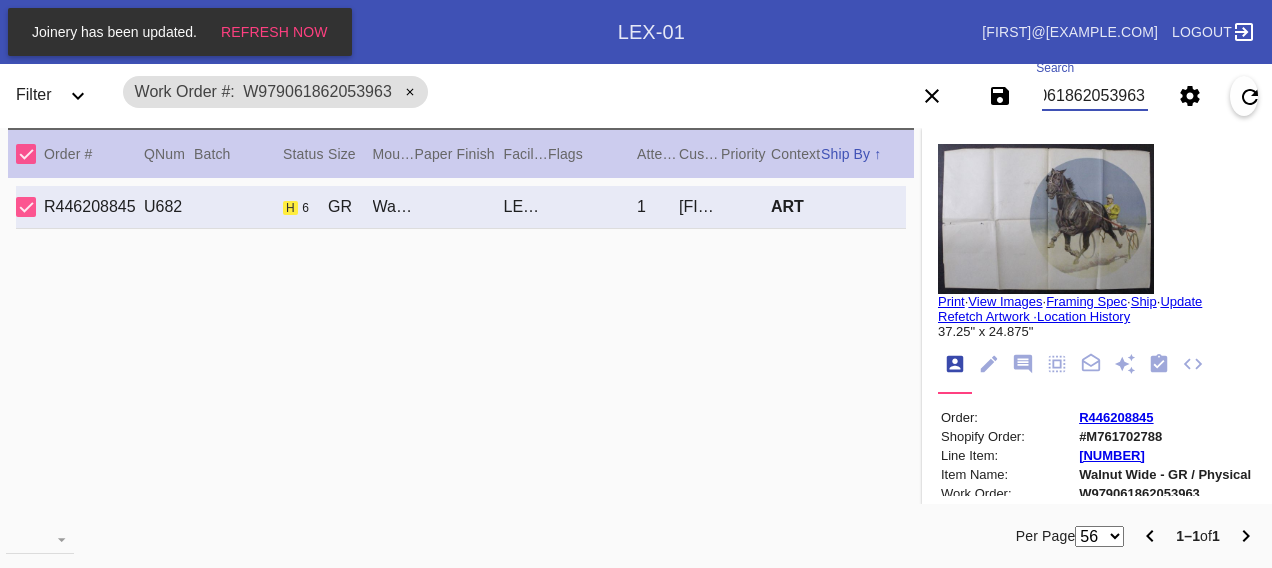click on "W979061862053963" at bounding box center [1094, 96] 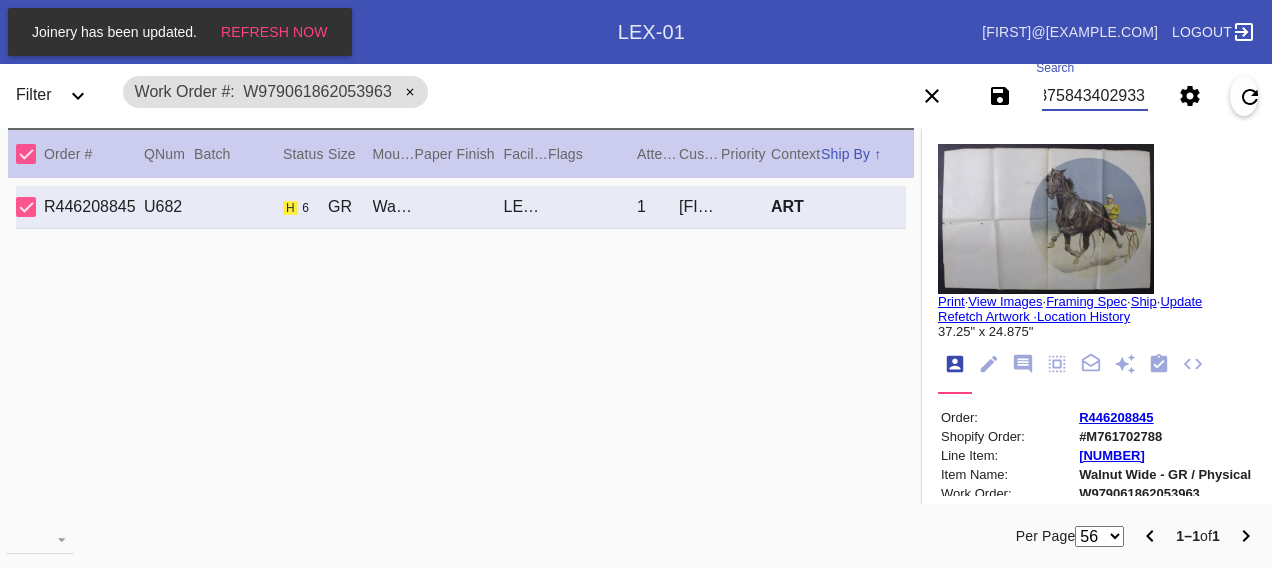 scroll, scrollTop: 0, scrollLeft: 48, axis: horizontal 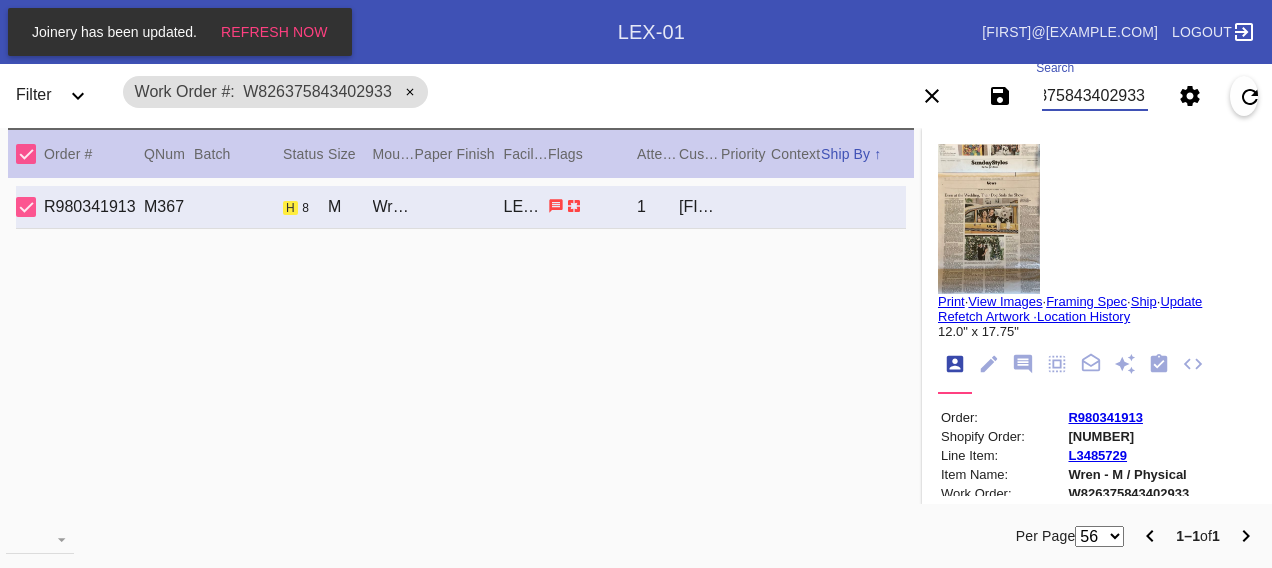 click on "W826375843402933" at bounding box center (1094, 96) 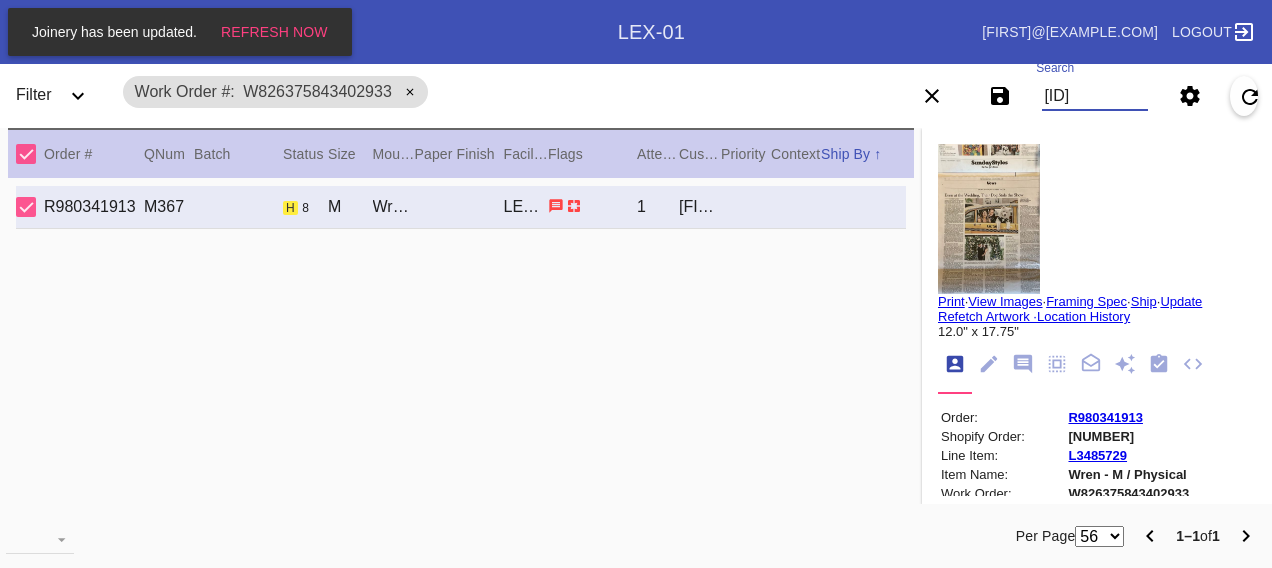scroll, scrollTop: 0, scrollLeft: 48, axis: horizontal 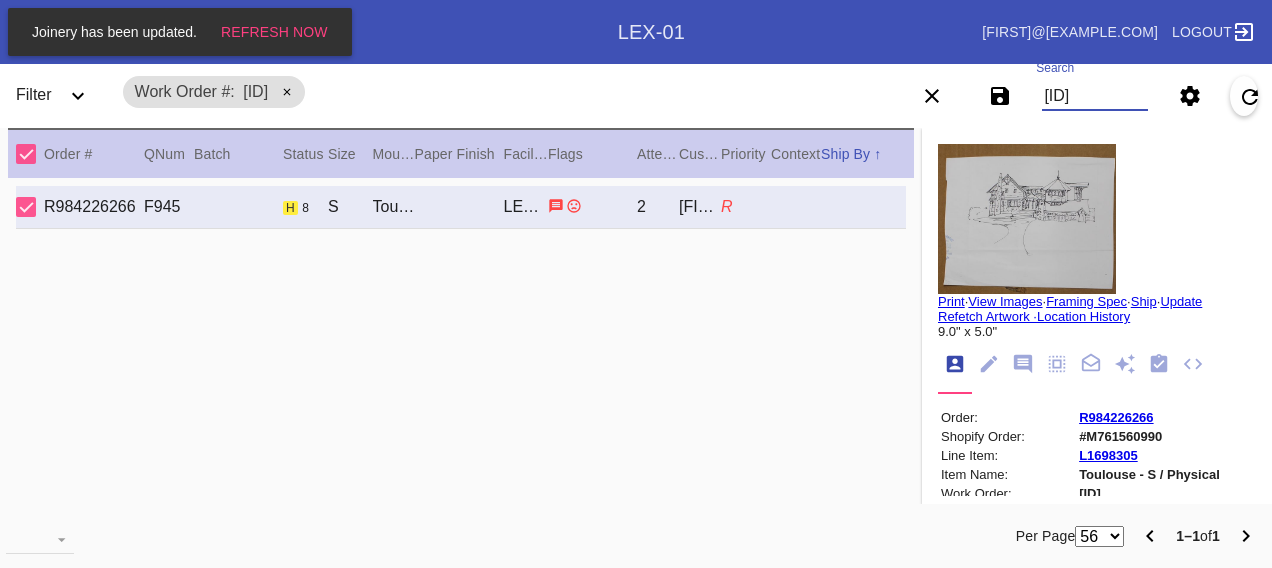 click on "[ID]" at bounding box center (1094, 96) 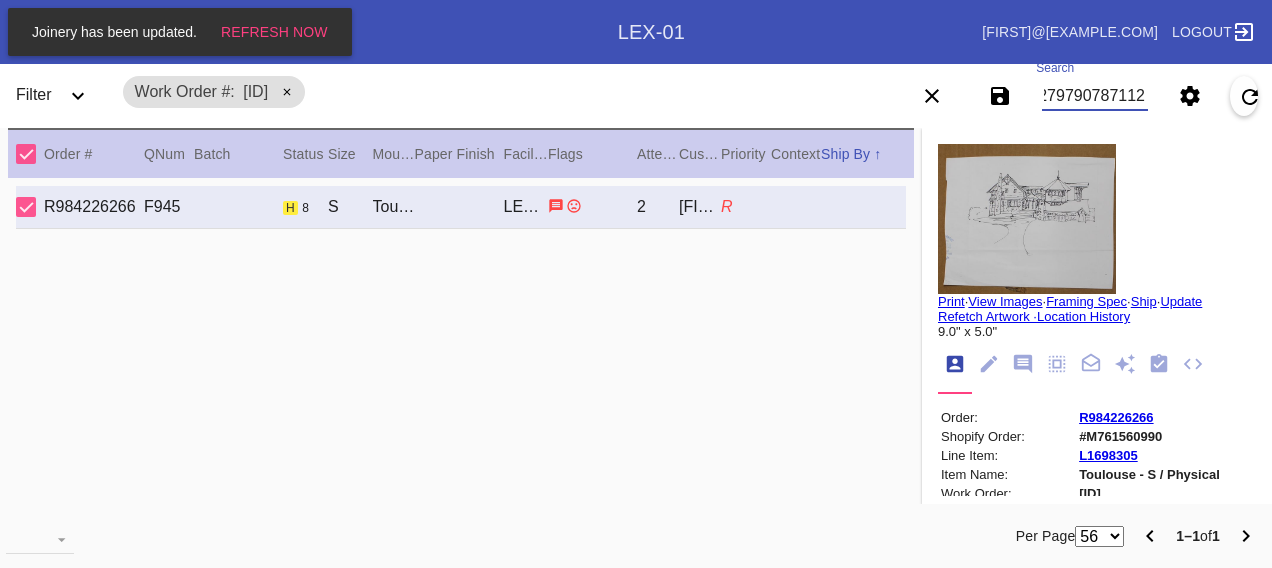 scroll, scrollTop: 0, scrollLeft: 48, axis: horizontal 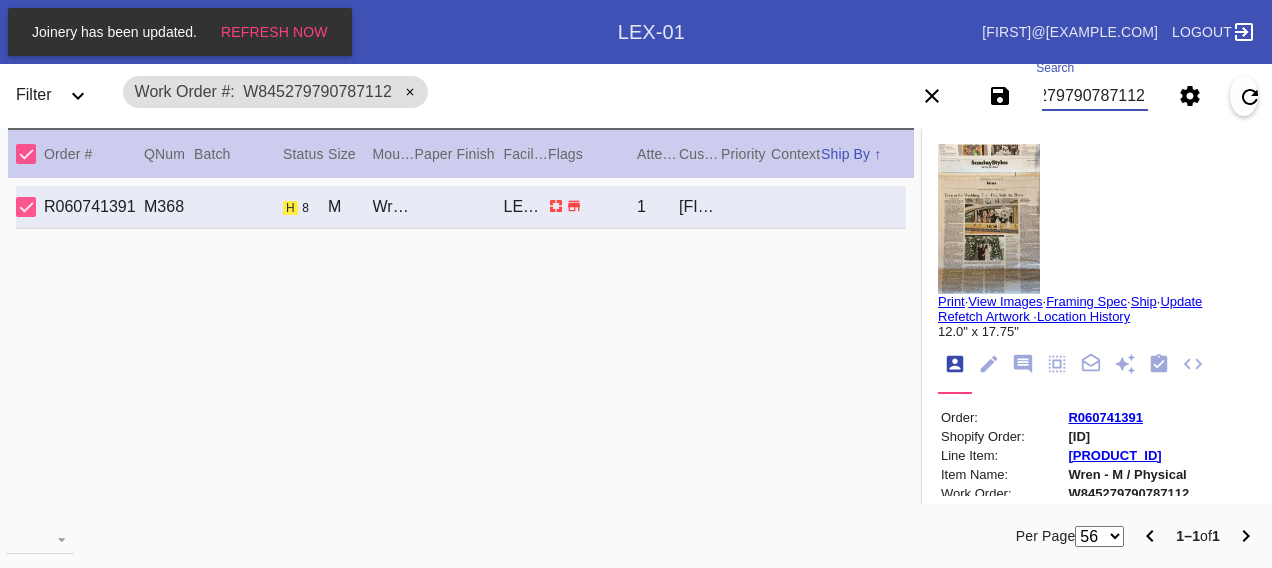 click on "W845279790787112" at bounding box center (1094, 96) 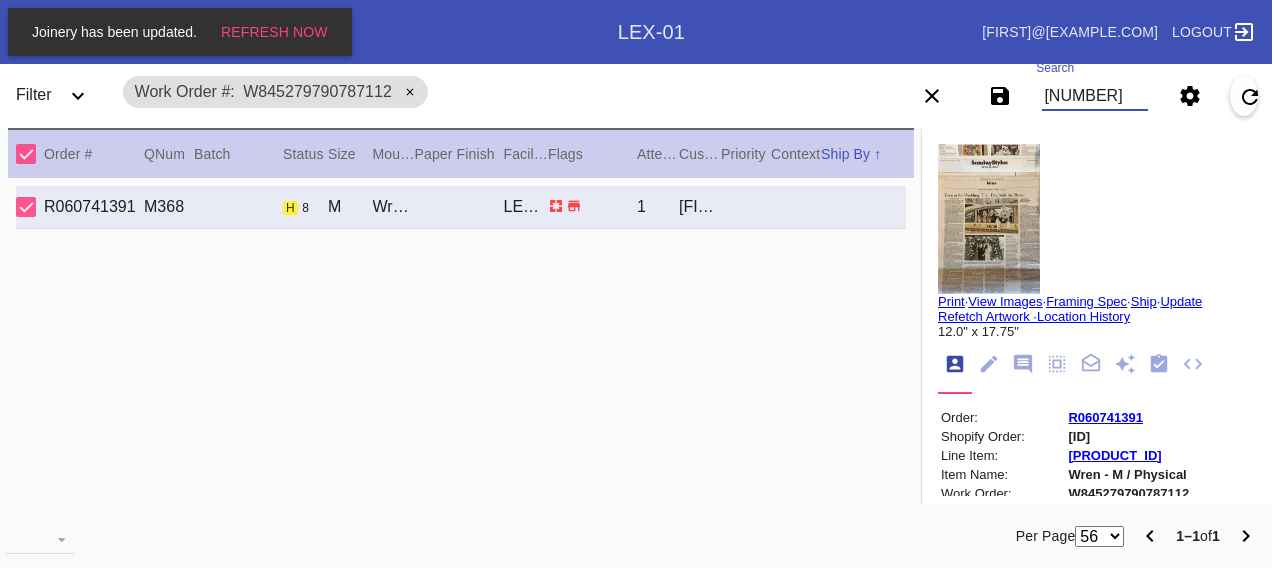 scroll, scrollTop: 0, scrollLeft: 48, axis: horizontal 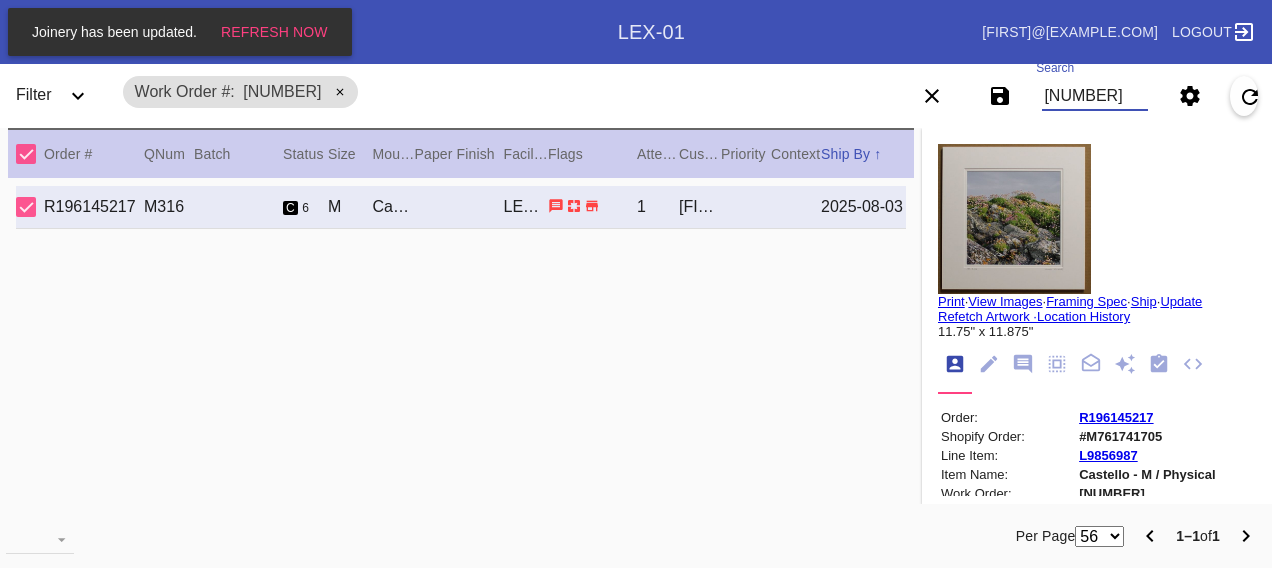 click on "[NUMBER]" at bounding box center (1094, 96) 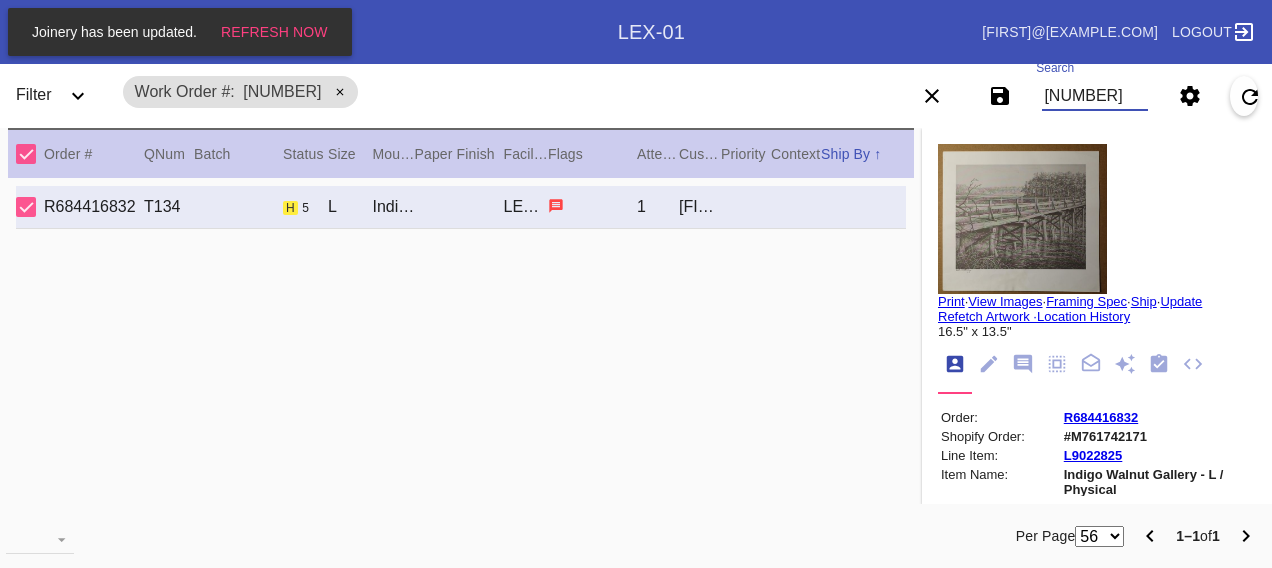 click on "[NUMBER]" at bounding box center (1094, 96) 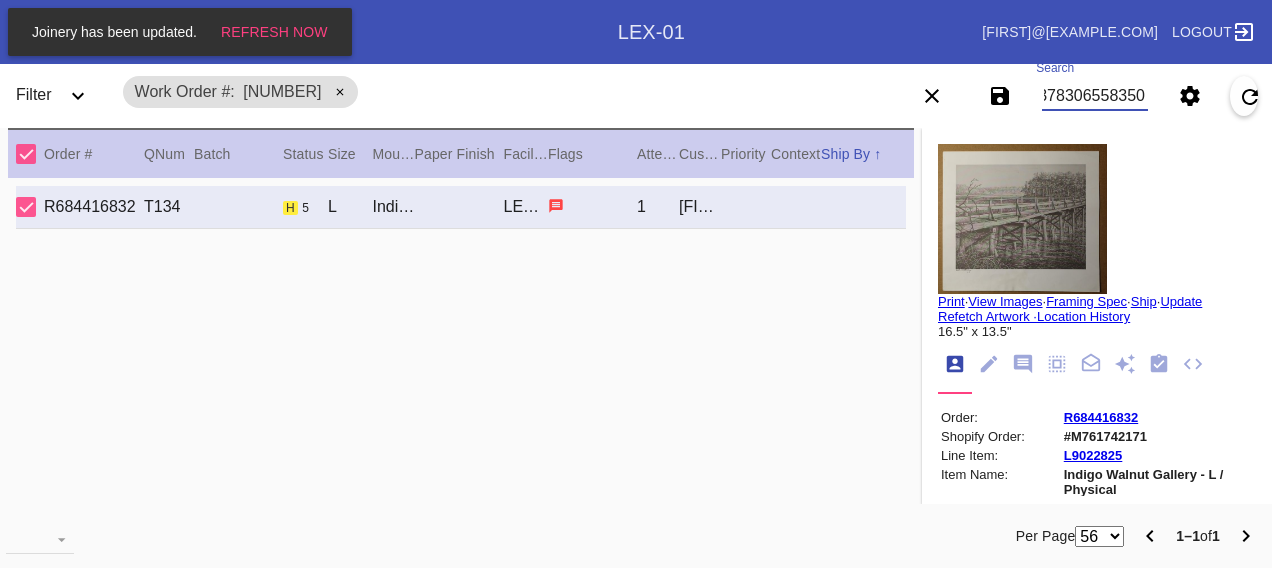 scroll, scrollTop: 0, scrollLeft: 48, axis: horizontal 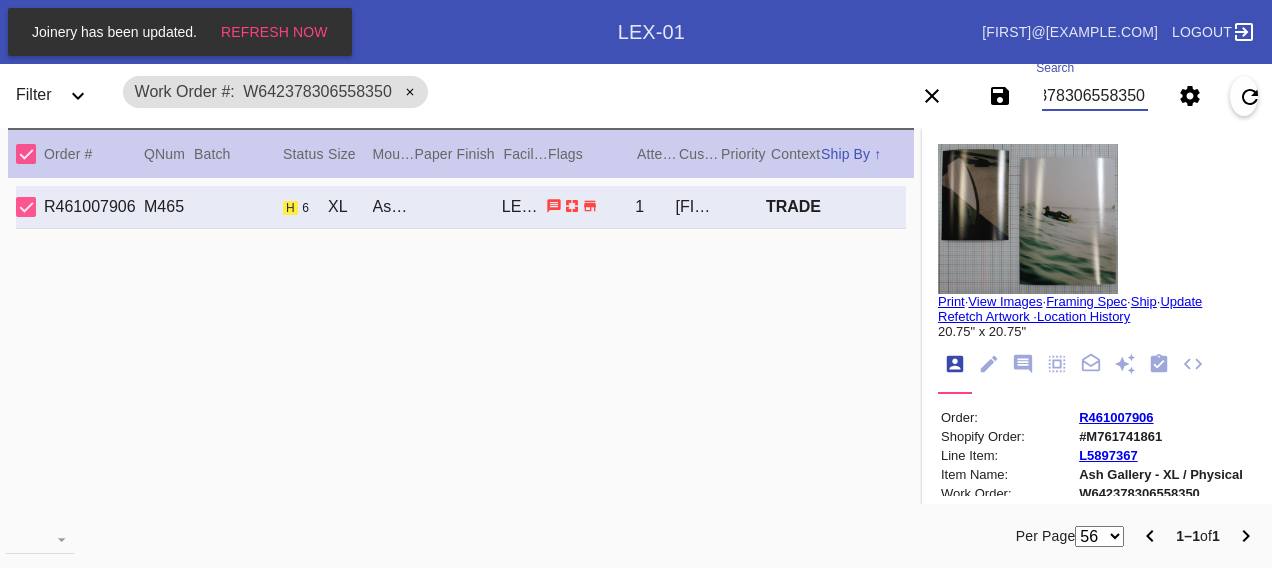 click on "W642378306558350" at bounding box center (1094, 96) 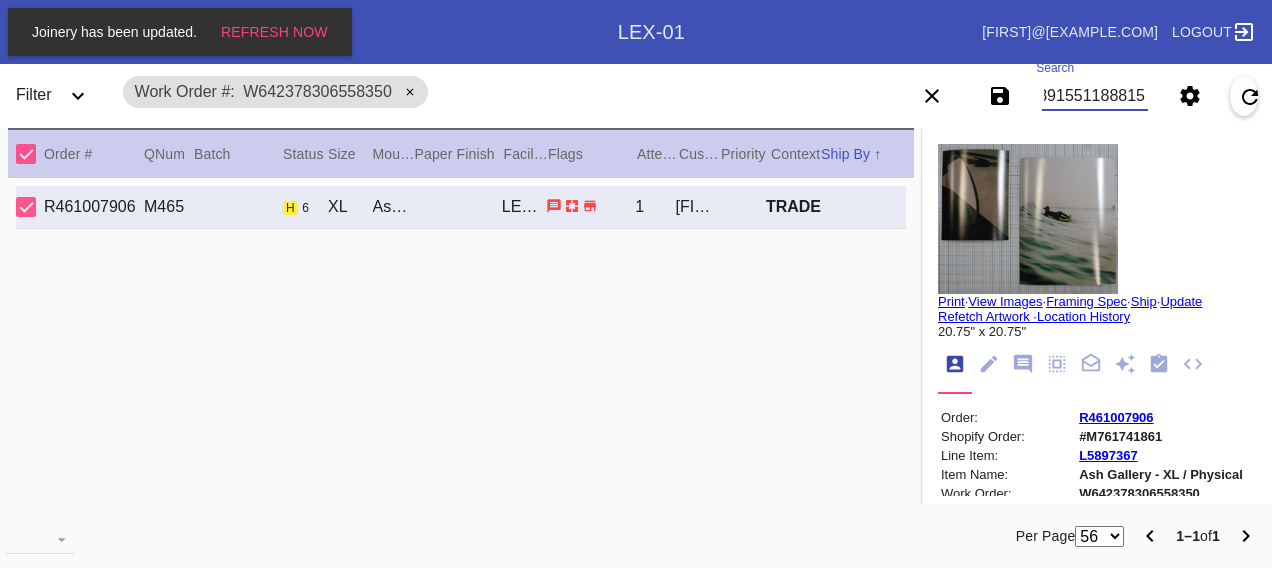 scroll, scrollTop: 0, scrollLeft: 48, axis: horizontal 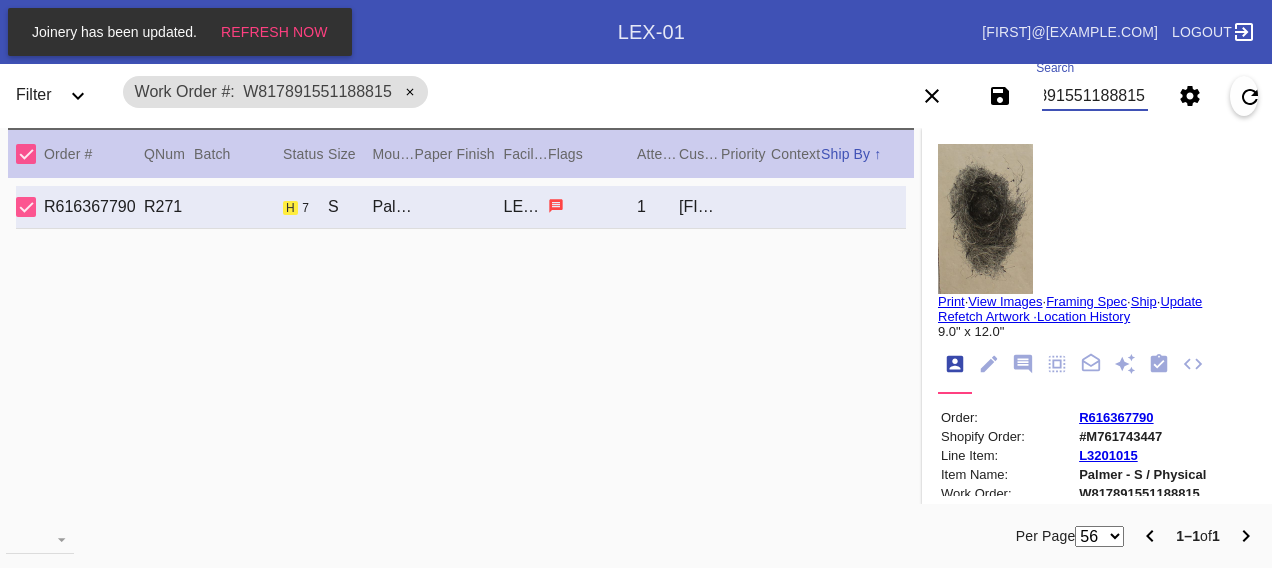 click on "W817891551188815" at bounding box center (1094, 96) 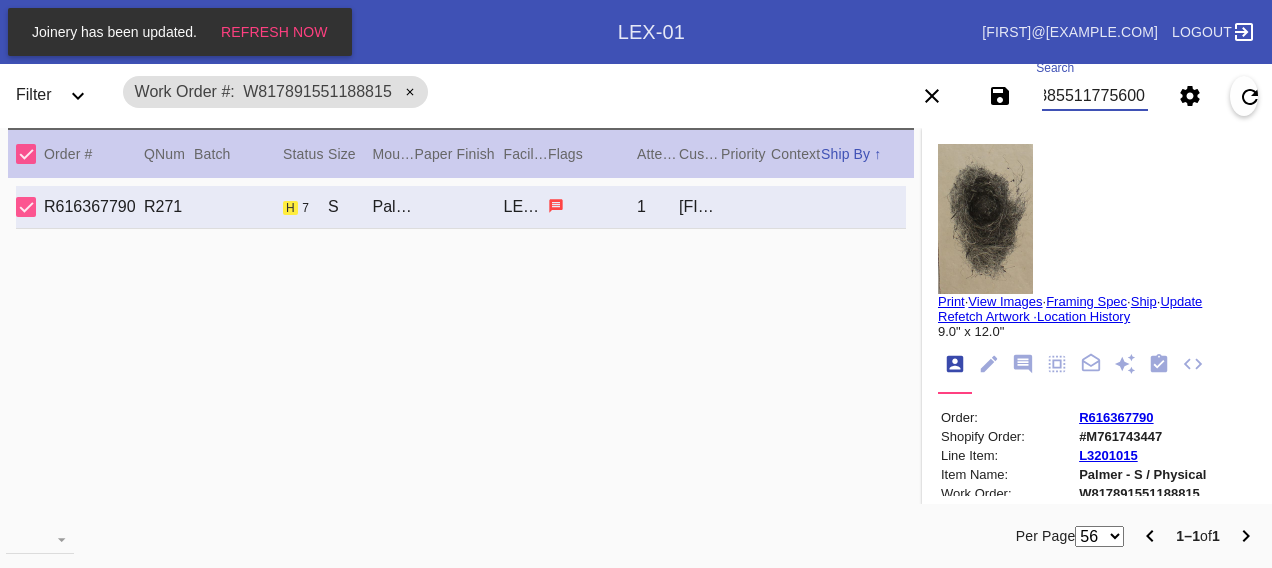 scroll, scrollTop: 0, scrollLeft: 48, axis: horizontal 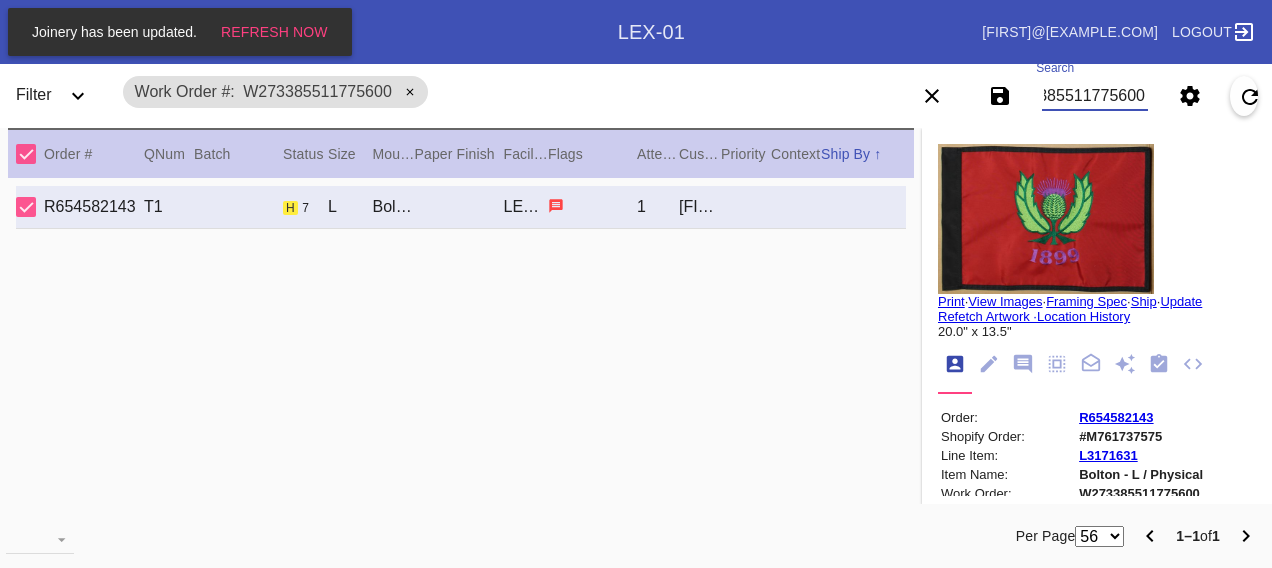click on "W273385511775600" at bounding box center (1094, 96) 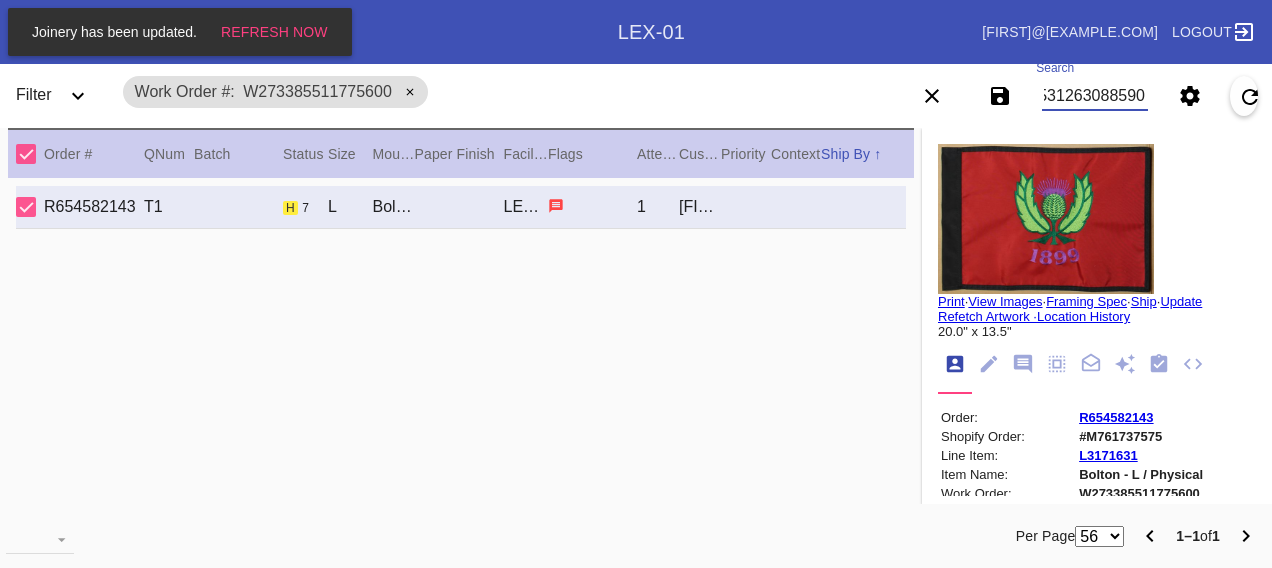 scroll, scrollTop: 0, scrollLeft: 48, axis: horizontal 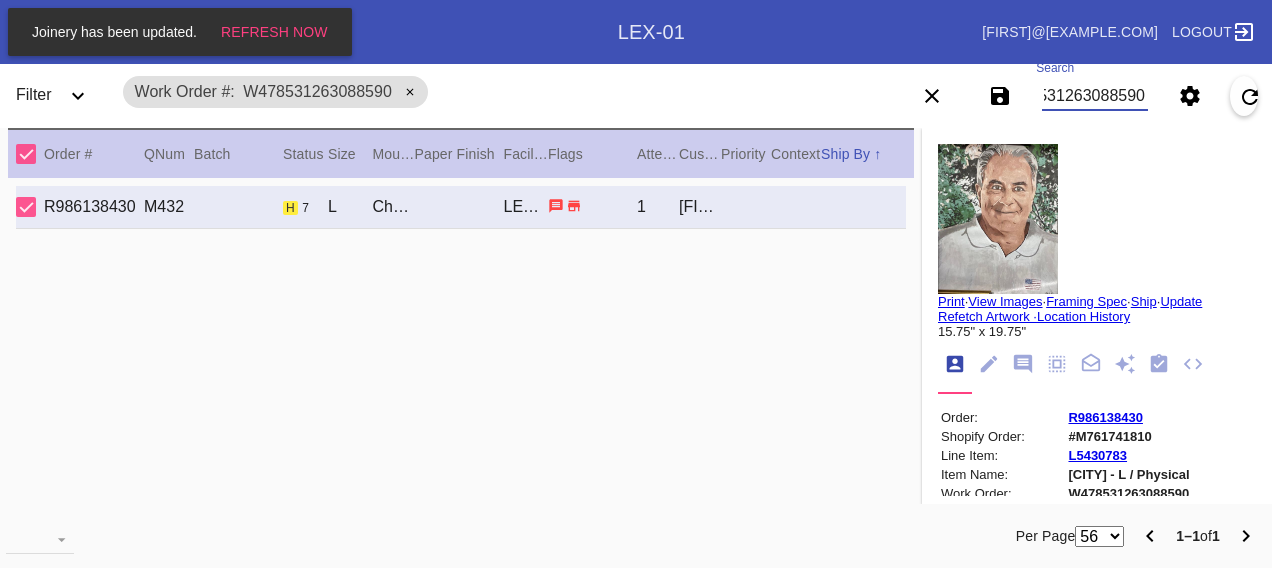click on "W478531263088590" at bounding box center (1094, 96) 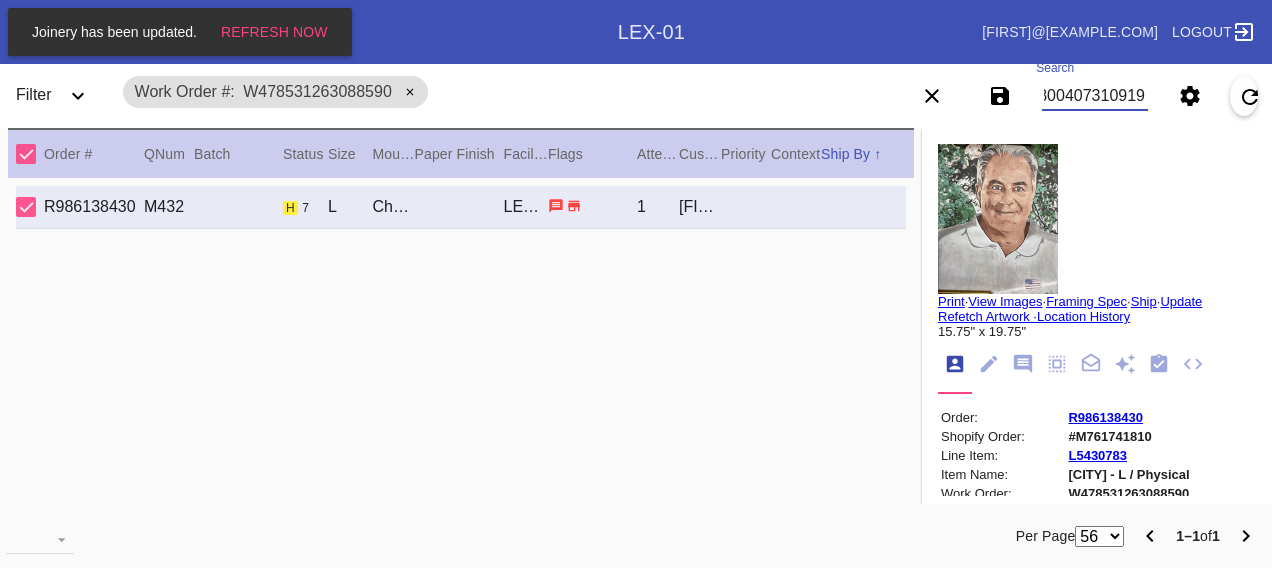 scroll, scrollTop: 0, scrollLeft: 48, axis: horizontal 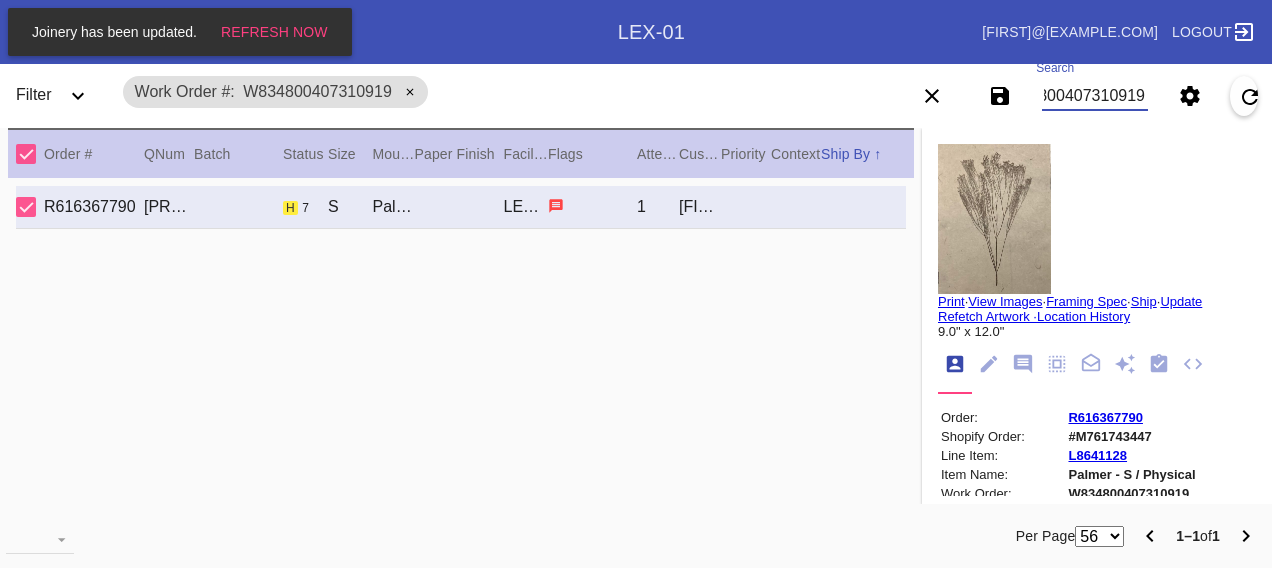 click on "W834800407310919" at bounding box center [1094, 96] 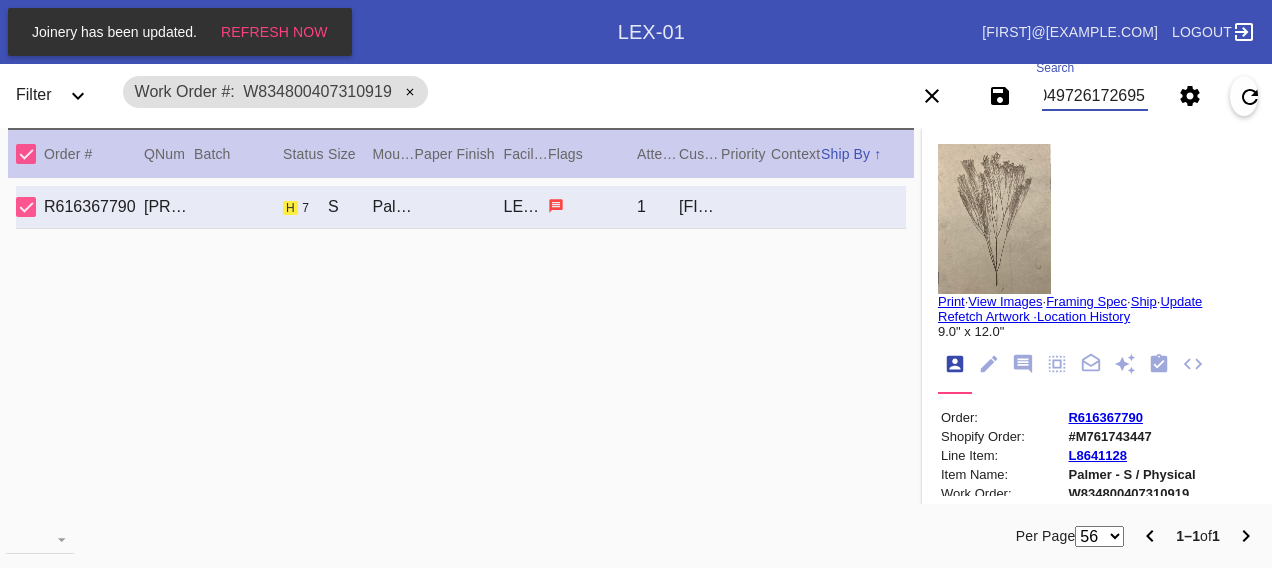 scroll, scrollTop: 0, scrollLeft: 48, axis: horizontal 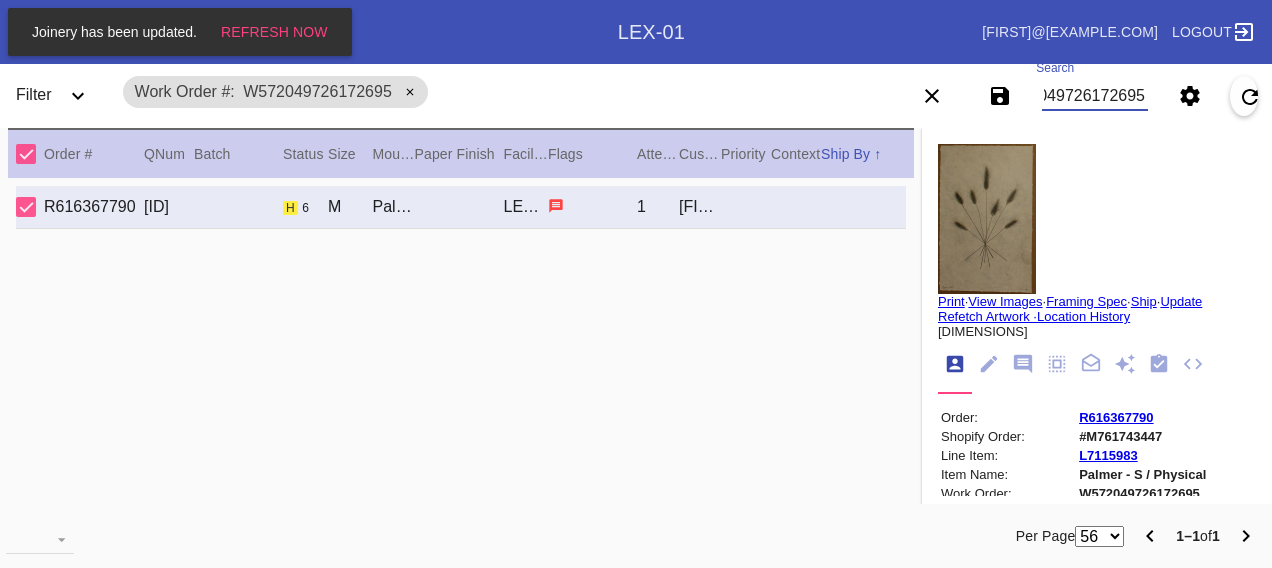 click on "W572049726172695" at bounding box center (1094, 96) 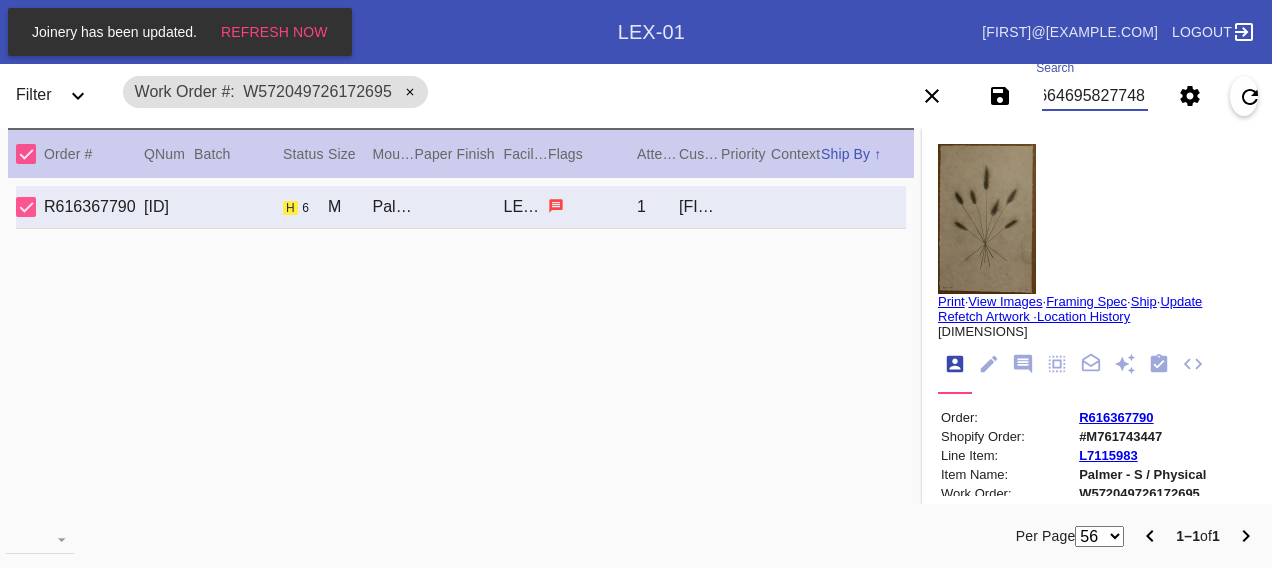 scroll, scrollTop: 0, scrollLeft: 48, axis: horizontal 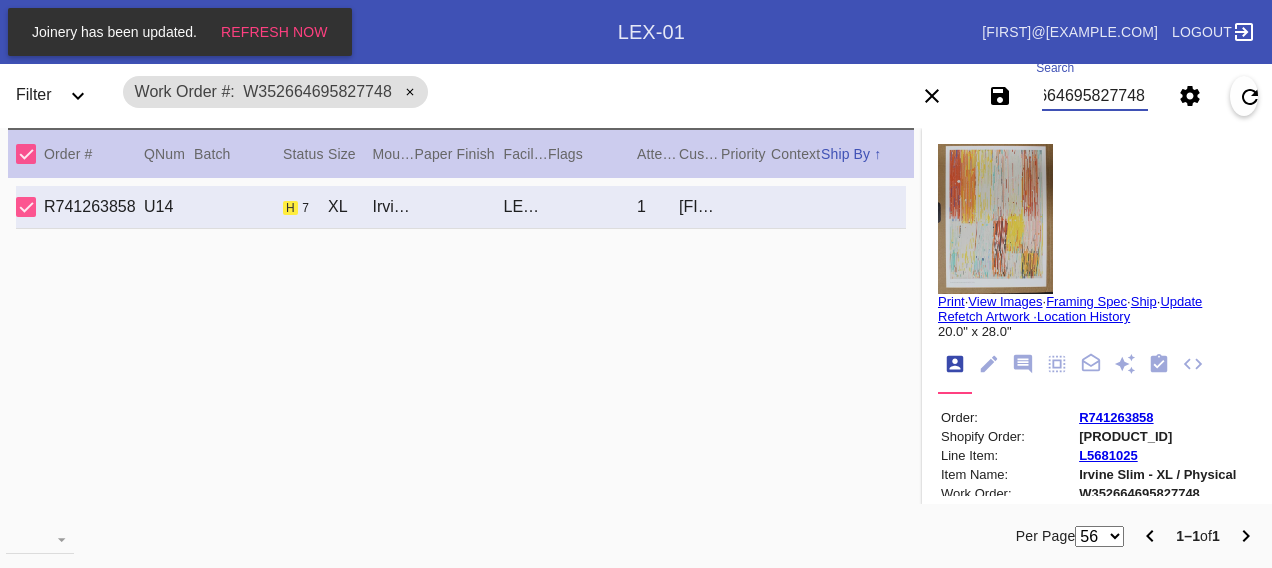 click on "W352664695827748" at bounding box center (1094, 96) 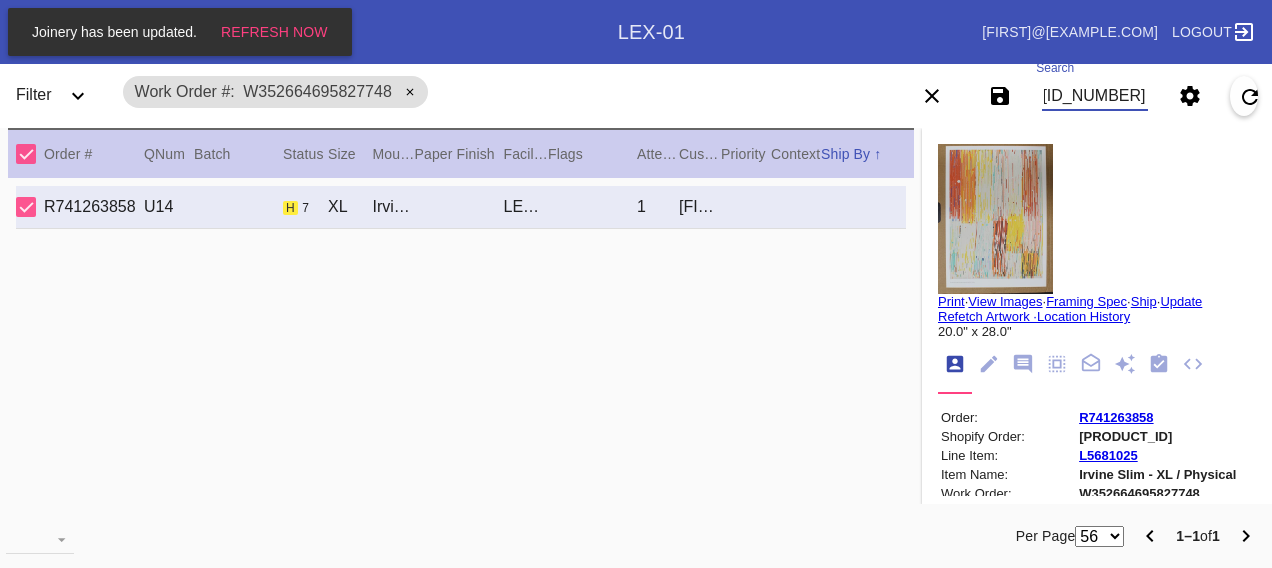 scroll, scrollTop: 0, scrollLeft: 48, axis: horizontal 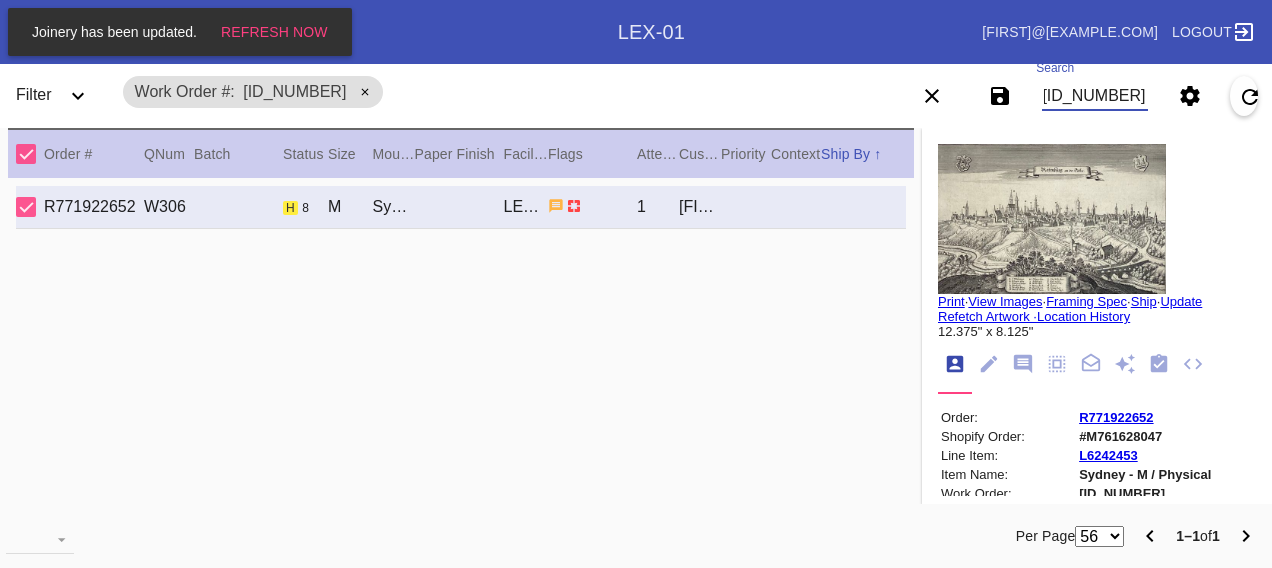 click on "[ID_NUMBER]" at bounding box center (1094, 96) 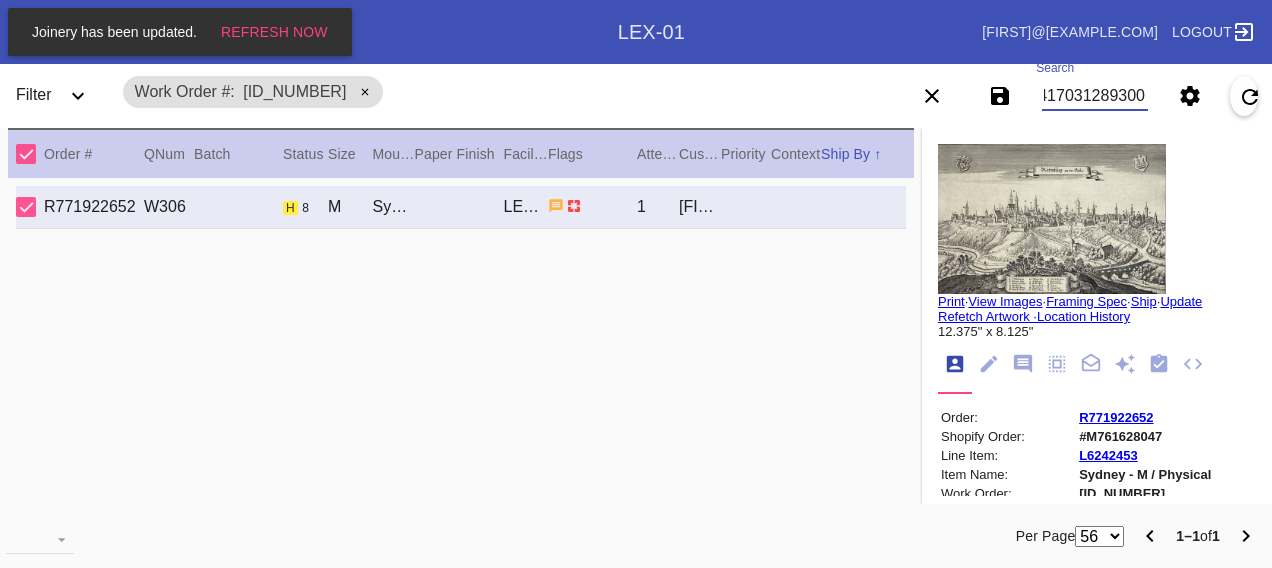 scroll, scrollTop: 0, scrollLeft: 48, axis: horizontal 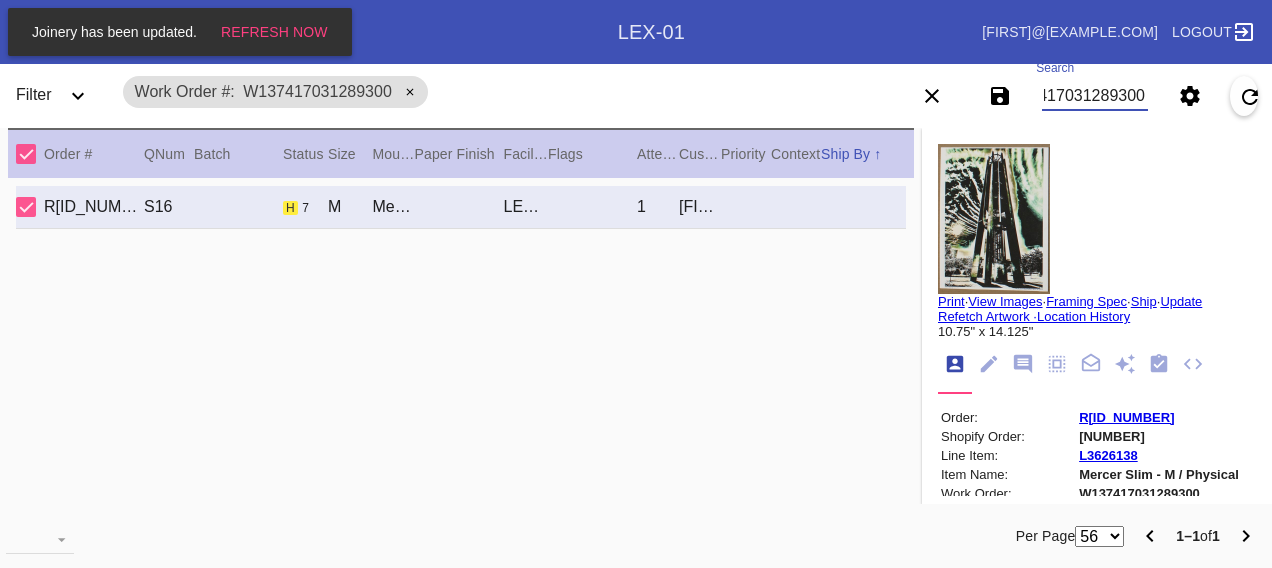 click on "W137417031289300" at bounding box center (1094, 96) 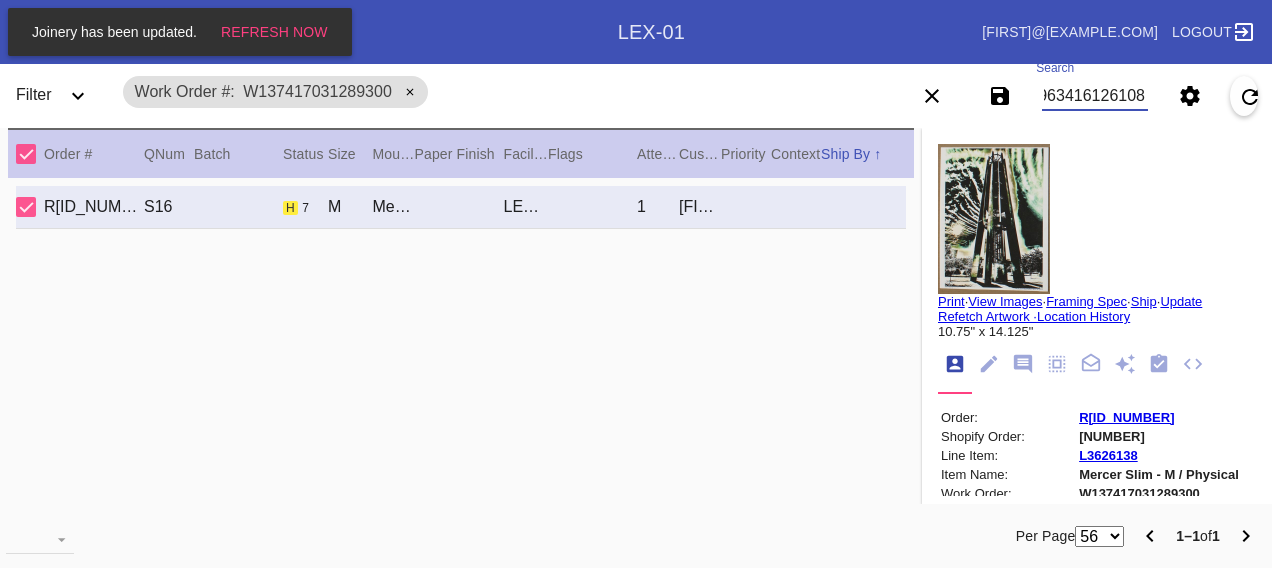scroll, scrollTop: 0, scrollLeft: 48, axis: horizontal 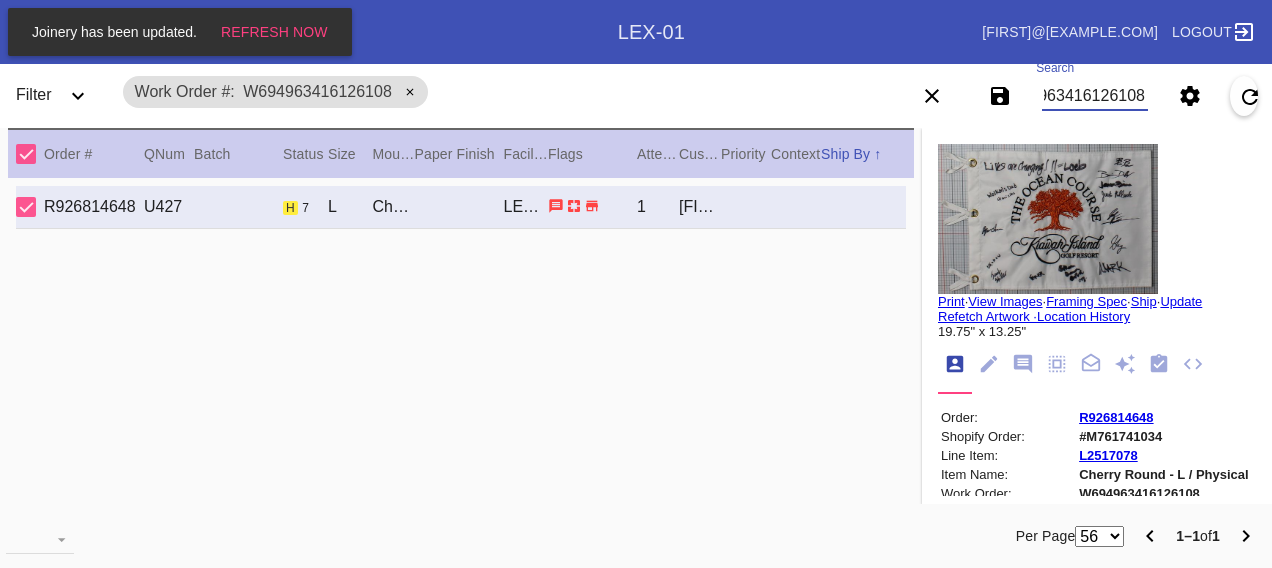 click on "W694963416126108" at bounding box center (1094, 96) 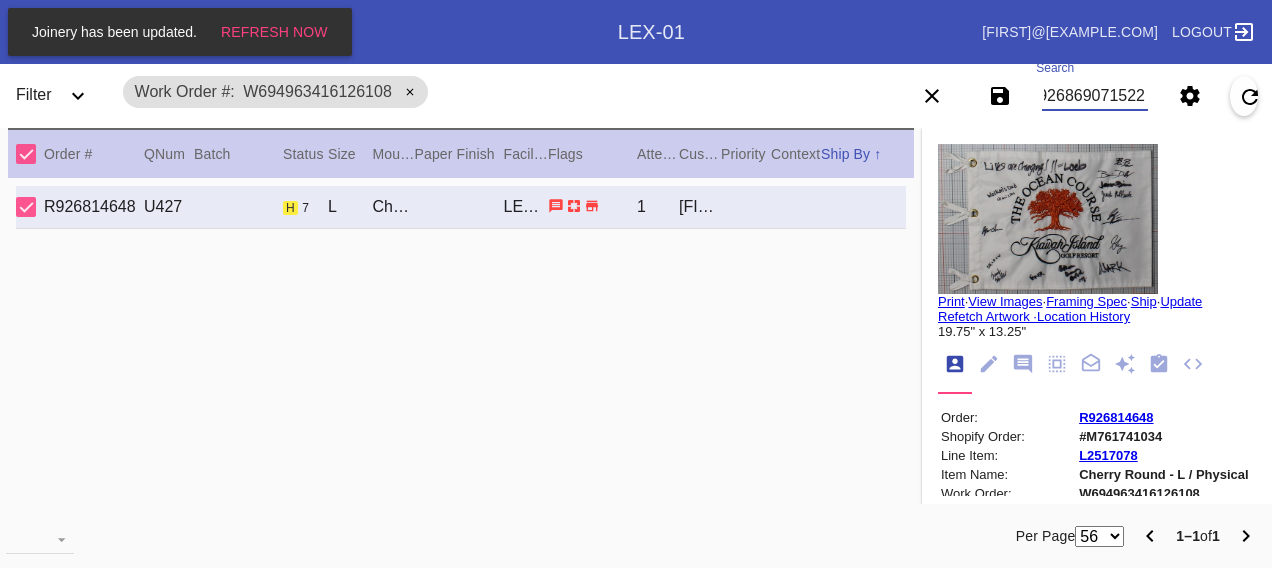 scroll, scrollTop: 0, scrollLeft: 48, axis: horizontal 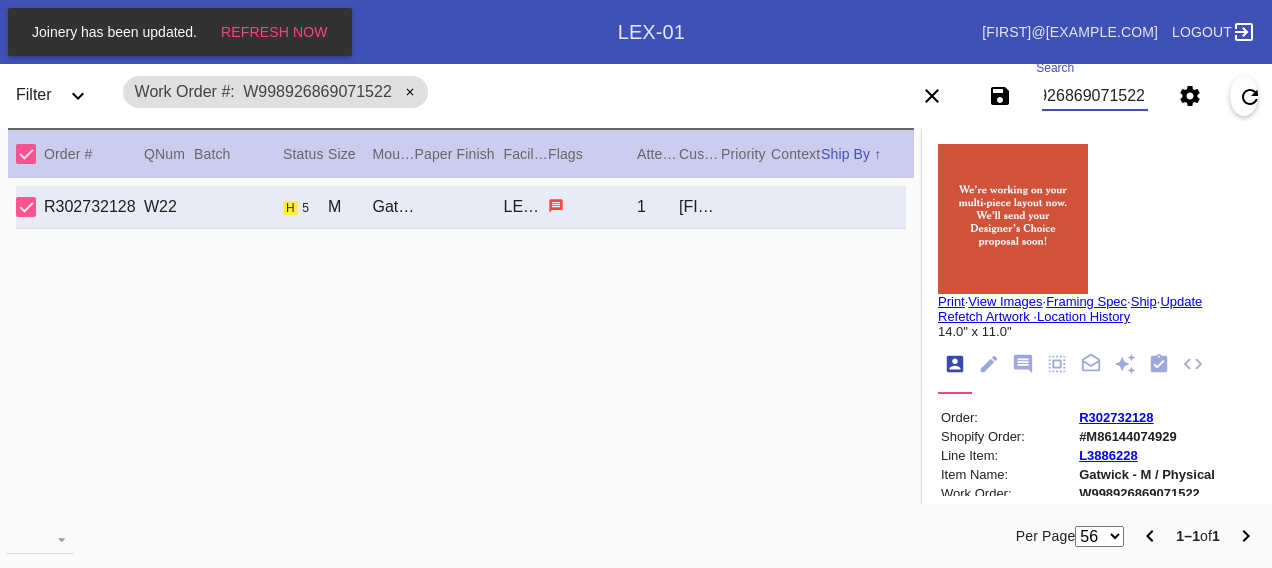 click on "W998926869071522" at bounding box center (1094, 96) 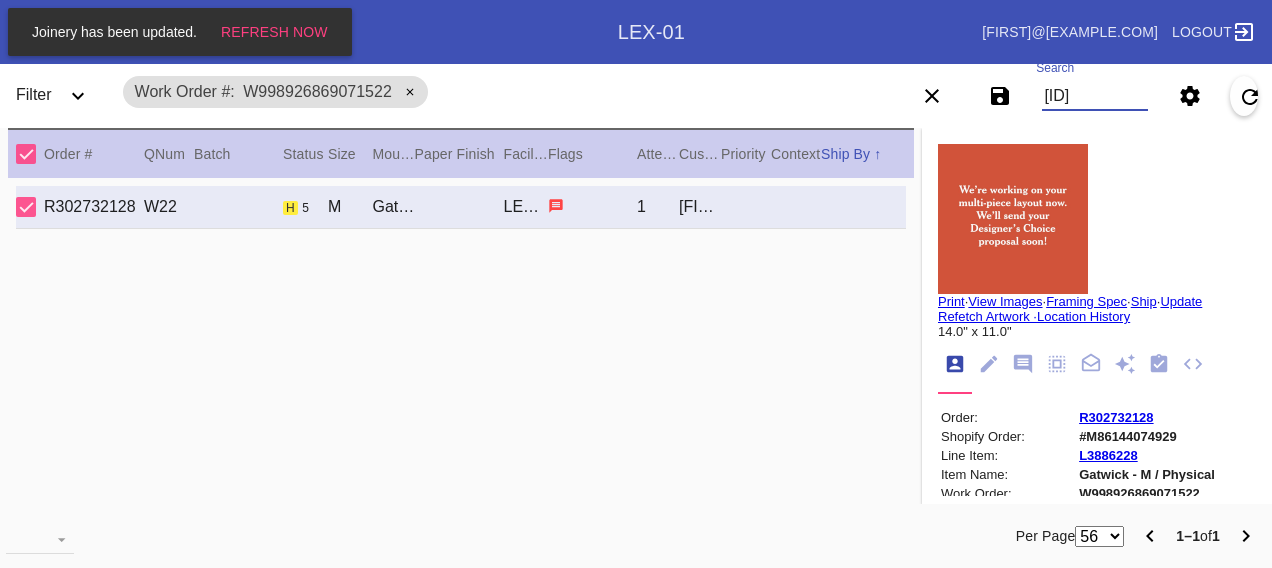 scroll, scrollTop: 0, scrollLeft: 48, axis: horizontal 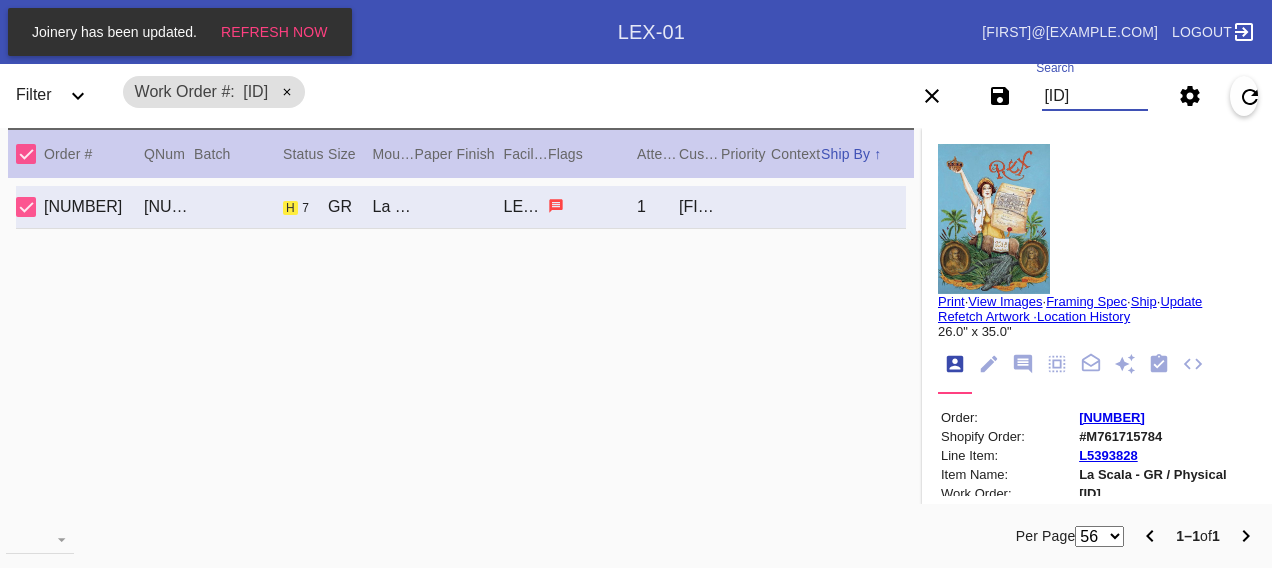 click on "[ID]" at bounding box center [1094, 96] 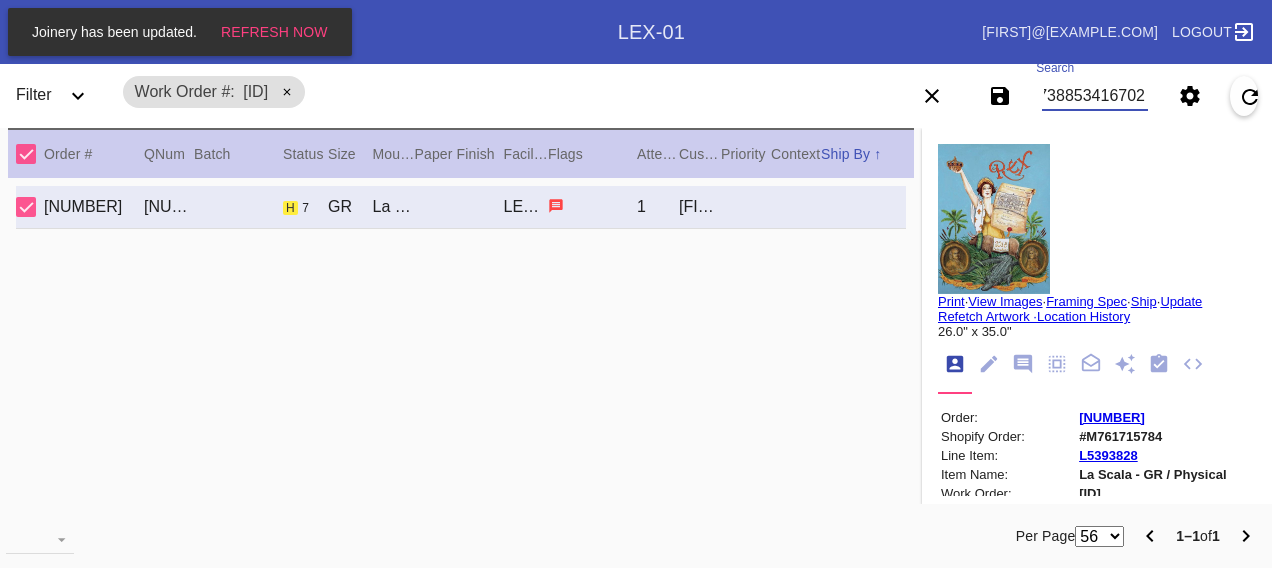 scroll, scrollTop: 0, scrollLeft: 48, axis: horizontal 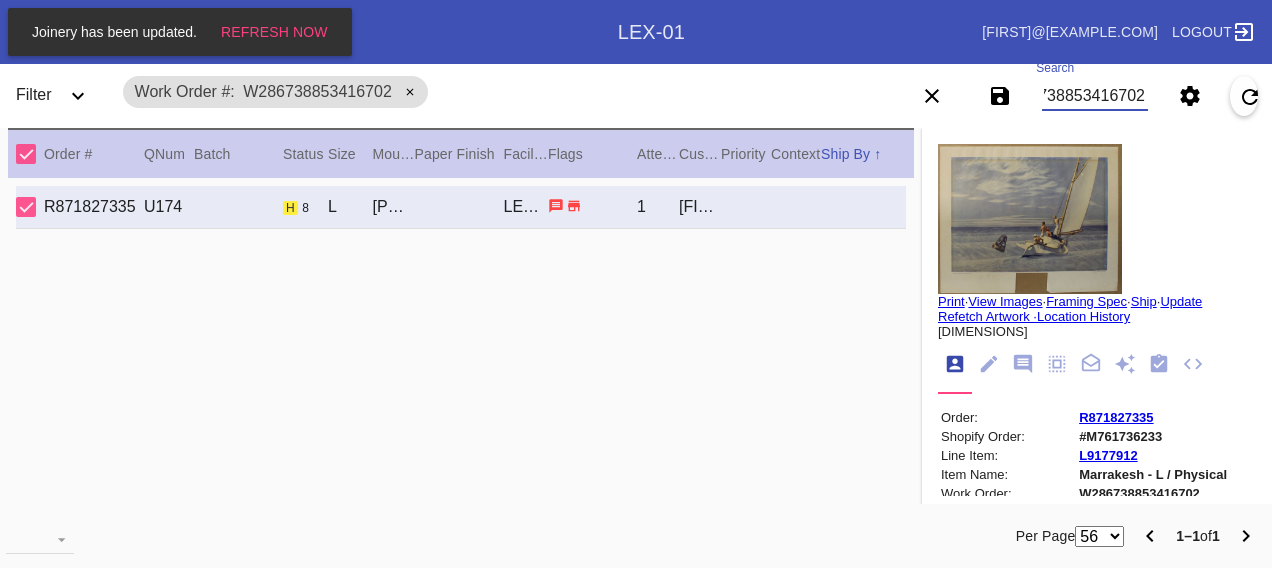 click on "W286738853416702" at bounding box center [1094, 96] 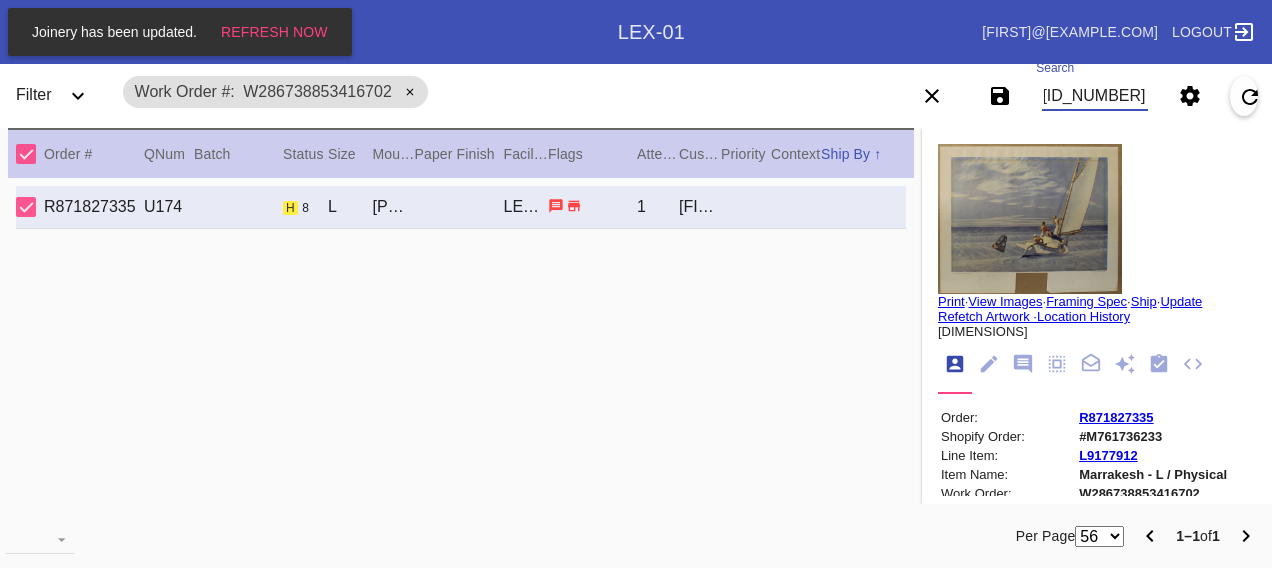 scroll, scrollTop: 0, scrollLeft: 48, axis: horizontal 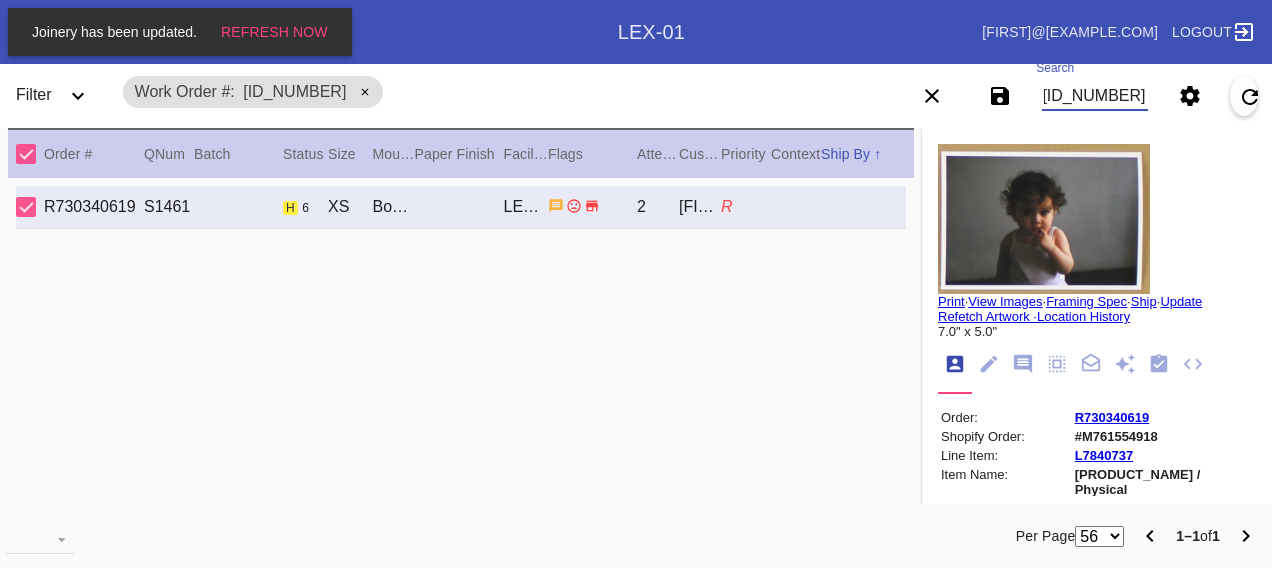 click on "[ID_NUMBER]" at bounding box center (1094, 96) 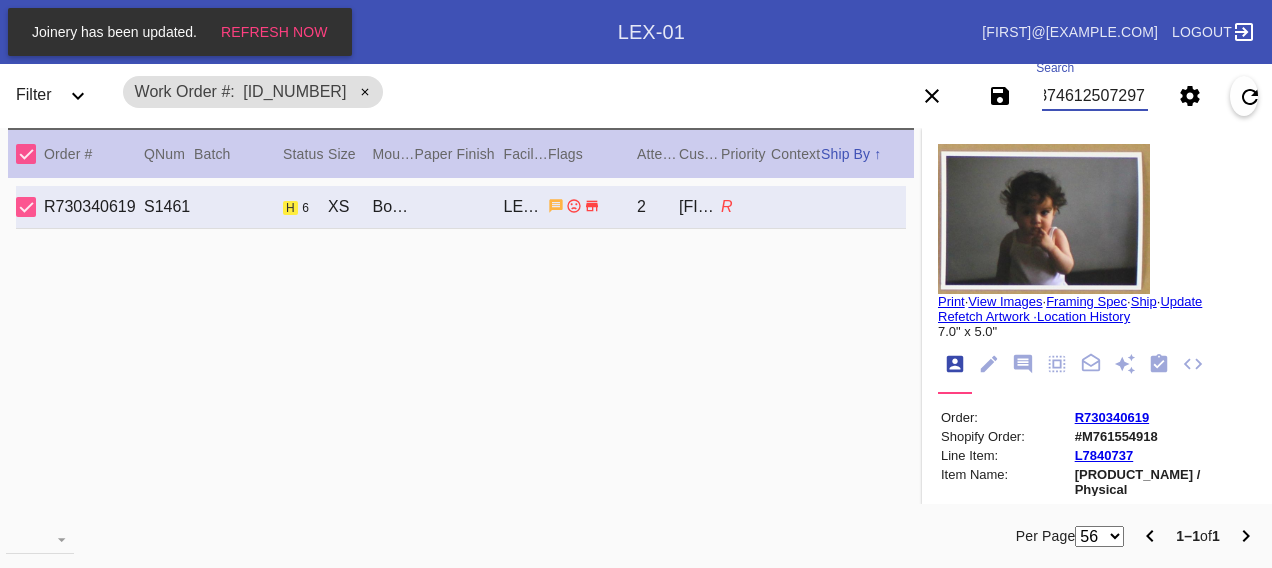 scroll, scrollTop: 0, scrollLeft: 48, axis: horizontal 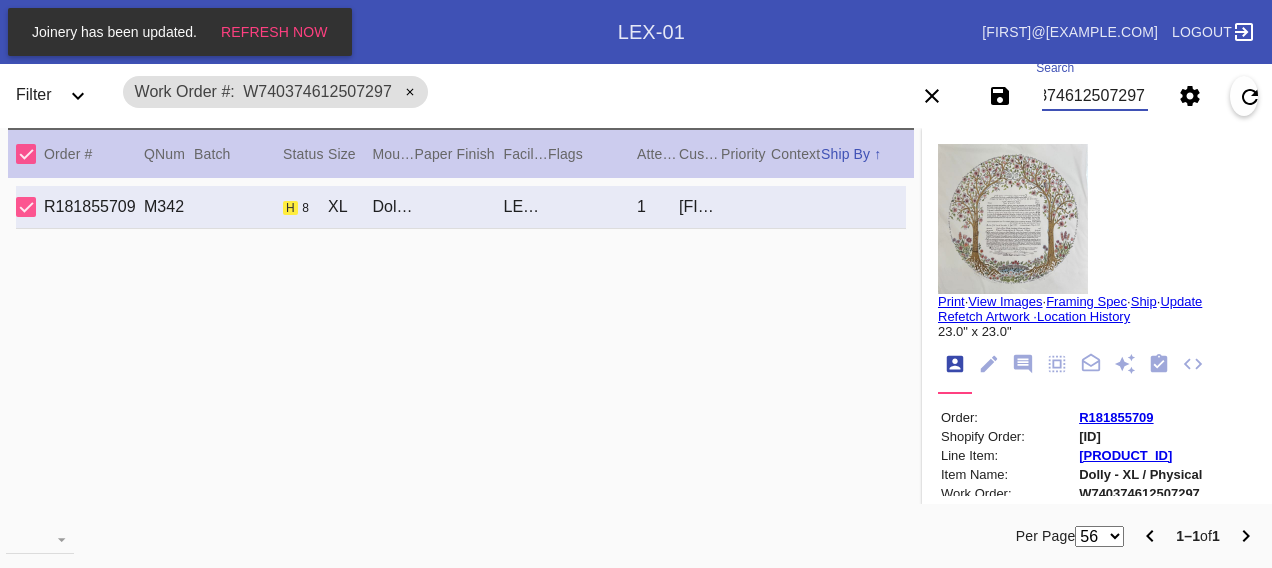 click on "W740374612507297" at bounding box center (1094, 96) 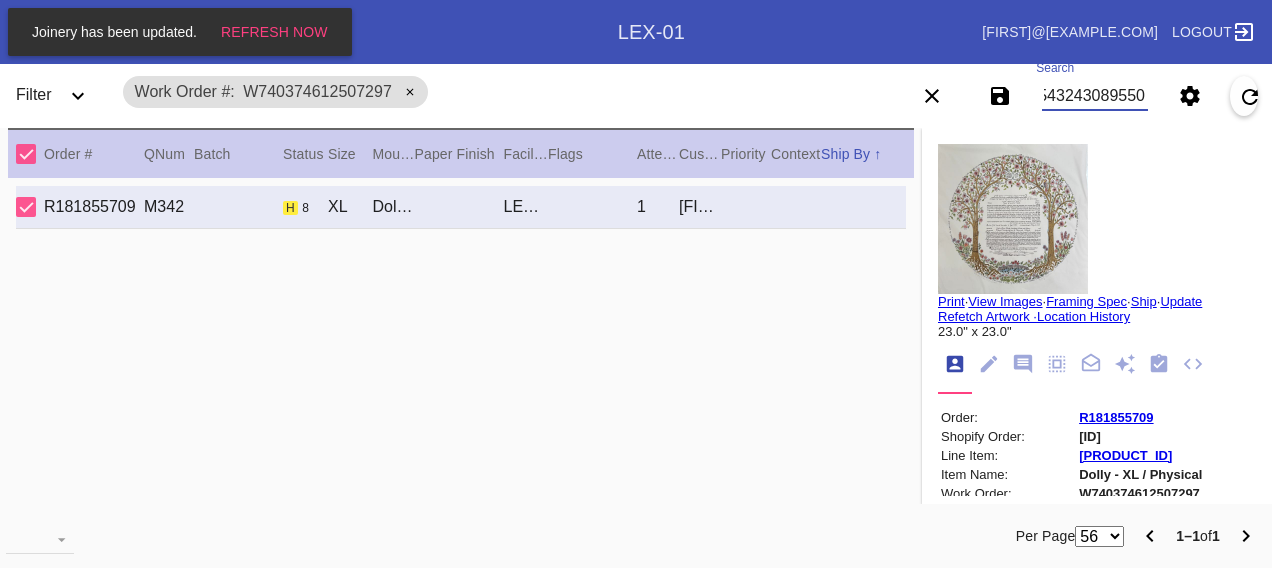scroll, scrollTop: 0, scrollLeft: 48, axis: horizontal 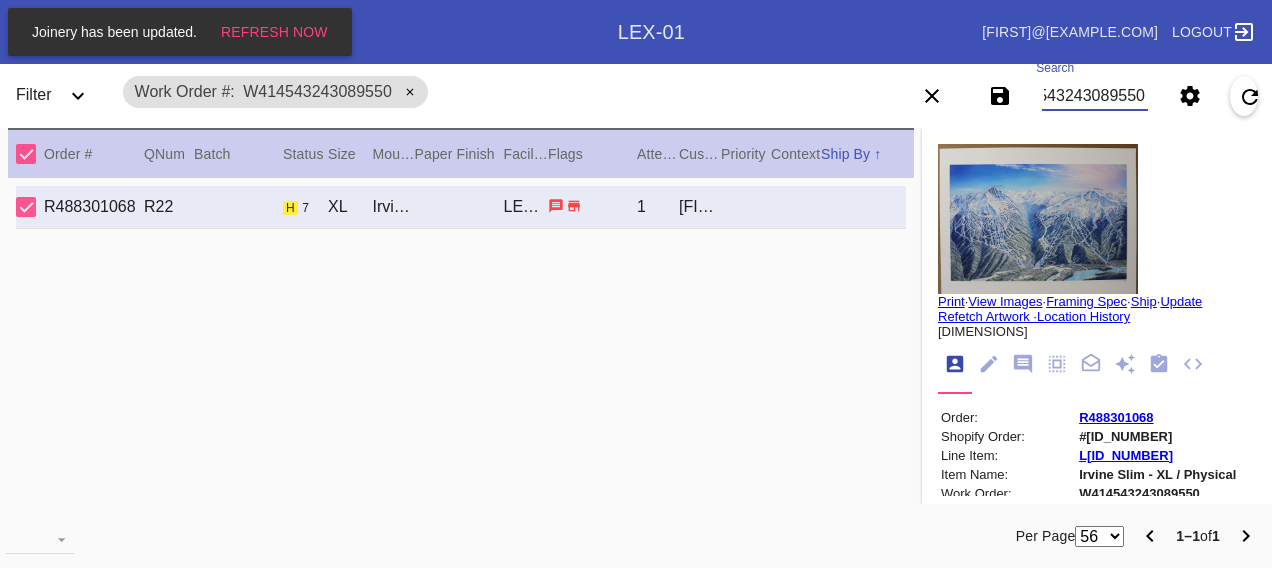 click on "W414543243089550" at bounding box center (1094, 96) 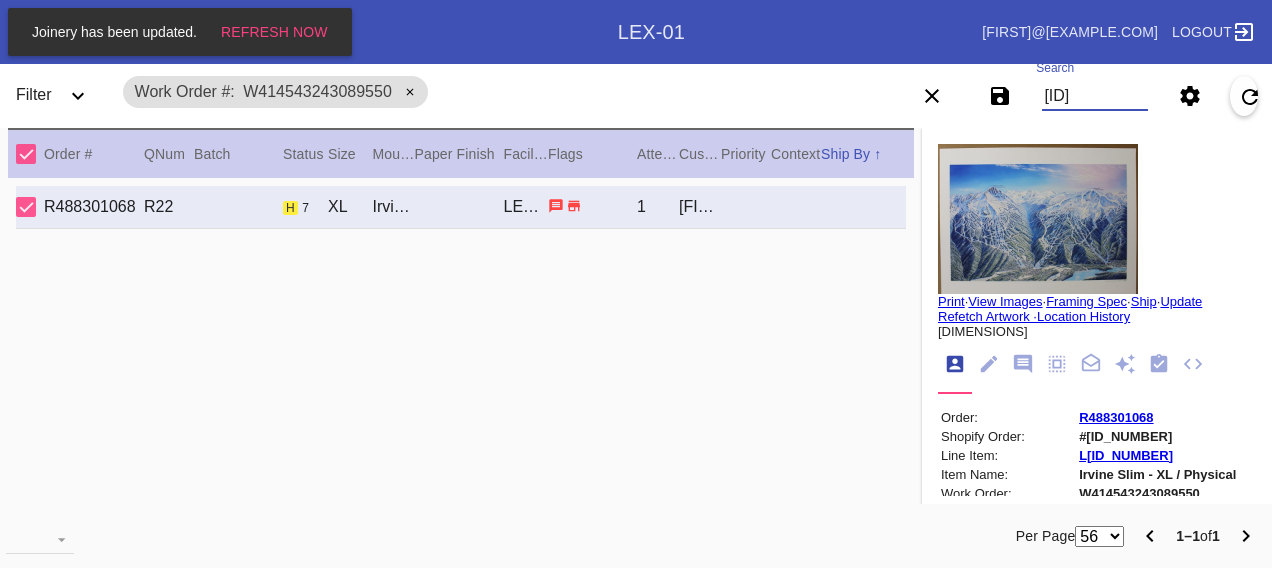 scroll, scrollTop: 0, scrollLeft: 48, axis: horizontal 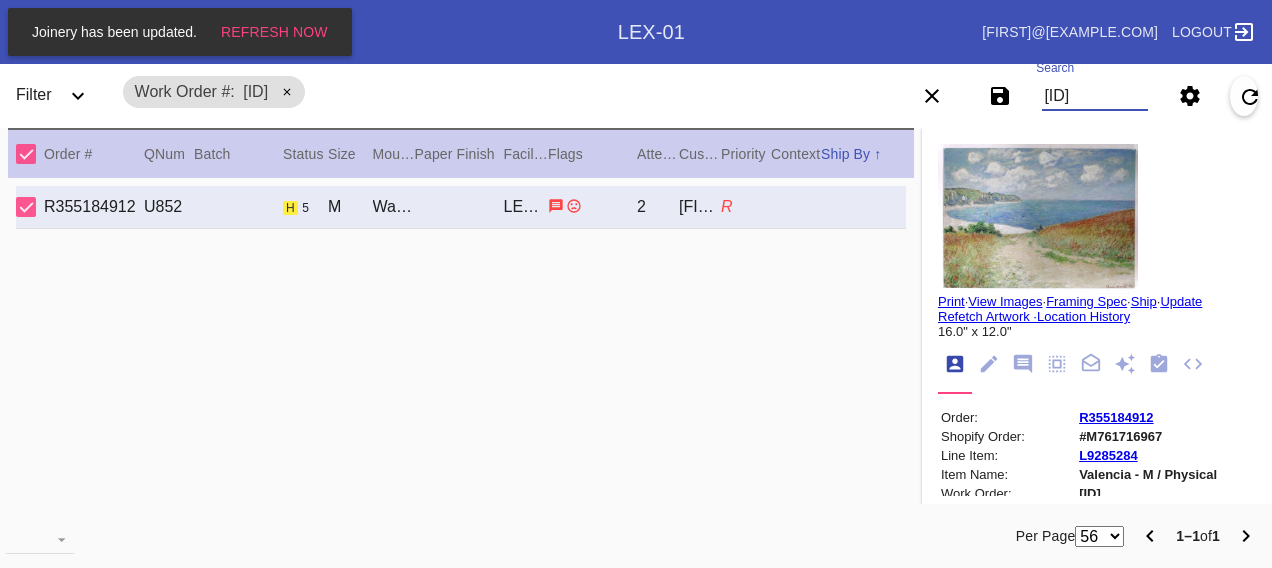 click on "[ID]" at bounding box center (1094, 96) 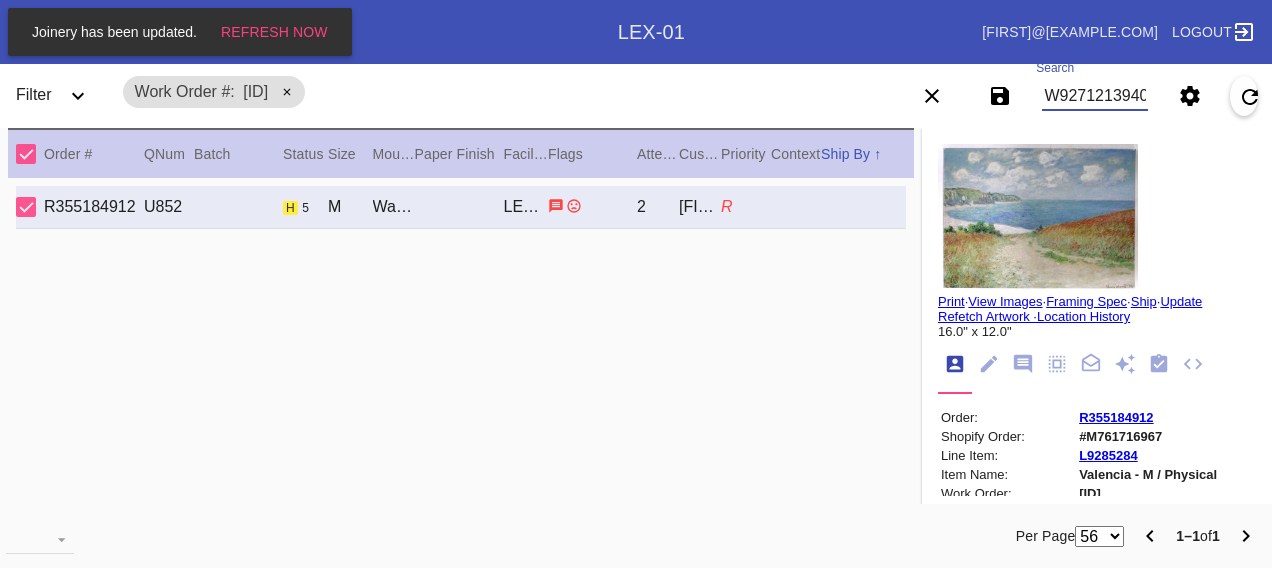 scroll, scrollTop: 0, scrollLeft: 48, axis: horizontal 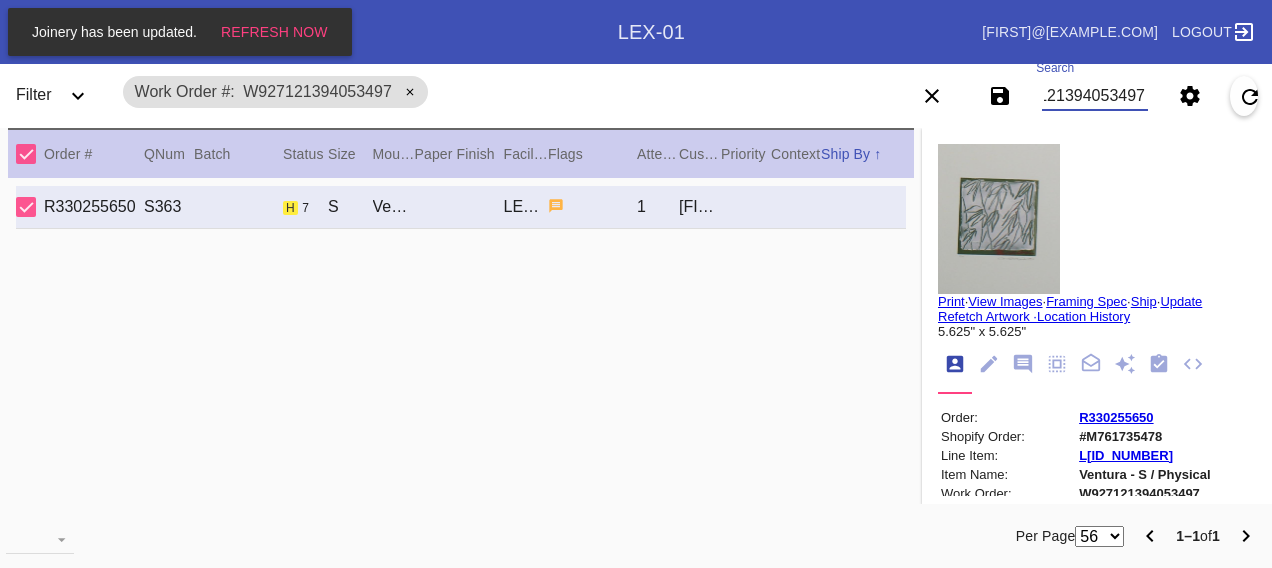 click on "W927121394053497" at bounding box center [1094, 96] 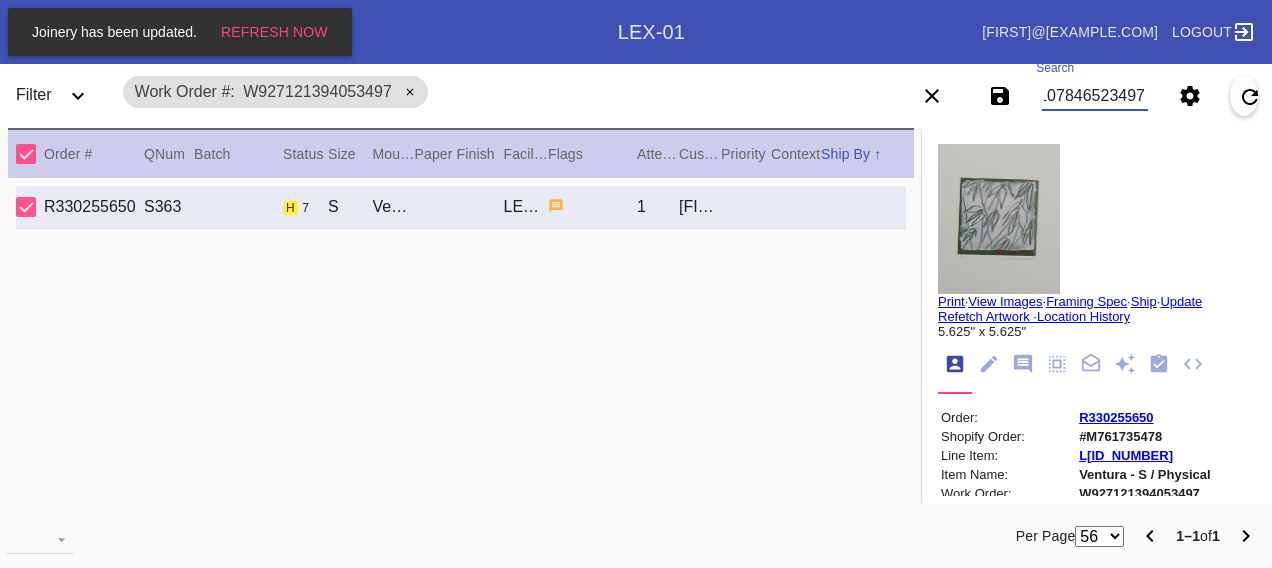 scroll, scrollTop: 0, scrollLeft: 48, axis: horizontal 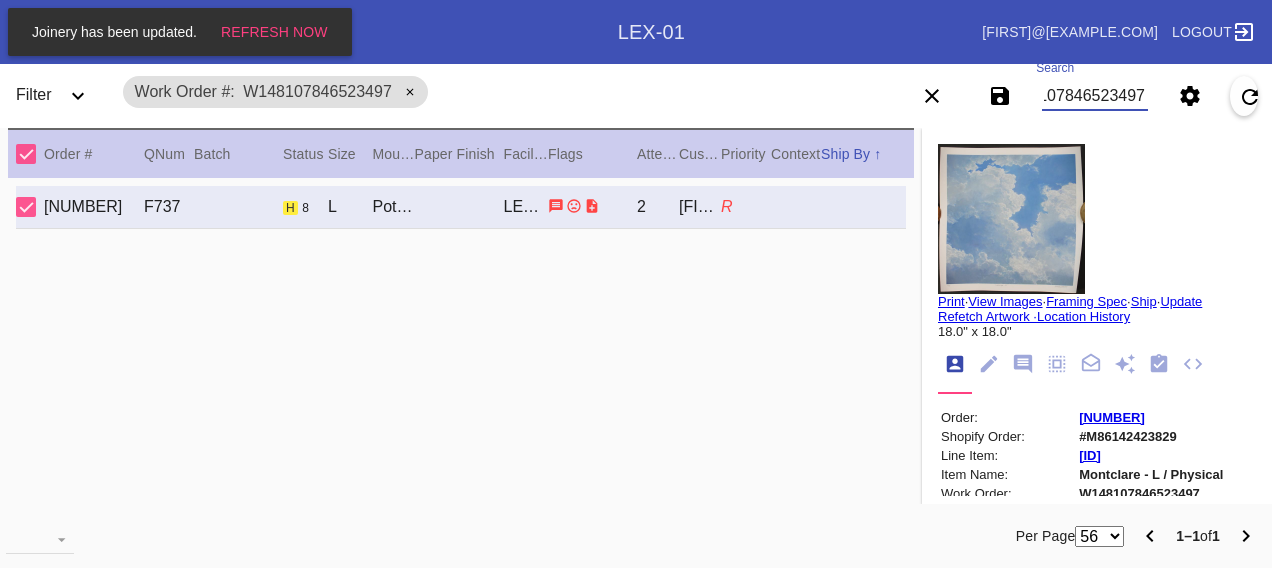 click on "W148107846523497" at bounding box center [1094, 96] 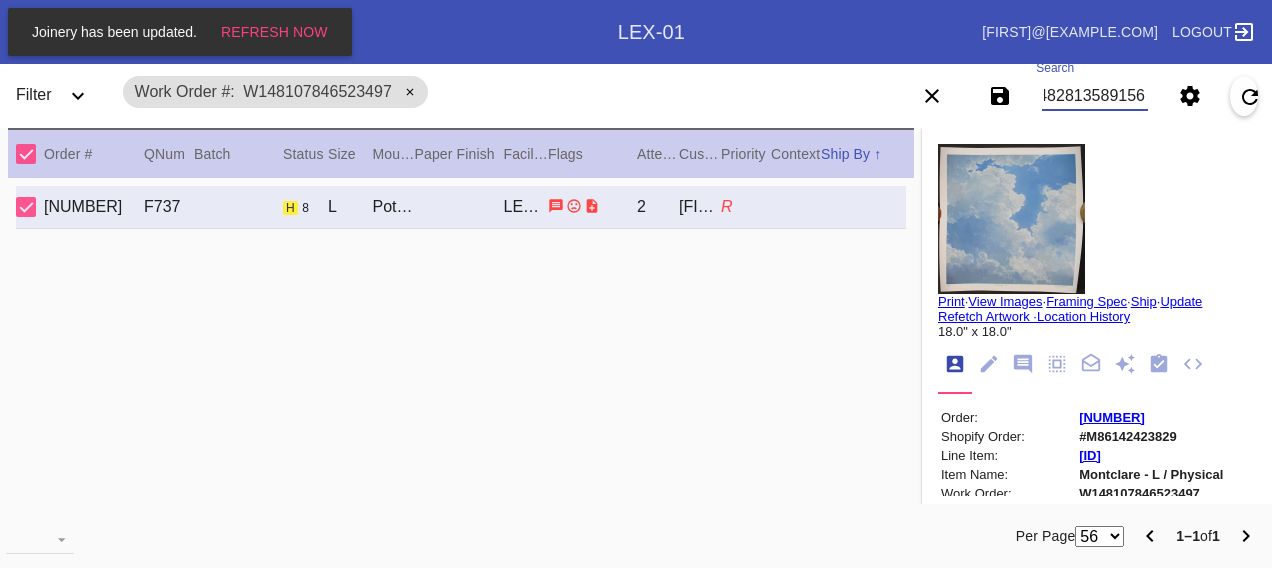 scroll, scrollTop: 0, scrollLeft: 48, axis: horizontal 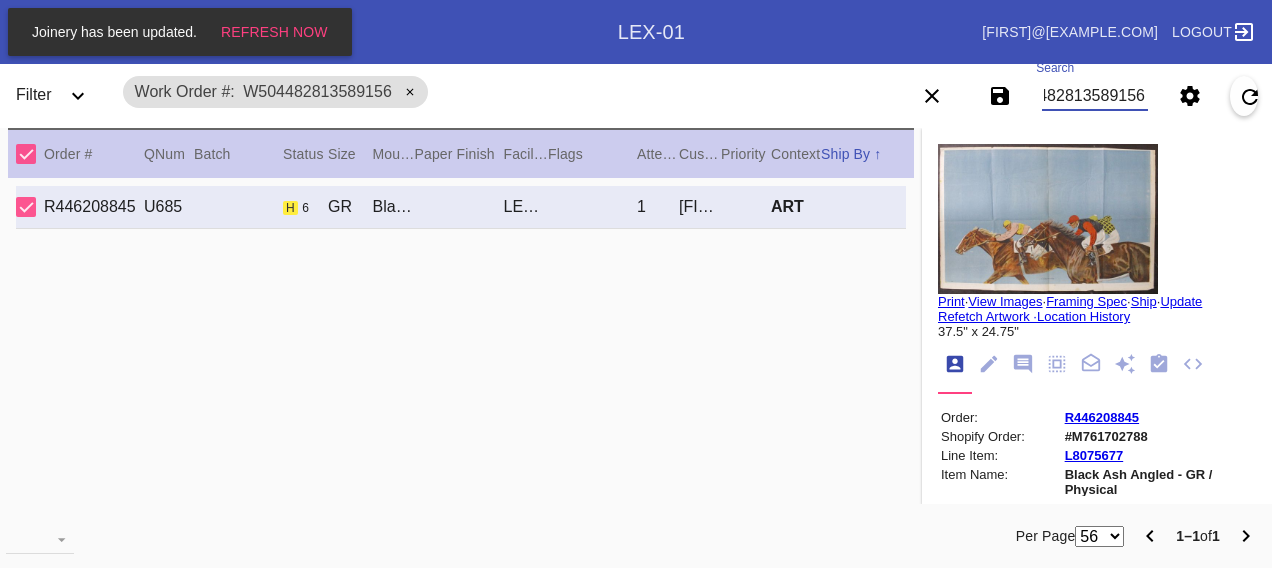 click on "W504482813589156" at bounding box center (1094, 96) 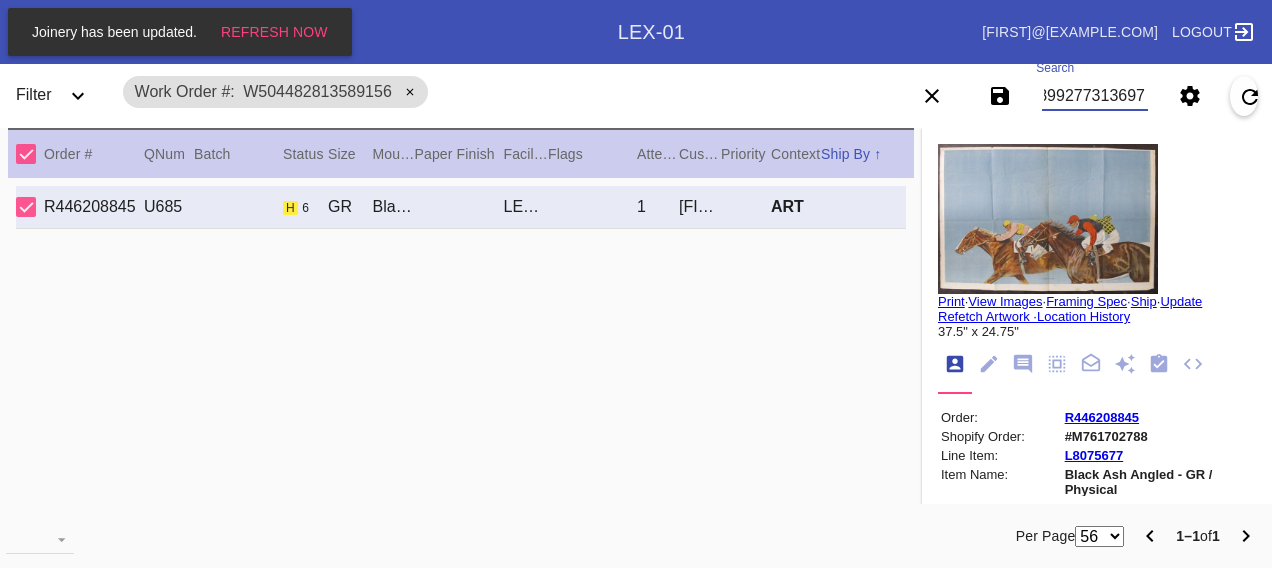 scroll, scrollTop: 0, scrollLeft: 48, axis: horizontal 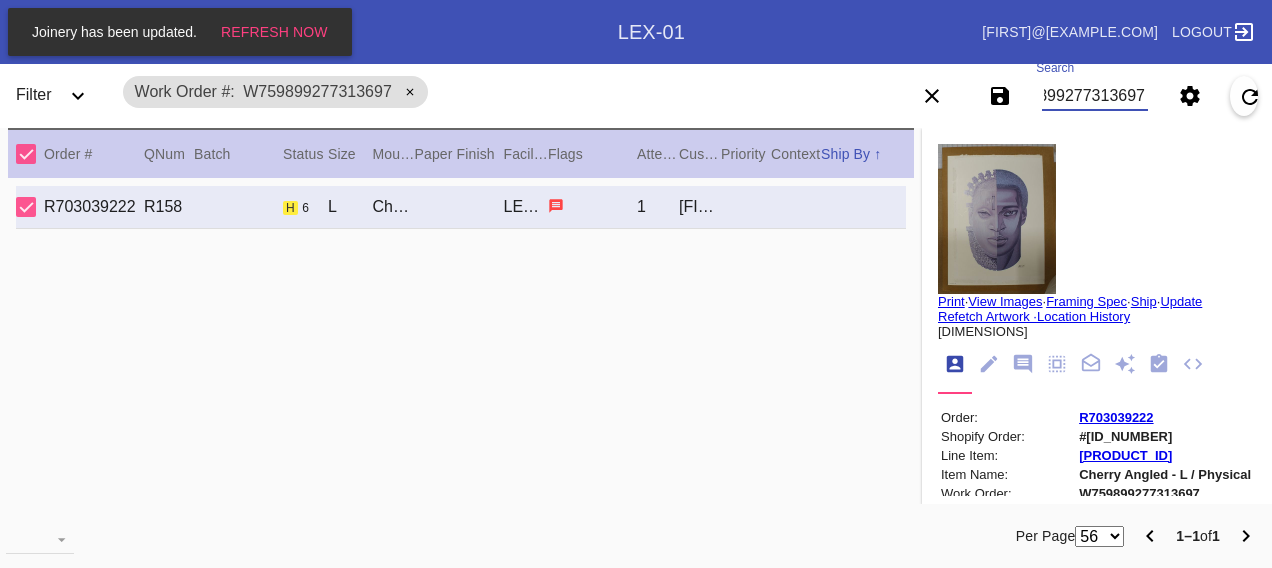 click on "W759899277313697" at bounding box center [1094, 96] 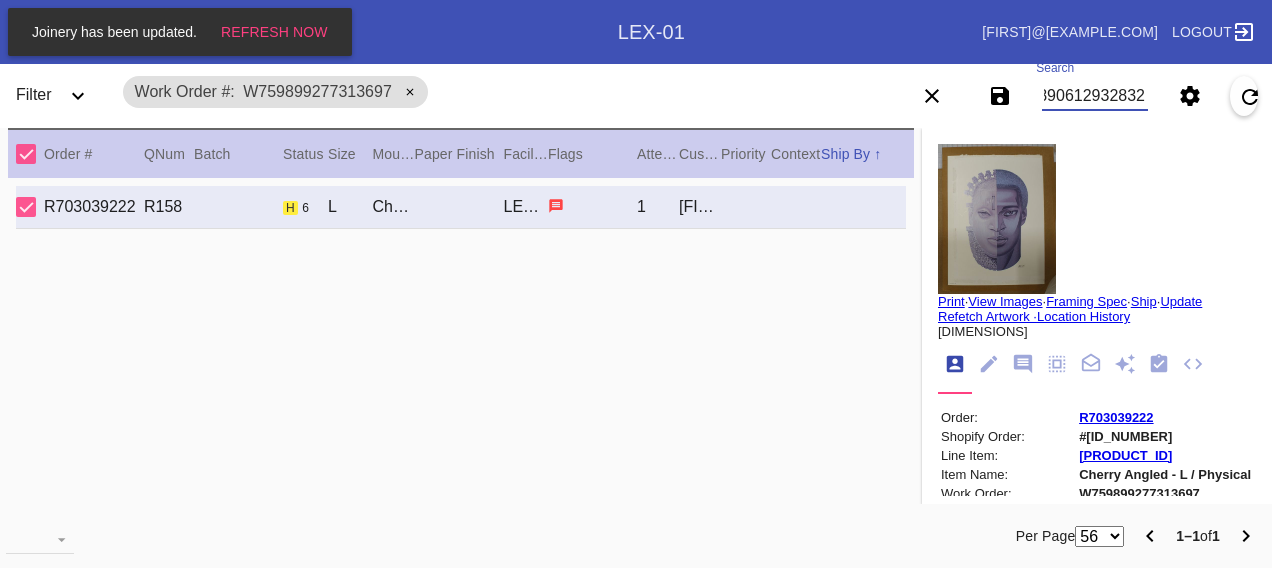 scroll, scrollTop: 0, scrollLeft: 48, axis: horizontal 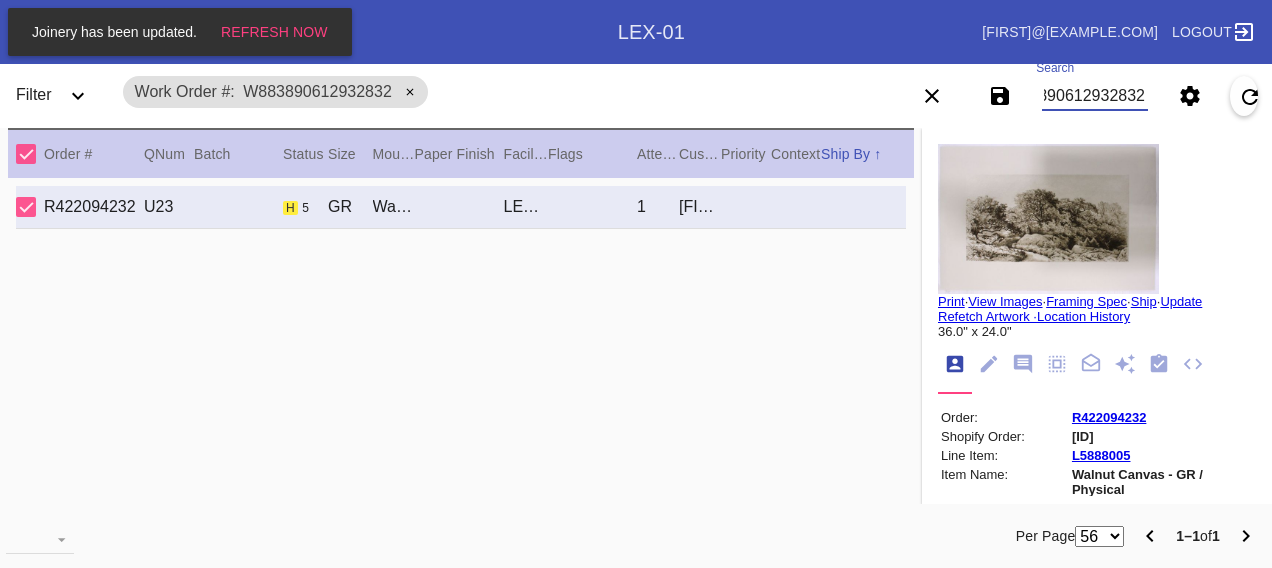 click on "W883890612932832" at bounding box center [1094, 96] 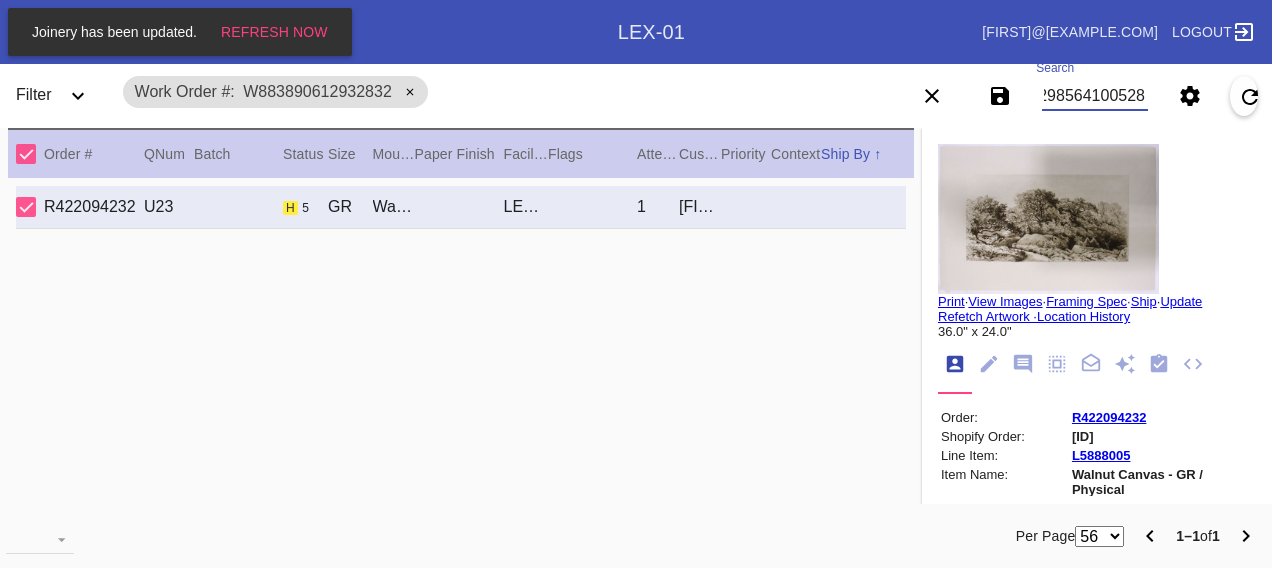 scroll, scrollTop: 0, scrollLeft: 48, axis: horizontal 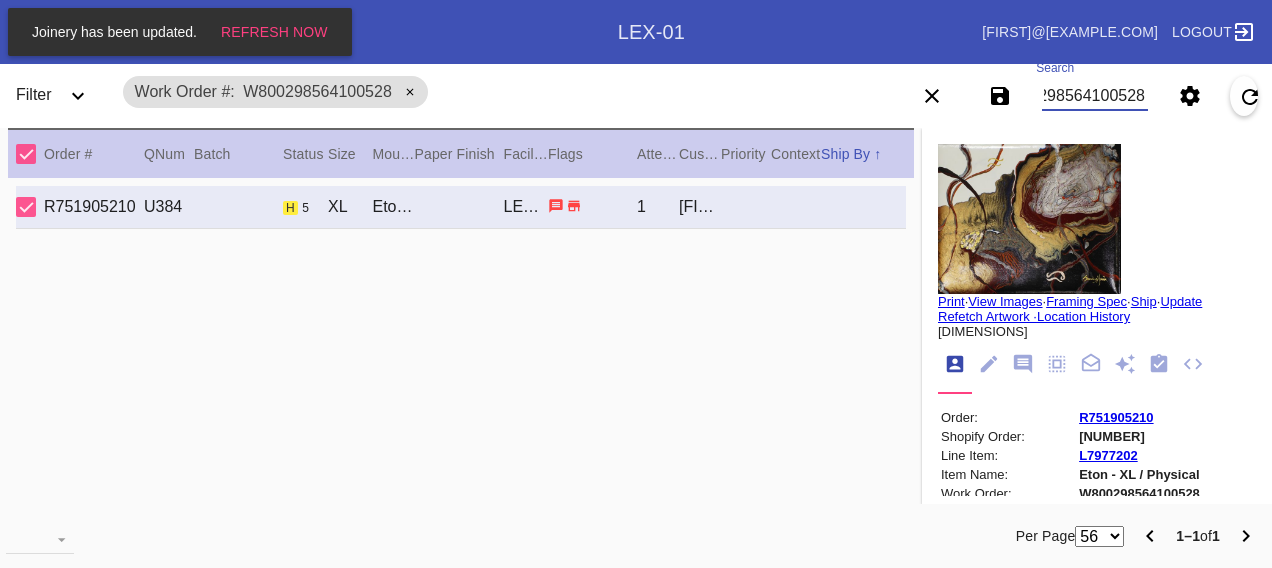 click on "W800298564100528" at bounding box center (1094, 96) 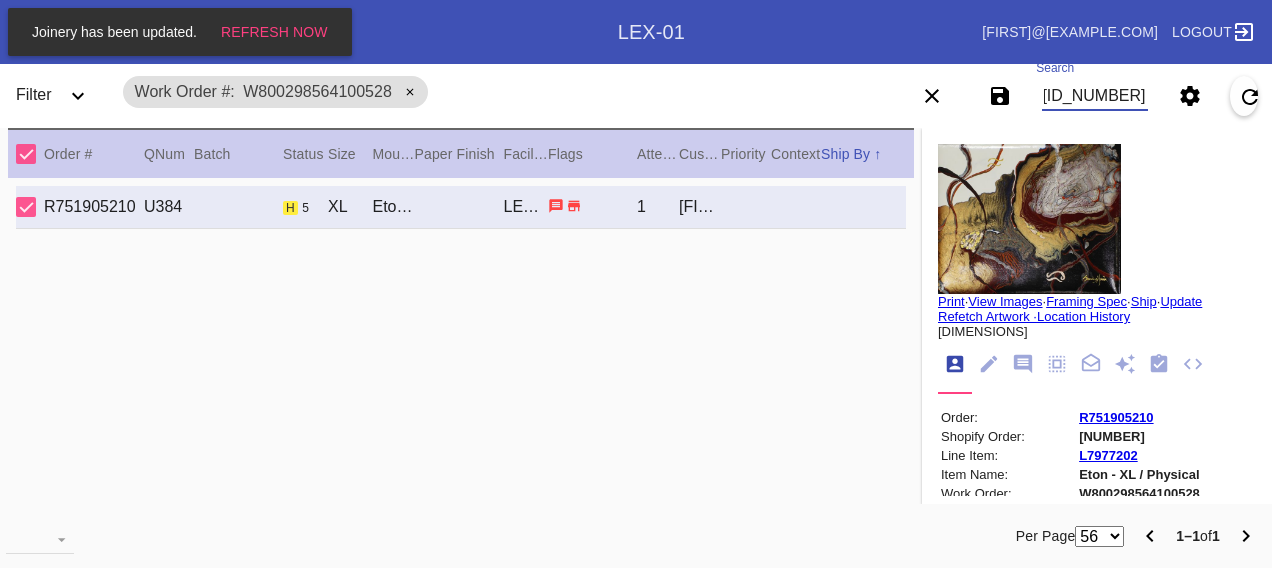 scroll, scrollTop: 0, scrollLeft: 48, axis: horizontal 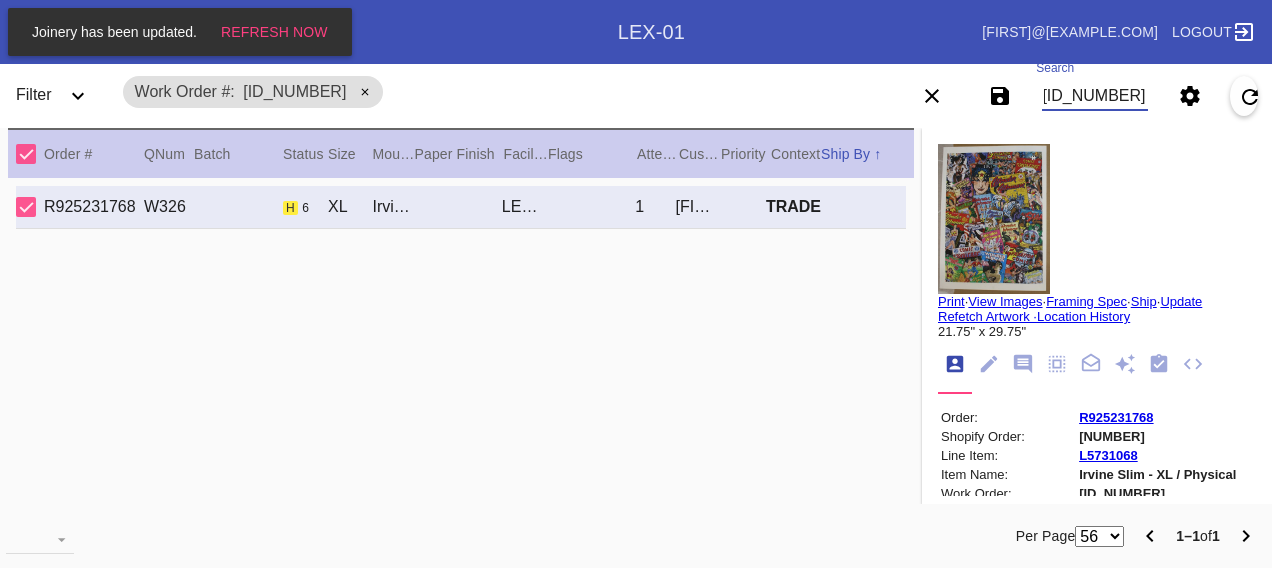click on "[ID_NUMBER]" at bounding box center (1094, 96) 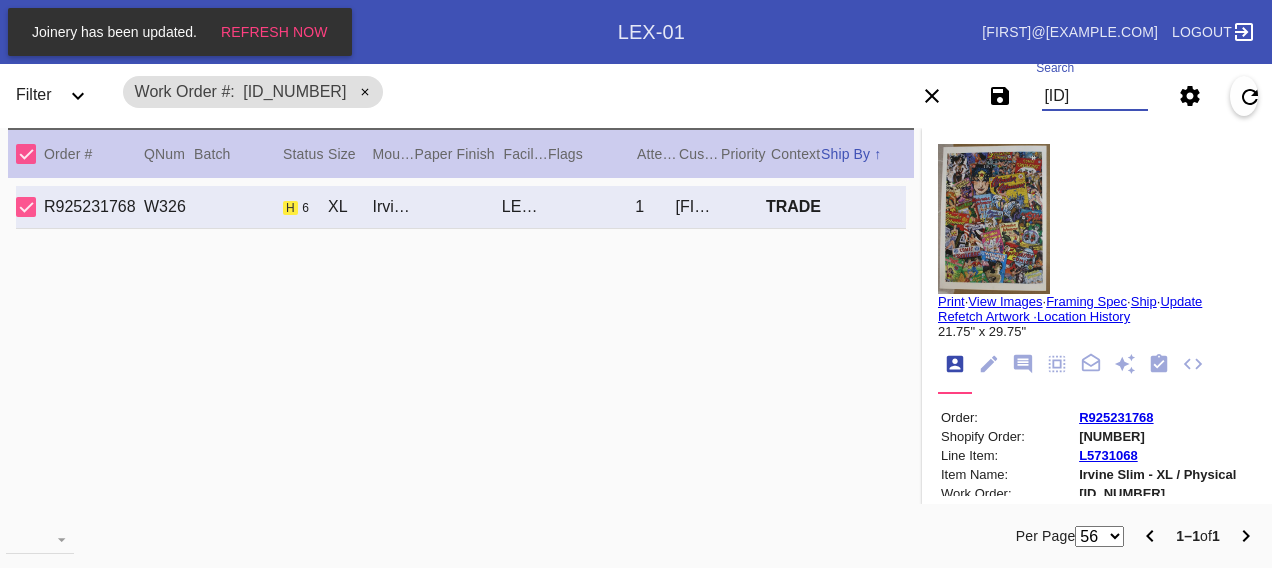 scroll, scrollTop: 0, scrollLeft: 48, axis: horizontal 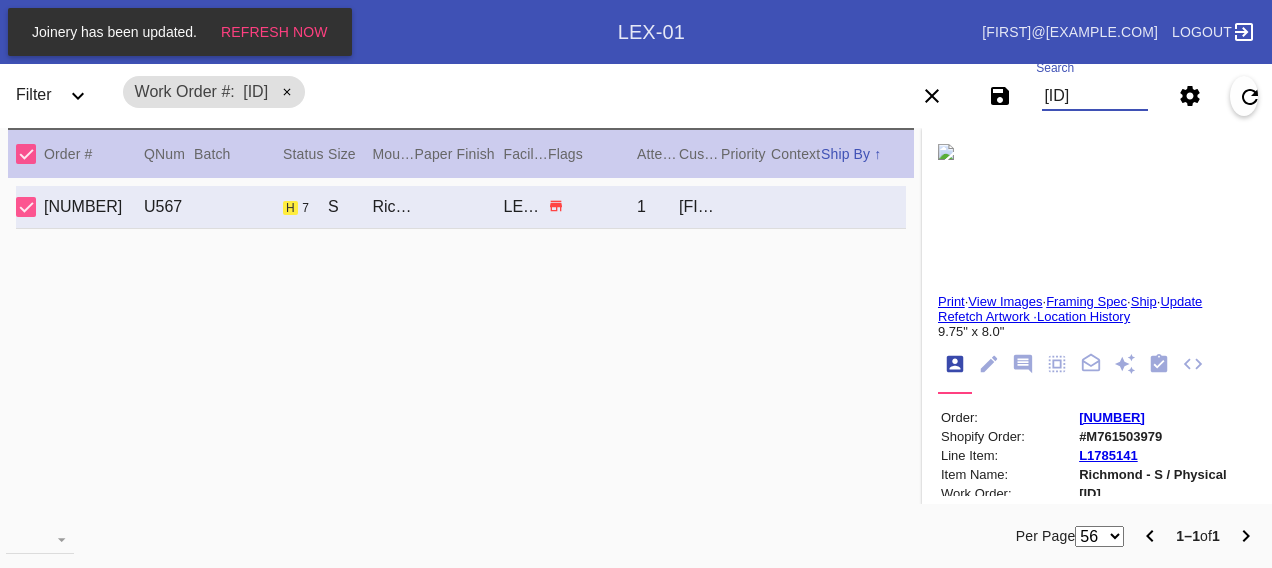 click on "[ID]" at bounding box center (1094, 96) 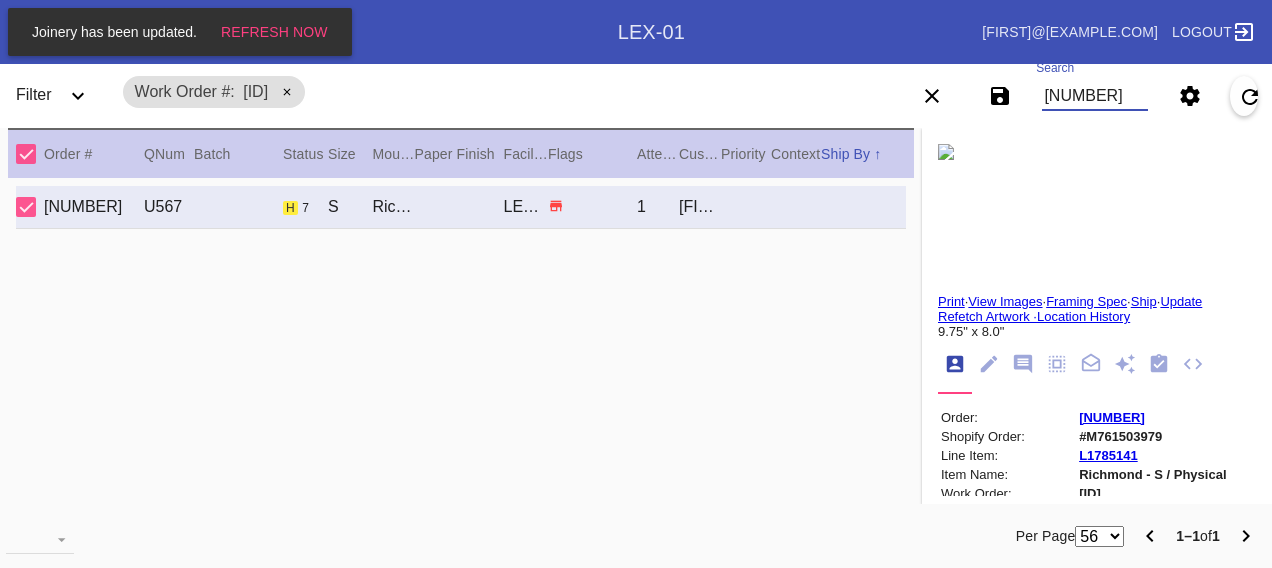 scroll, scrollTop: 0, scrollLeft: 48, axis: horizontal 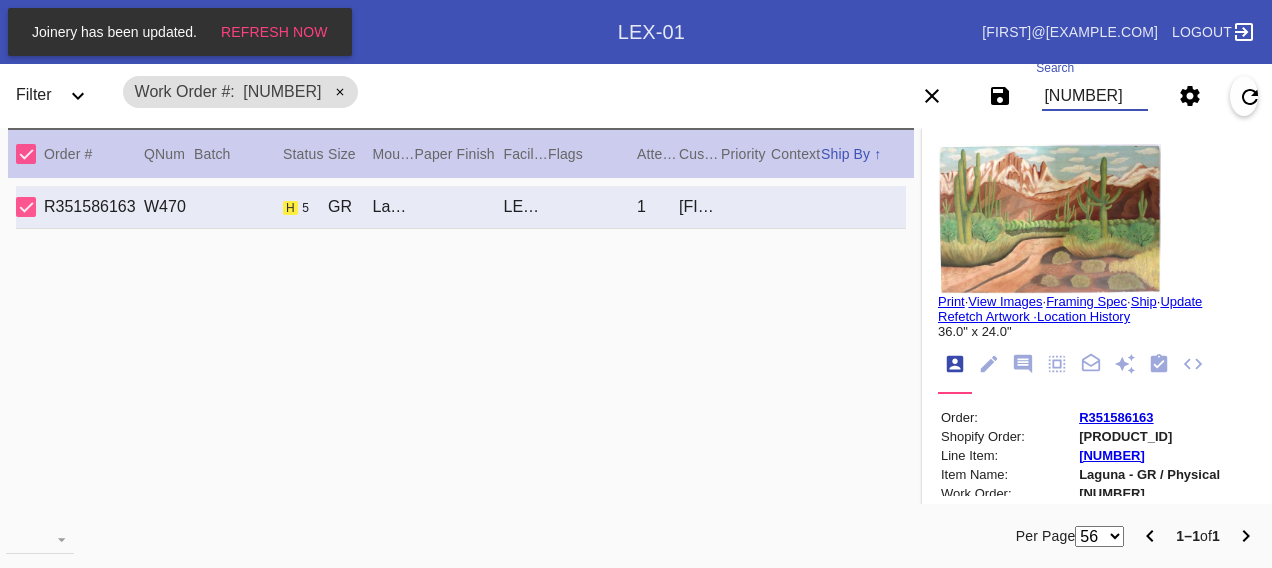 click on "[NUMBER]" at bounding box center (1094, 96) 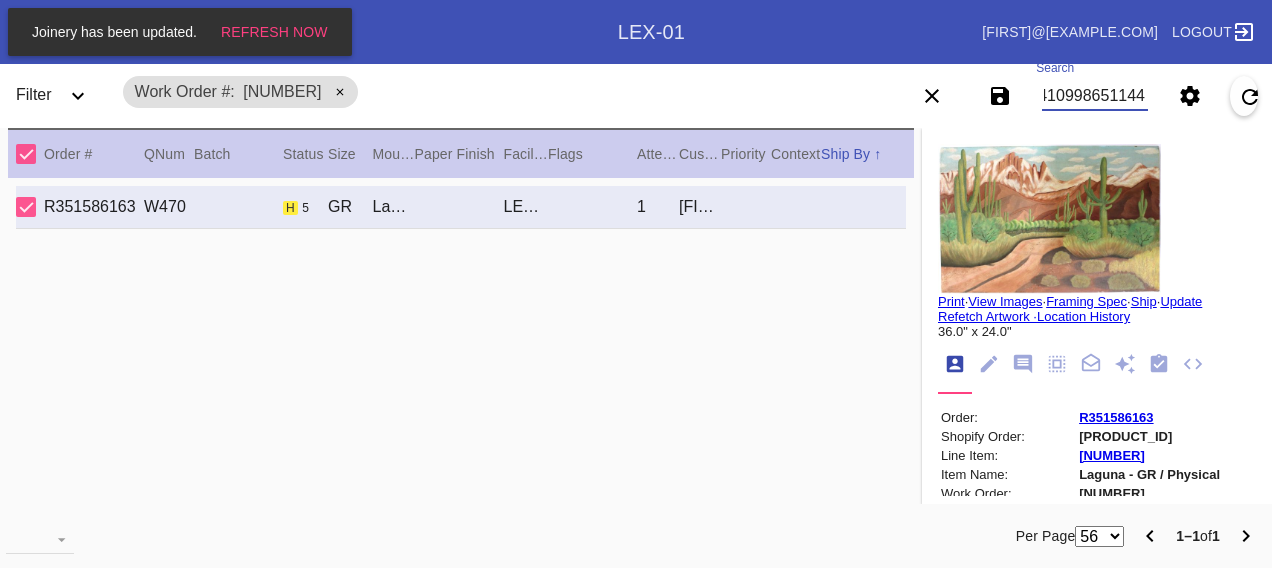 scroll, scrollTop: 0, scrollLeft: 48, axis: horizontal 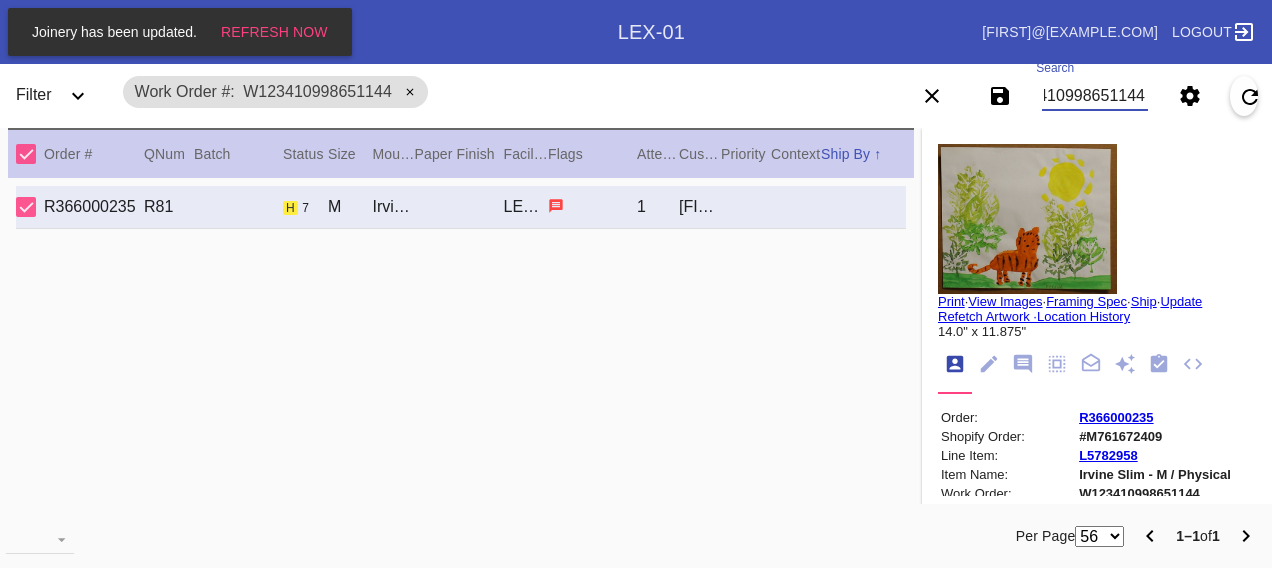 click on "W123410998651144" at bounding box center (1094, 96) 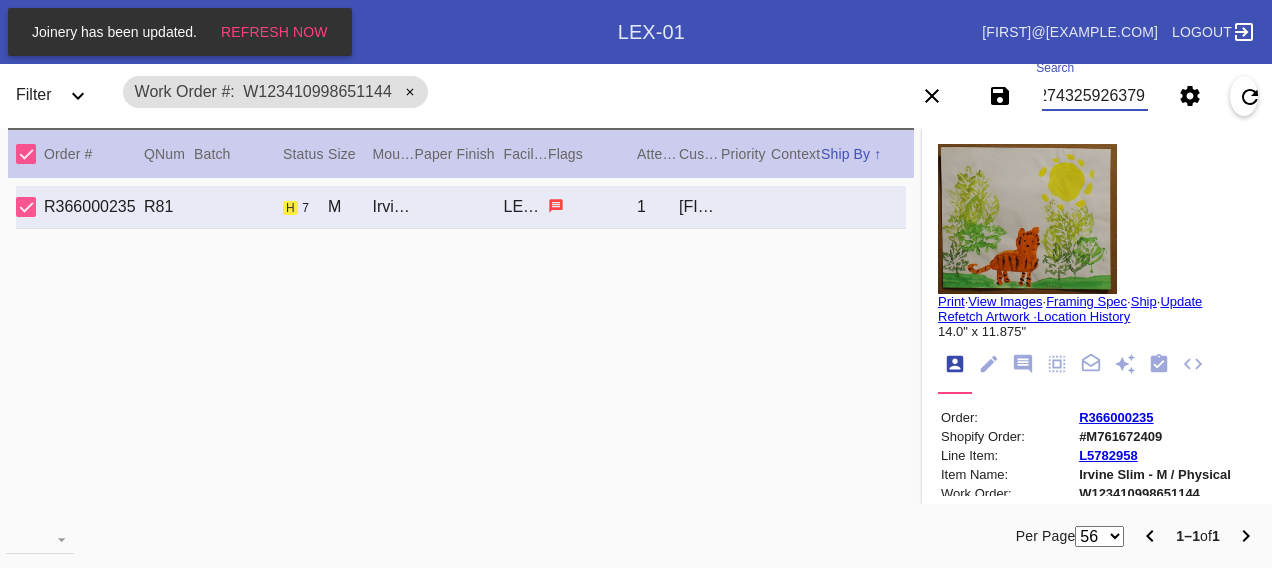 scroll, scrollTop: 0, scrollLeft: 48, axis: horizontal 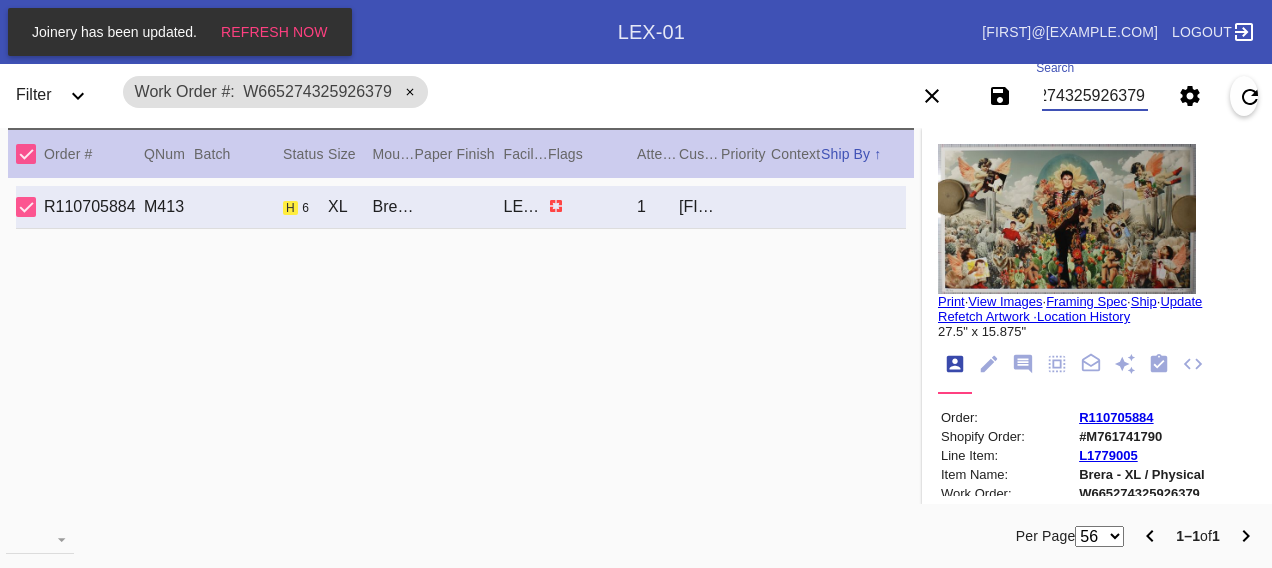 click on "W665274325926379" at bounding box center [1094, 96] 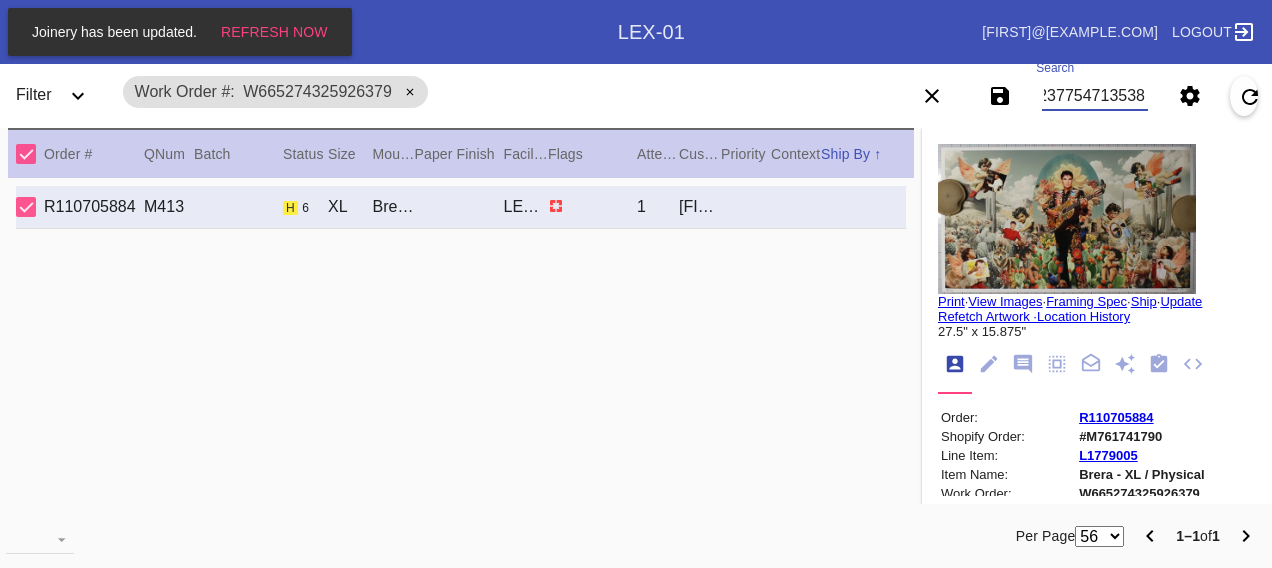 scroll, scrollTop: 0, scrollLeft: 48, axis: horizontal 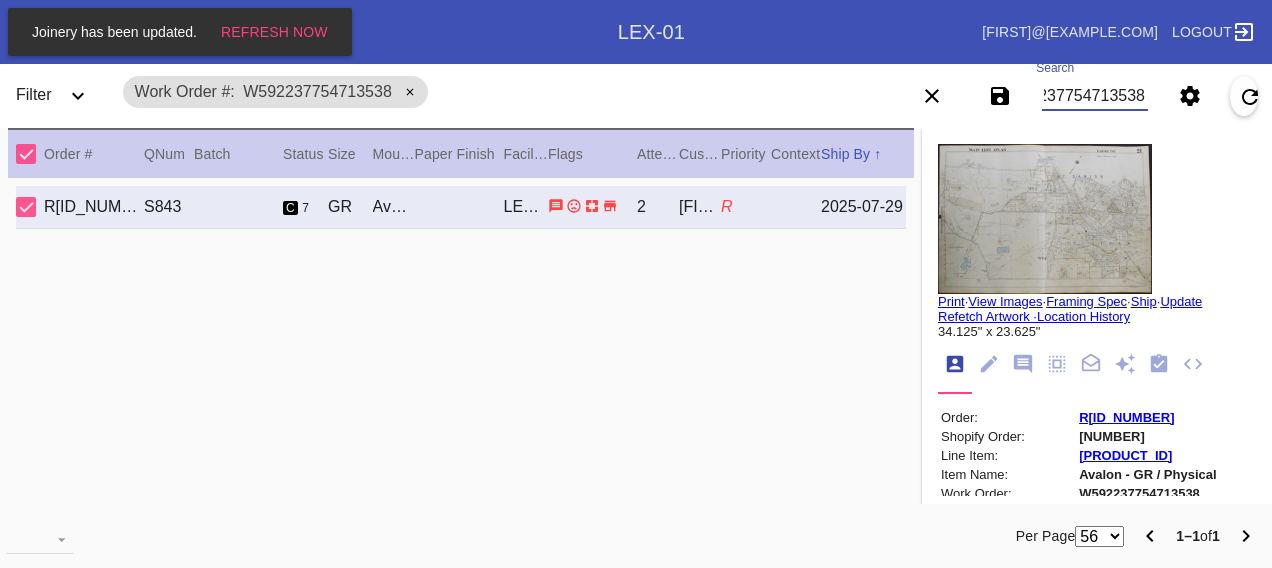 click on "W592237754713538" at bounding box center [1094, 96] 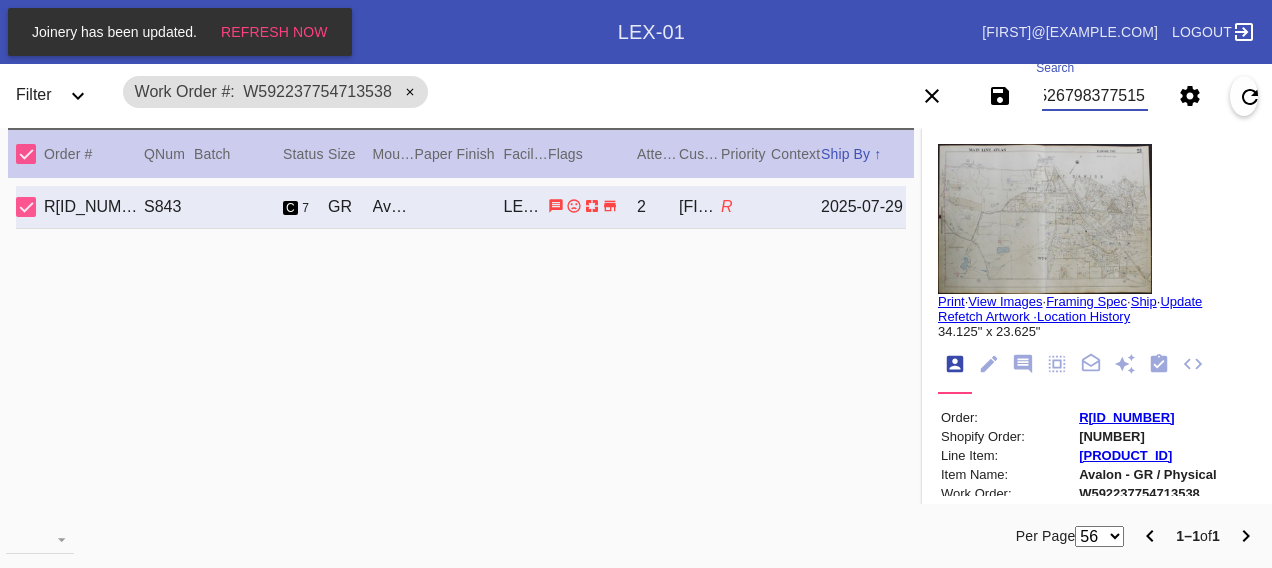 scroll, scrollTop: 0, scrollLeft: 48, axis: horizontal 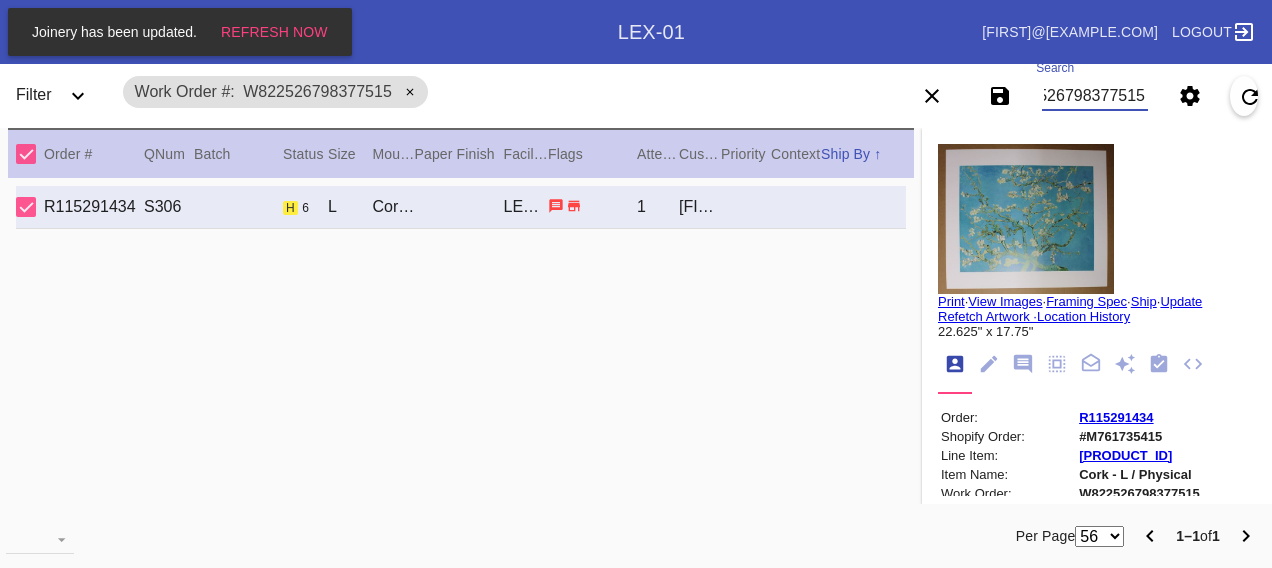 click on "W822526798377515" at bounding box center [1094, 96] 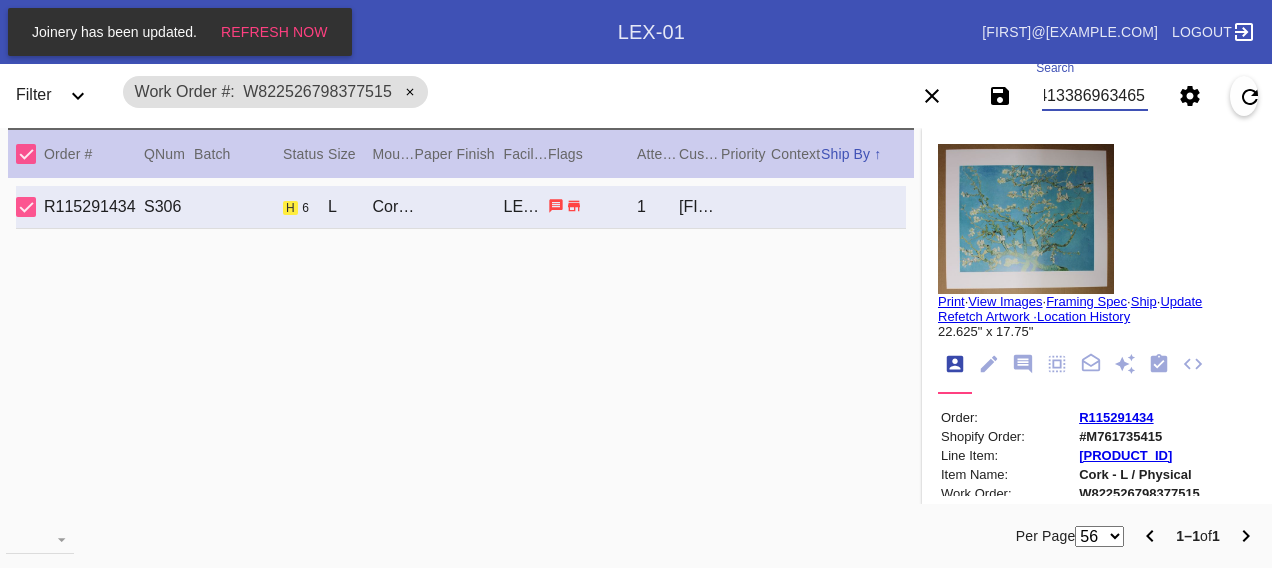 scroll, scrollTop: 0, scrollLeft: 48, axis: horizontal 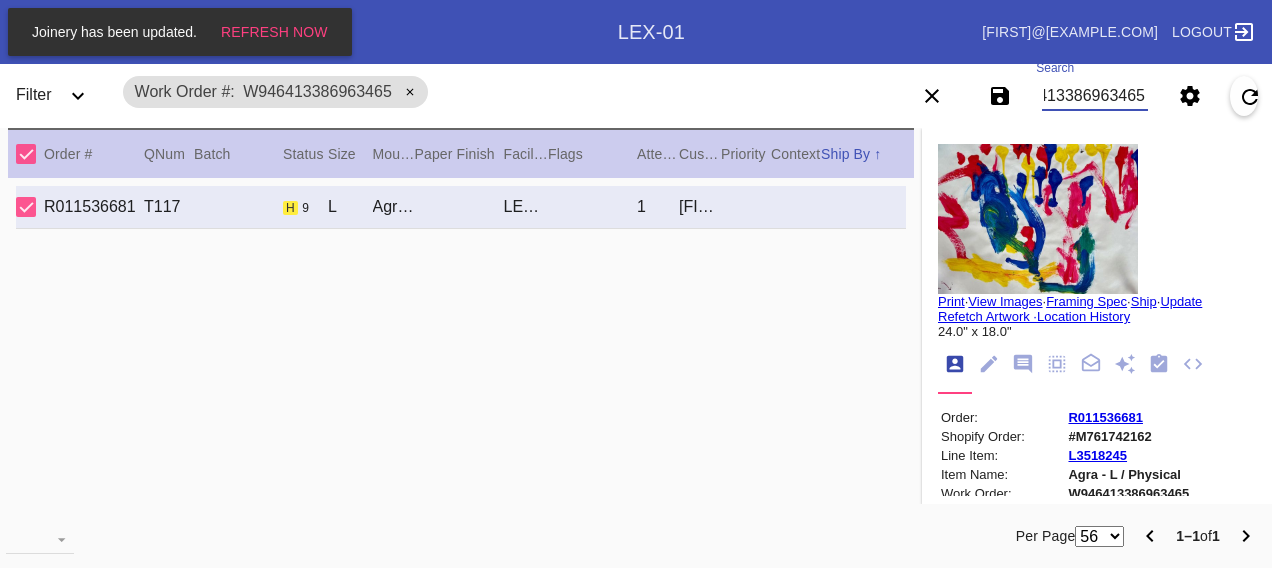 click on "W946413386963465" at bounding box center [1094, 96] 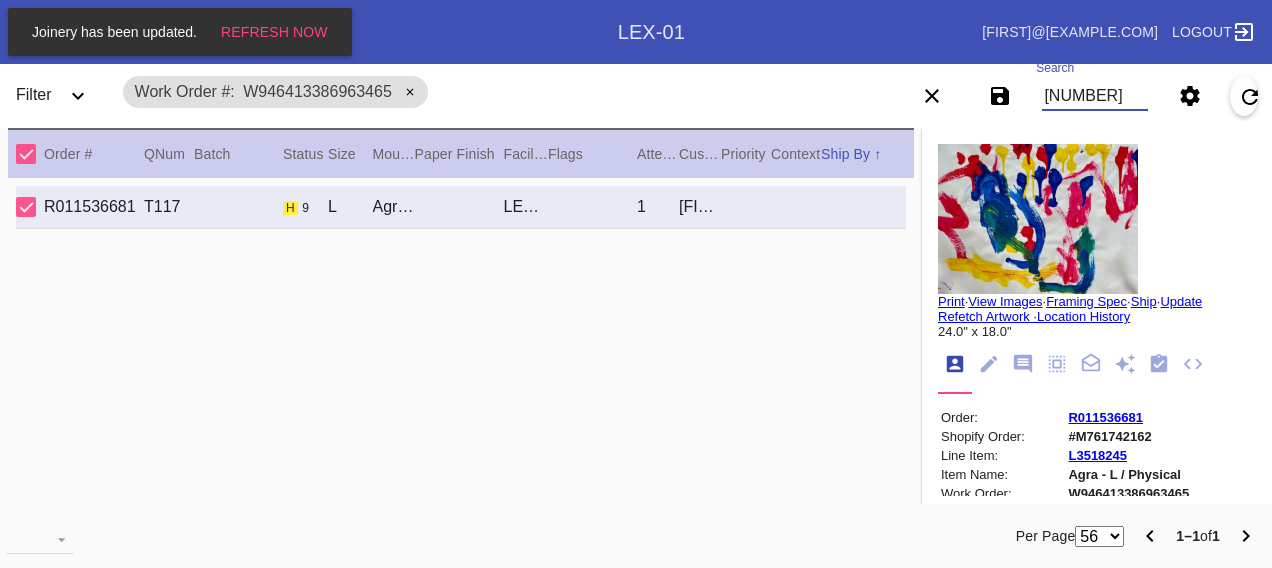 scroll, scrollTop: 0, scrollLeft: 48, axis: horizontal 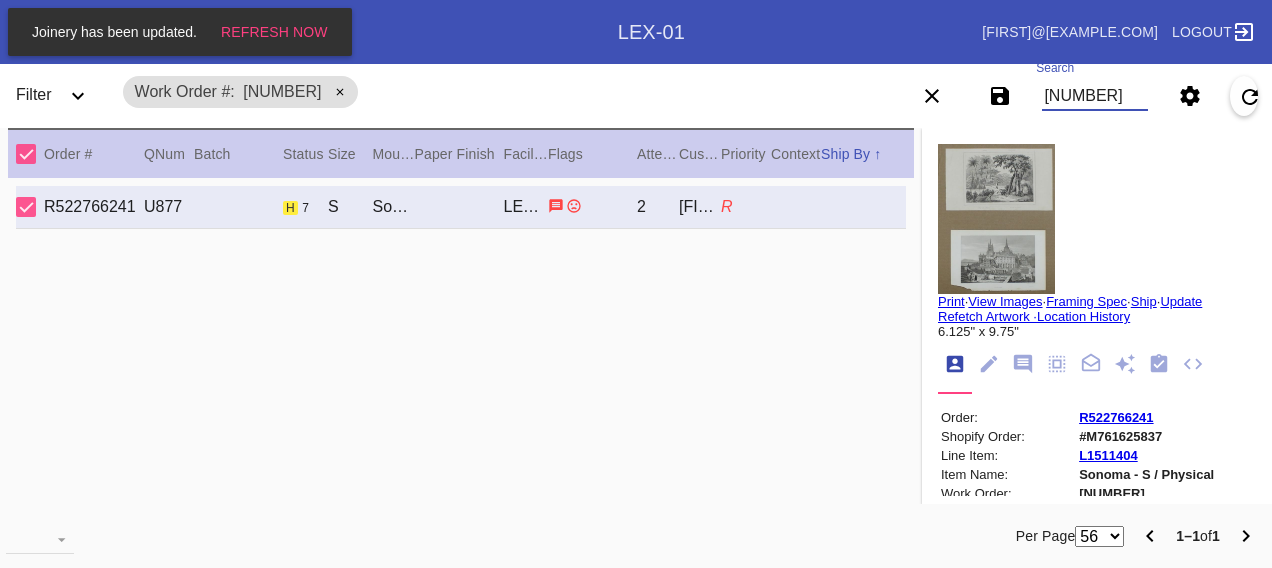 click on "[NUMBER]" at bounding box center [1094, 96] 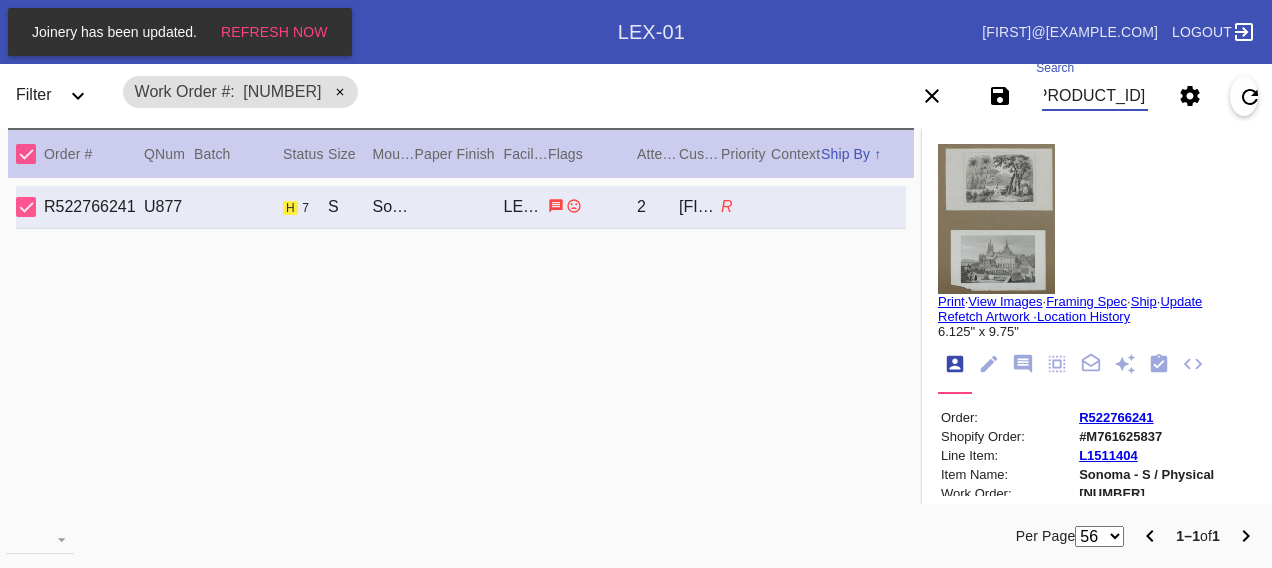 scroll, scrollTop: 0, scrollLeft: 48, axis: horizontal 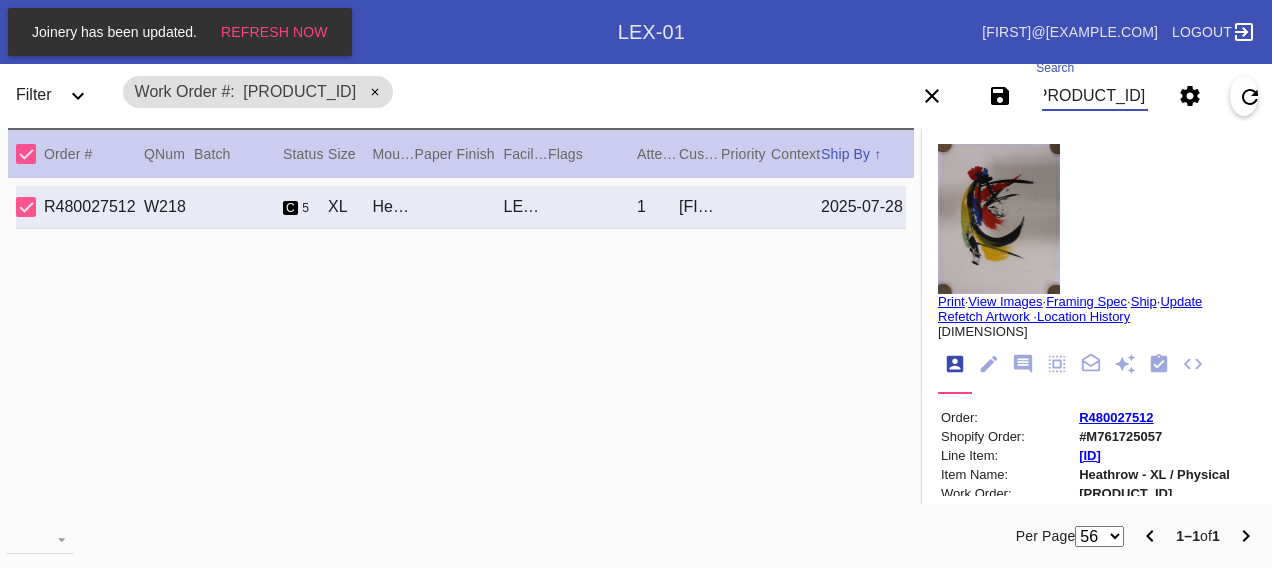 click on "[PRODUCT_ID]" at bounding box center [1094, 96] 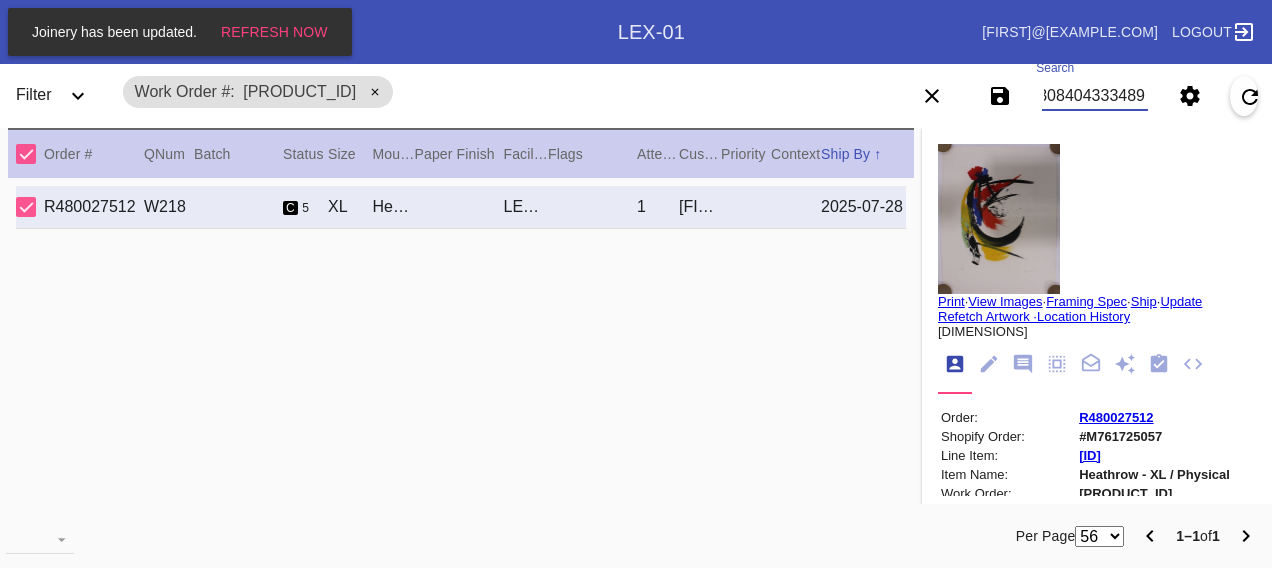 scroll, scrollTop: 0, scrollLeft: 48, axis: horizontal 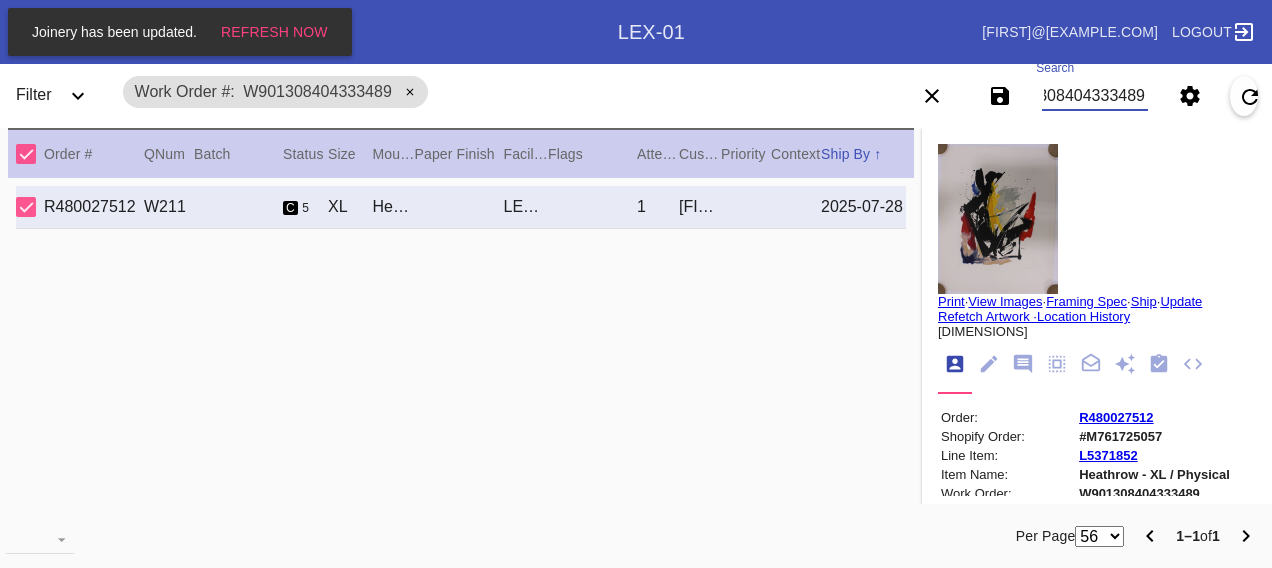 click on "W901308404333489" at bounding box center [1094, 96] 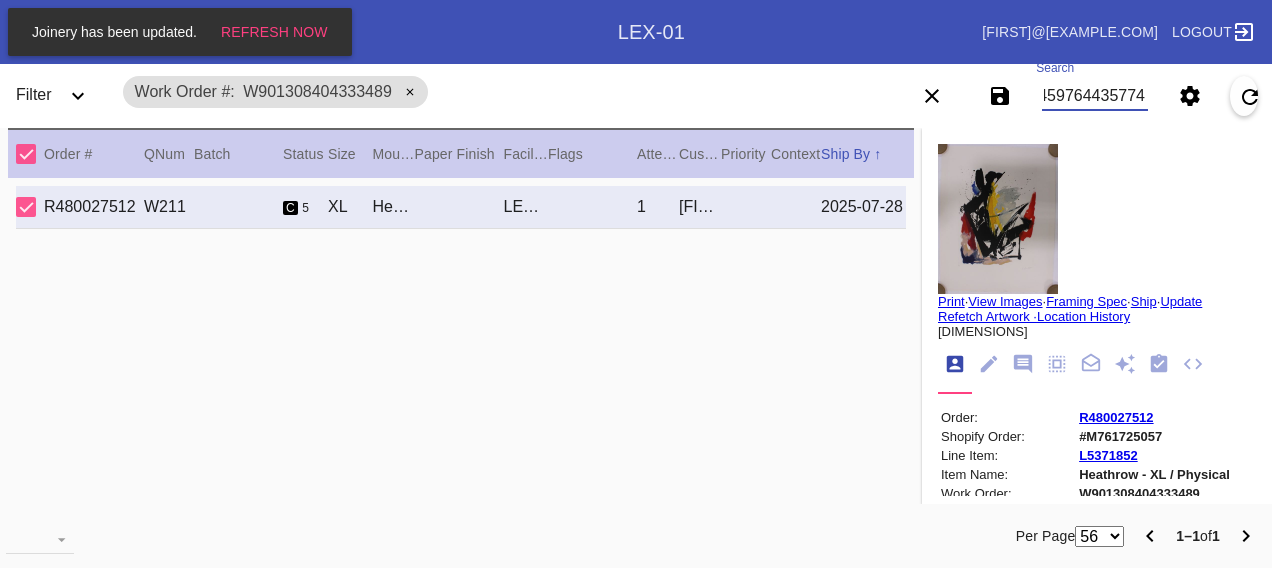 scroll, scrollTop: 0, scrollLeft: 48, axis: horizontal 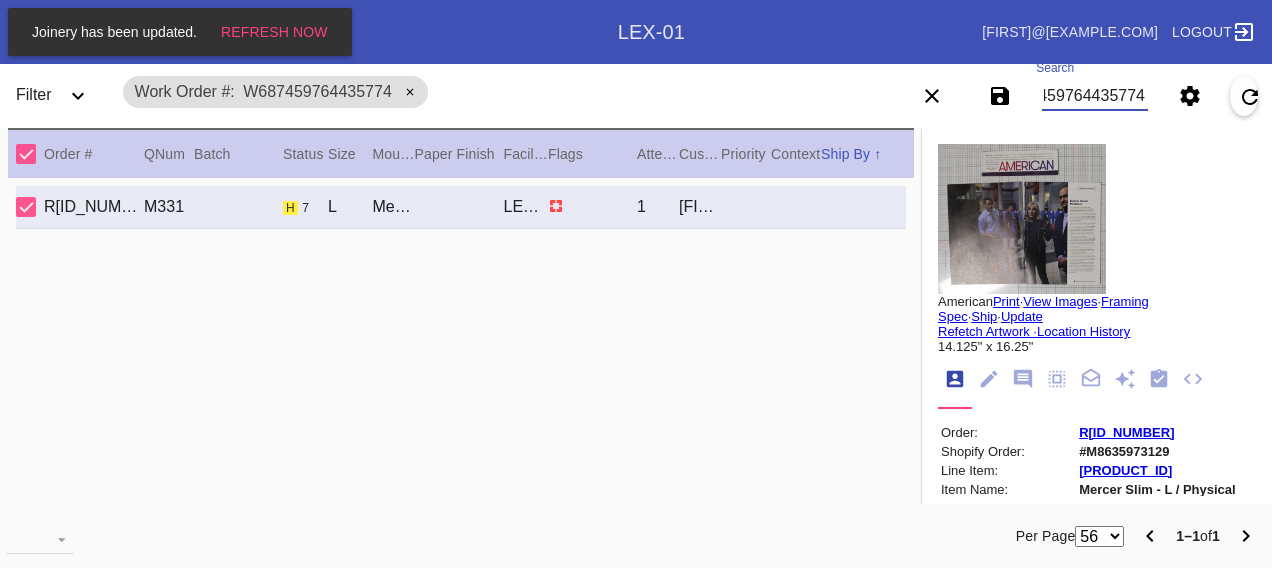 click on "W687459764435774" at bounding box center [1094, 96] 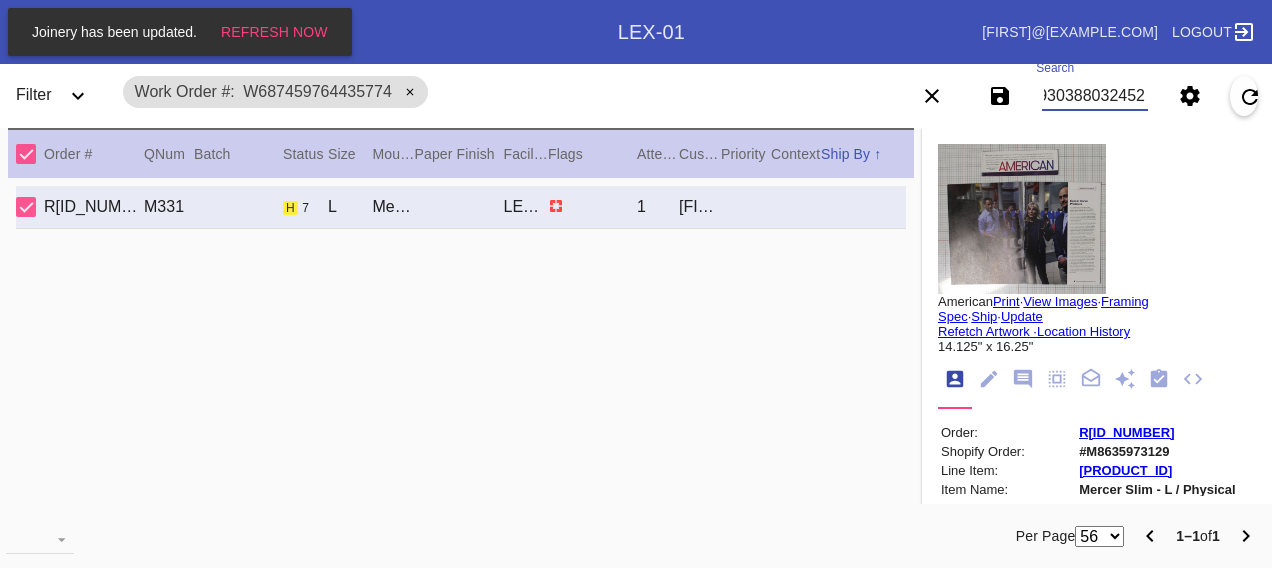scroll, scrollTop: 0, scrollLeft: 48, axis: horizontal 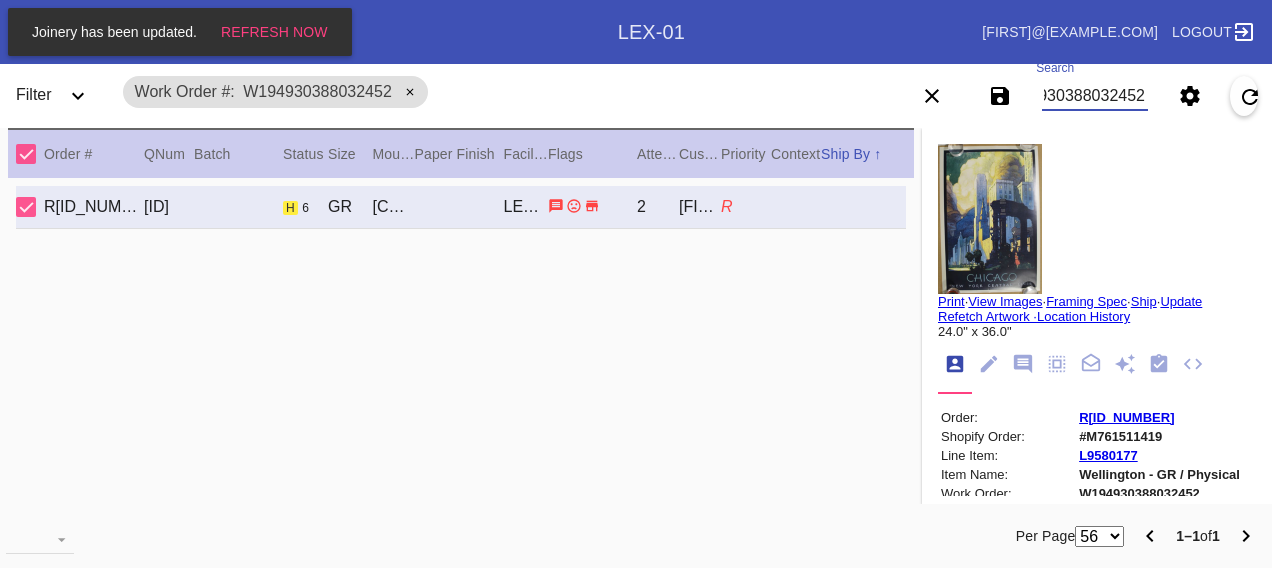 click on "W194930388032452" at bounding box center [1094, 96] 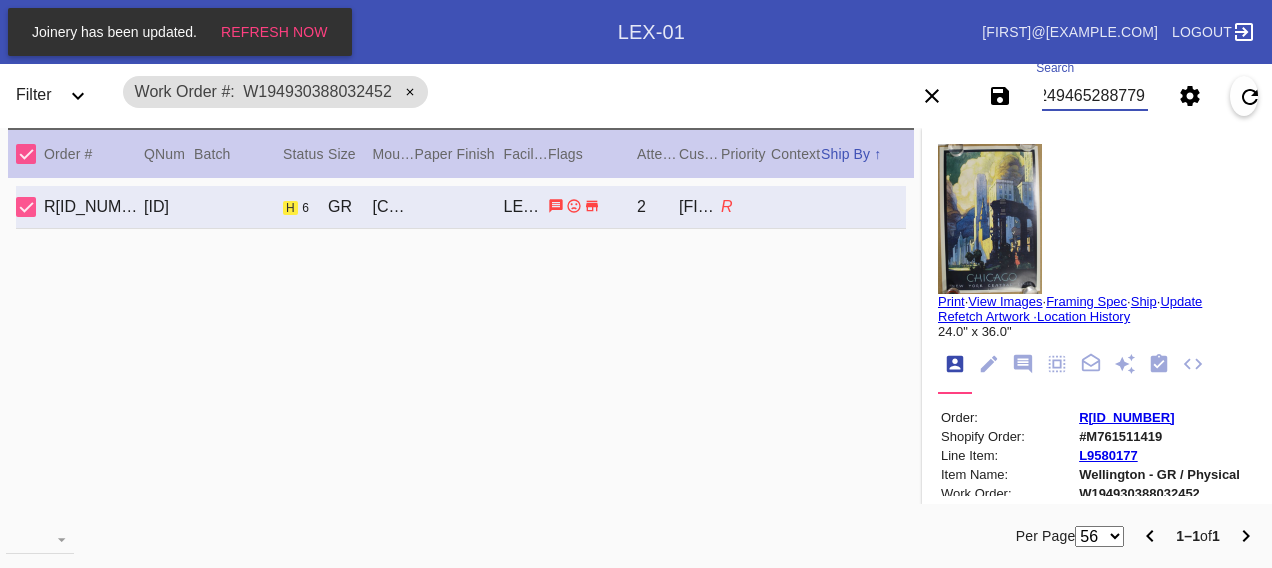 scroll, scrollTop: 0, scrollLeft: 48, axis: horizontal 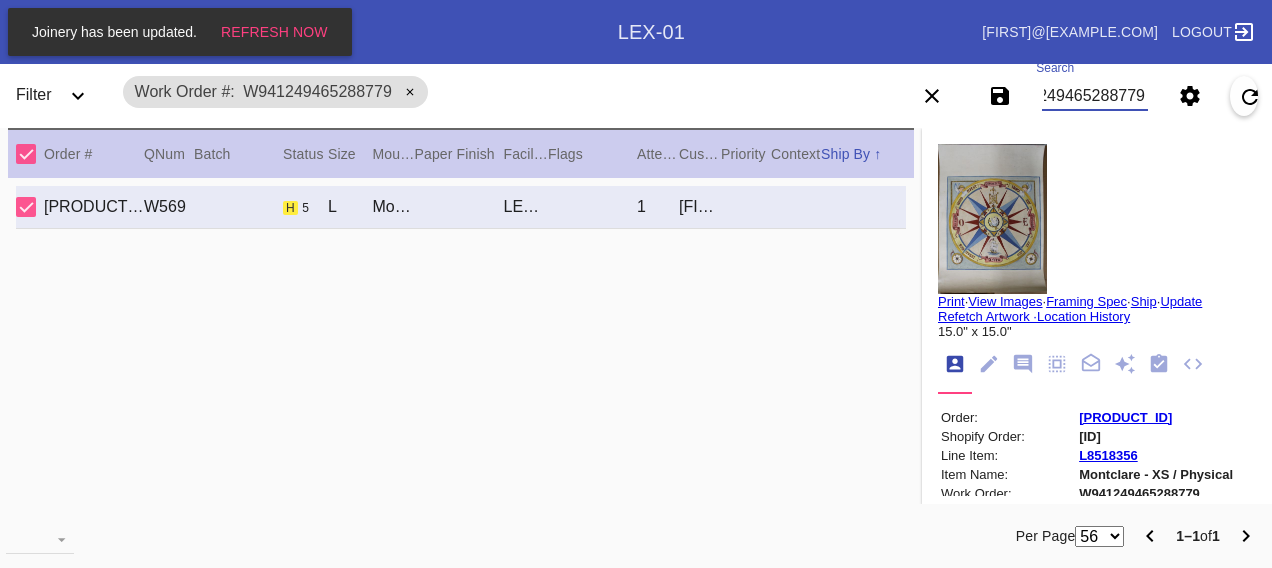 click on "W941249465288779" at bounding box center (1094, 96) 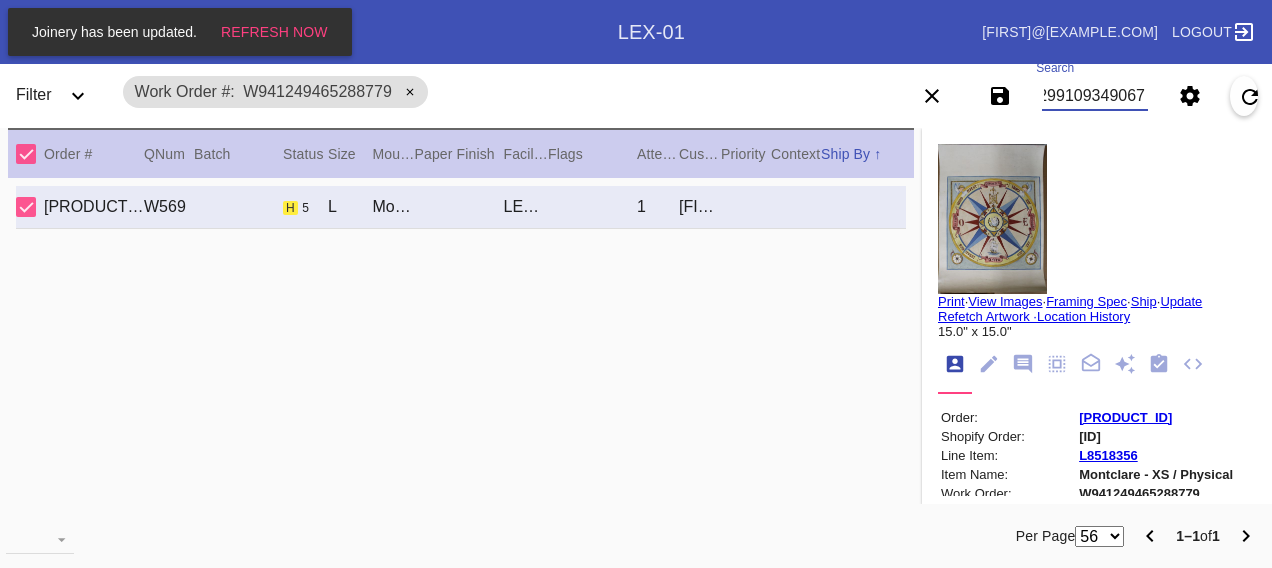 scroll, scrollTop: 0, scrollLeft: 48, axis: horizontal 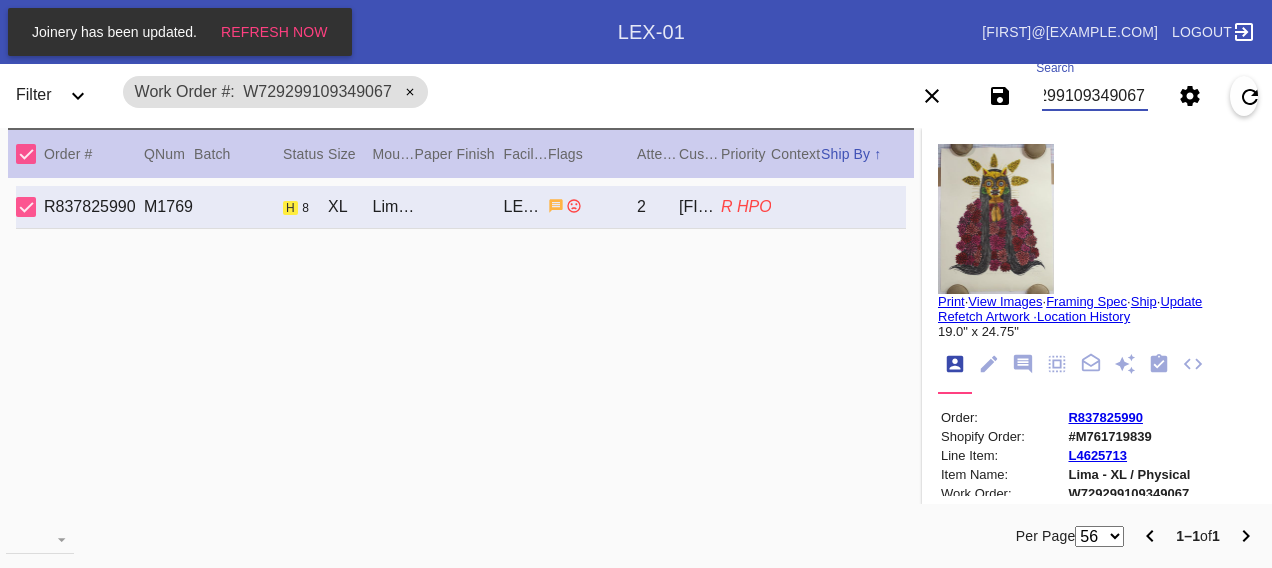 click on "W729299109349067" at bounding box center (1094, 96) 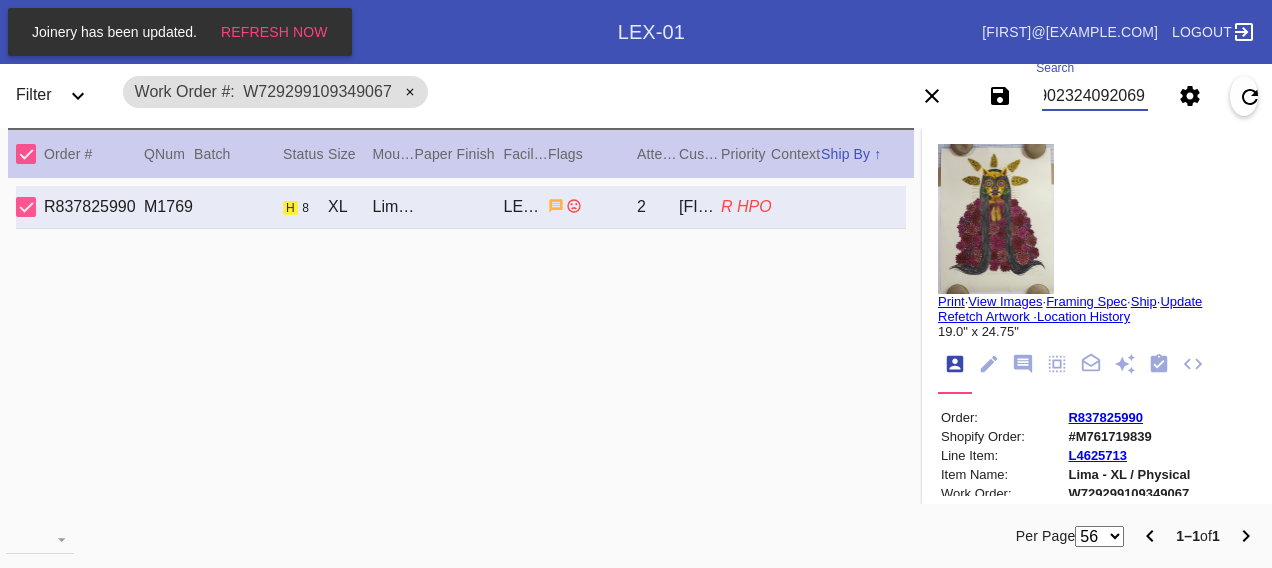 scroll, scrollTop: 0, scrollLeft: 48, axis: horizontal 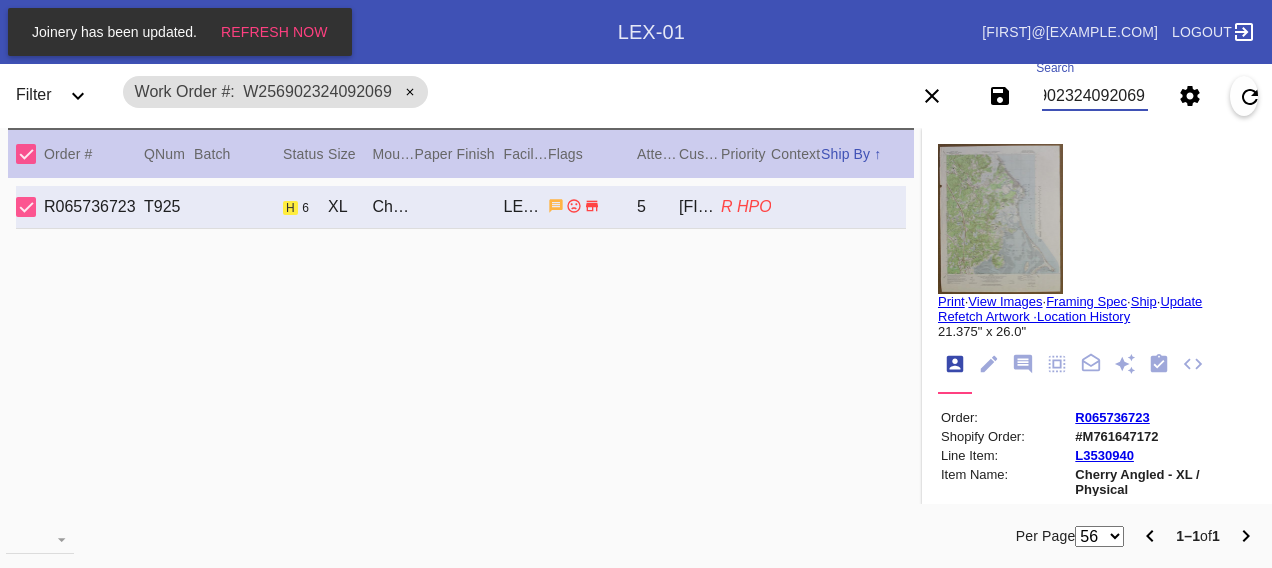 click on "W256902324092069" at bounding box center [1094, 96] 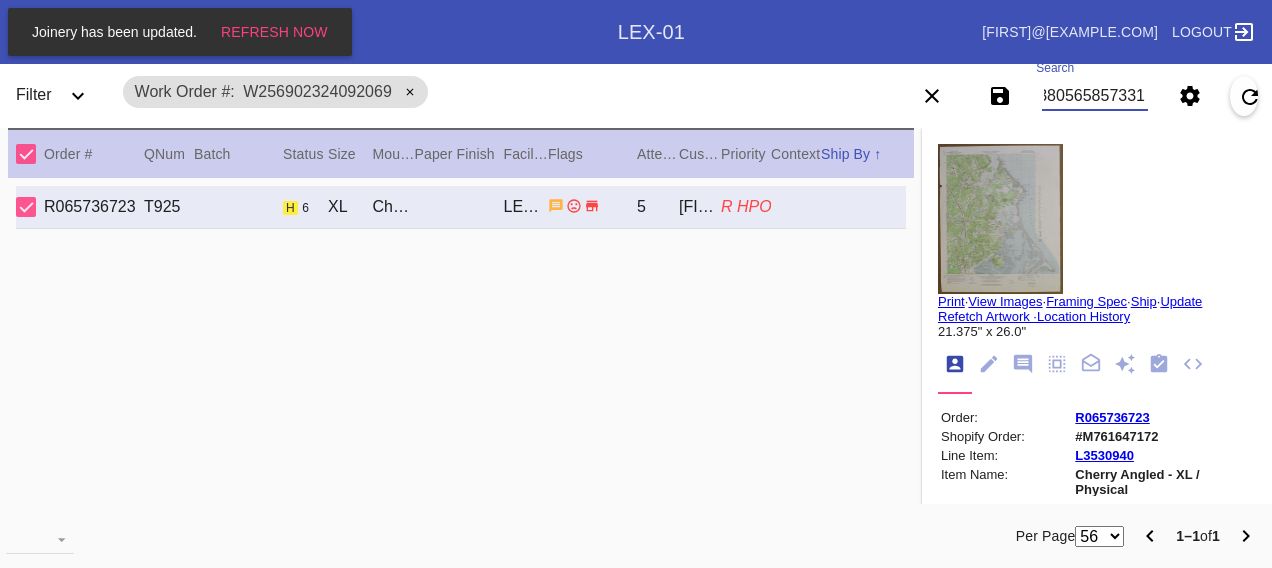 scroll, scrollTop: 0, scrollLeft: 48, axis: horizontal 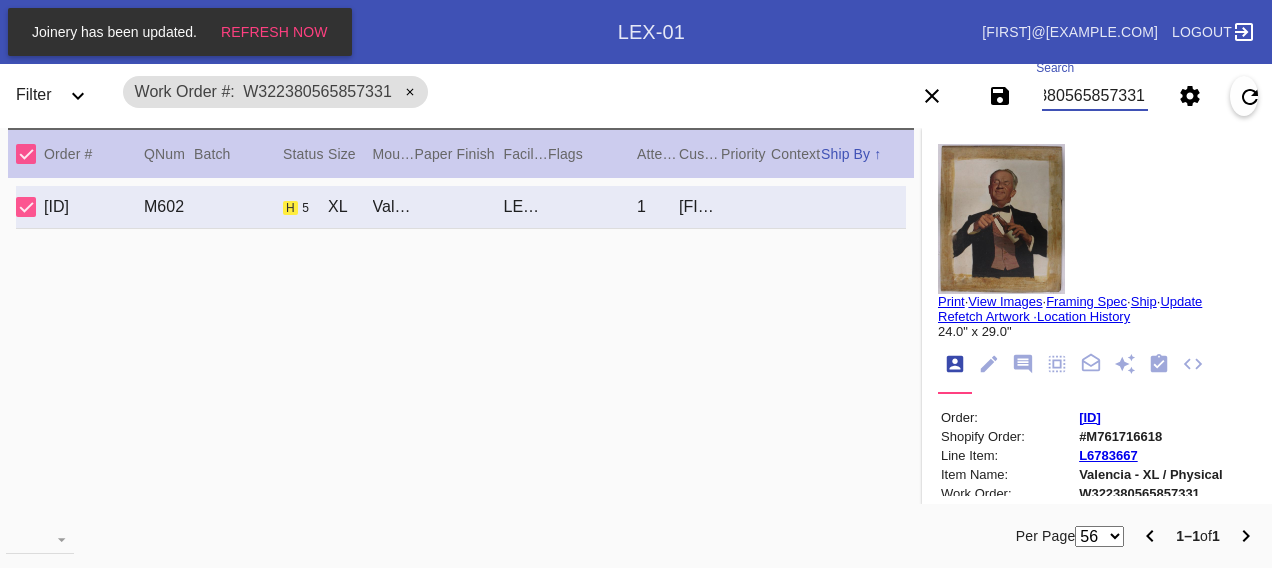 click on "W322380565857331" at bounding box center [1094, 96] 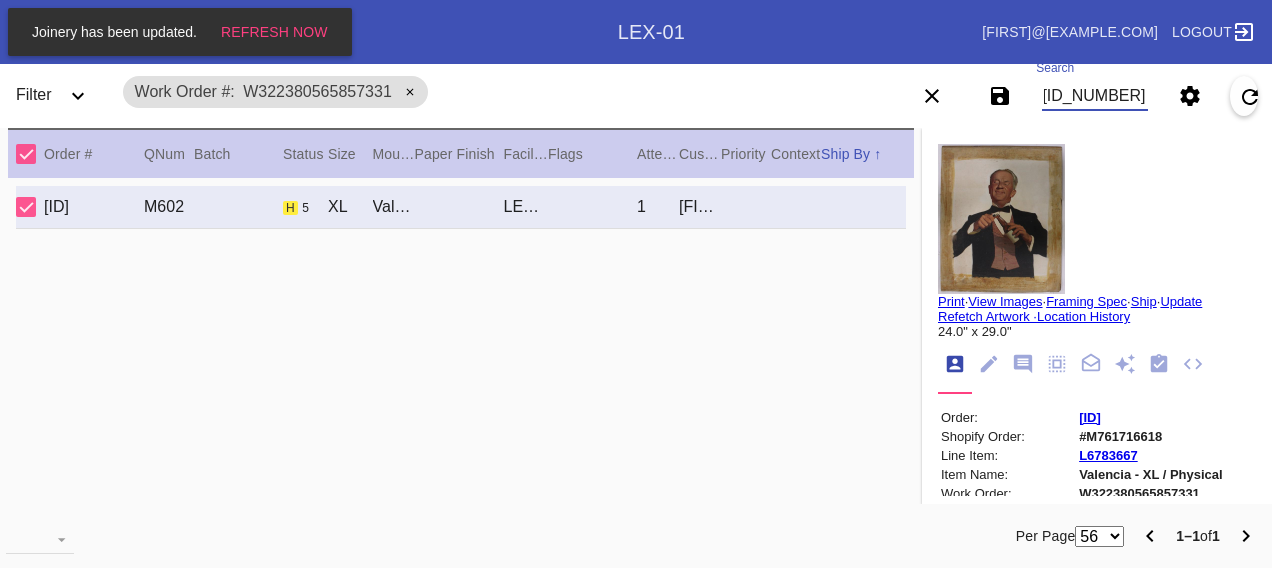 scroll, scrollTop: 0, scrollLeft: 48, axis: horizontal 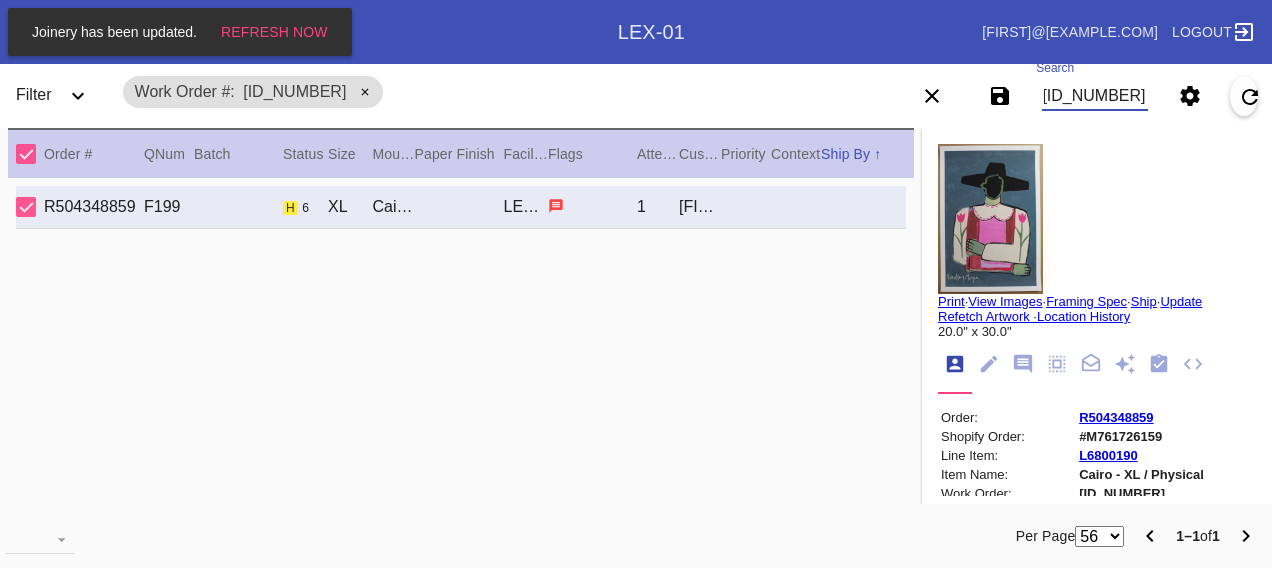 click on "[ID_NUMBER]" at bounding box center (1094, 96) 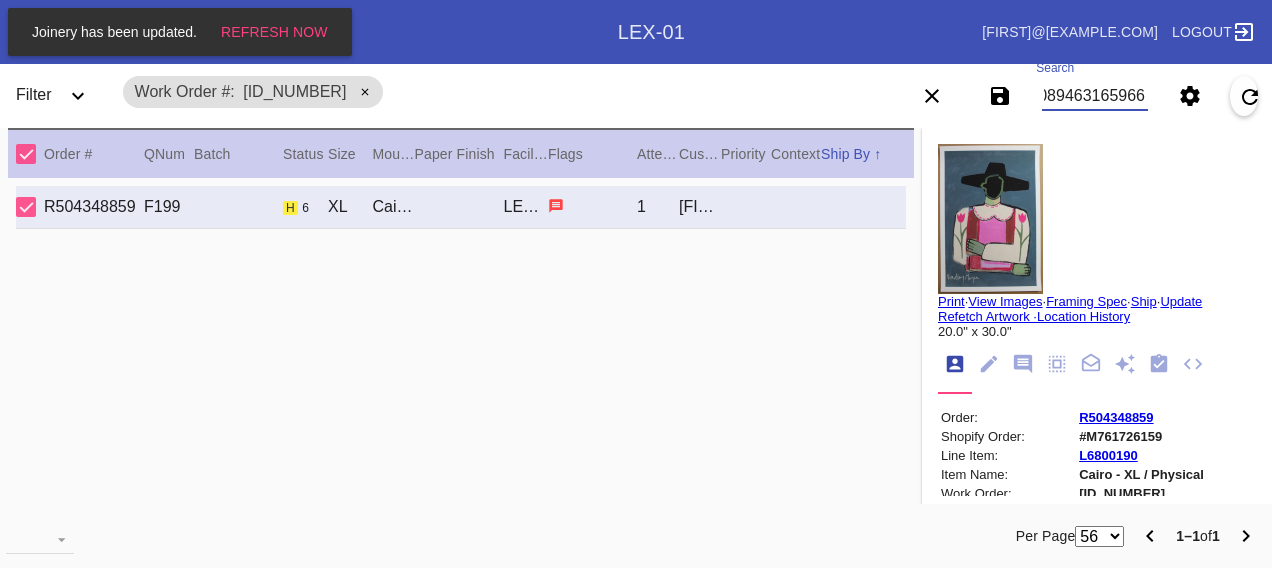 scroll, scrollTop: 0, scrollLeft: 48, axis: horizontal 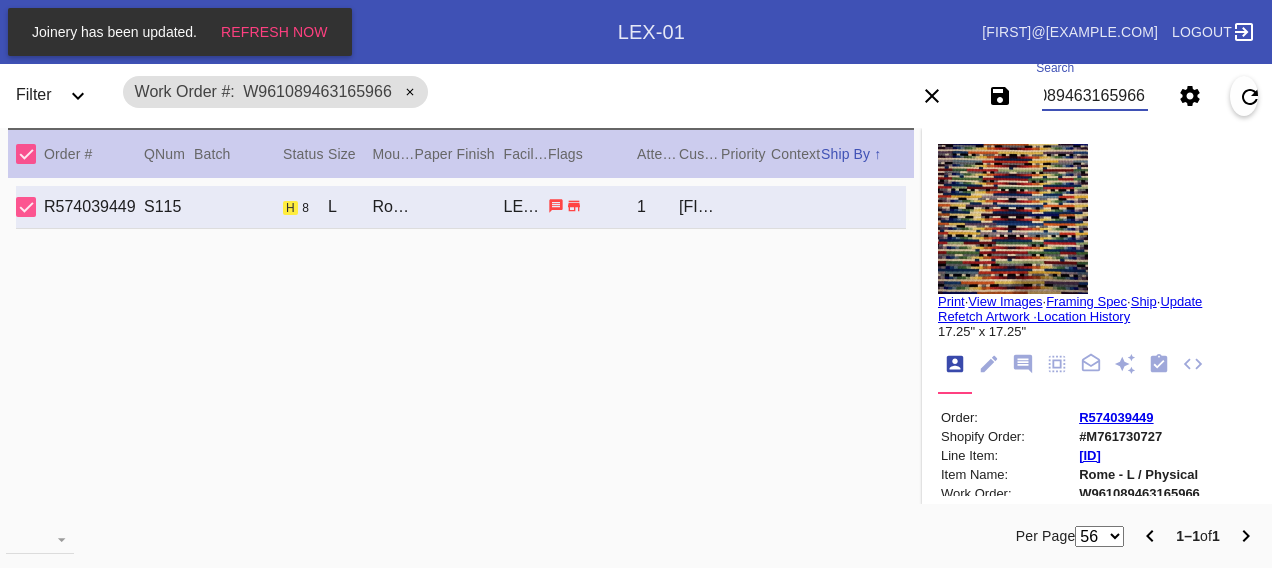 click on "W961089463165966" at bounding box center [1094, 96] 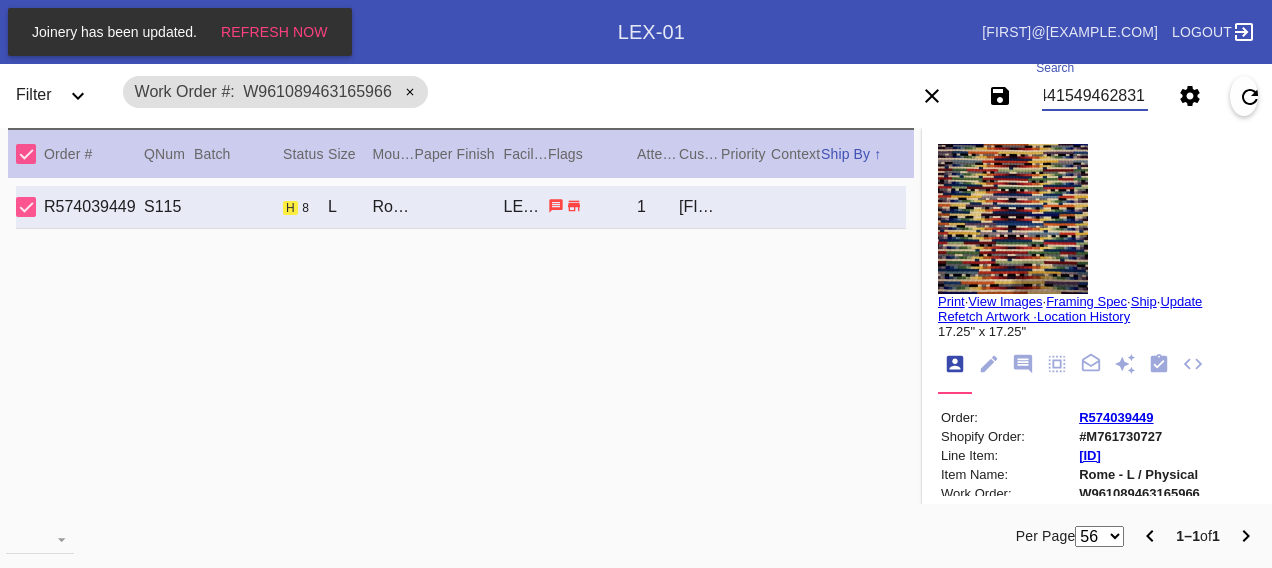 scroll, scrollTop: 0, scrollLeft: 48, axis: horizontal 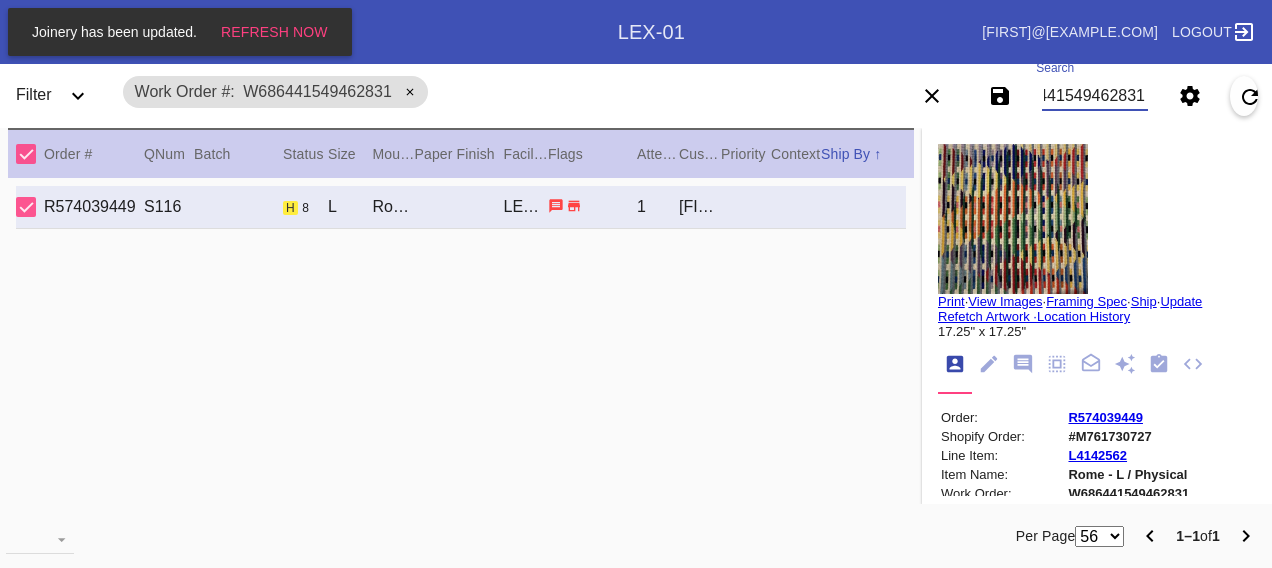 click on "W686441549462831" at bounding box center [1094, 96] 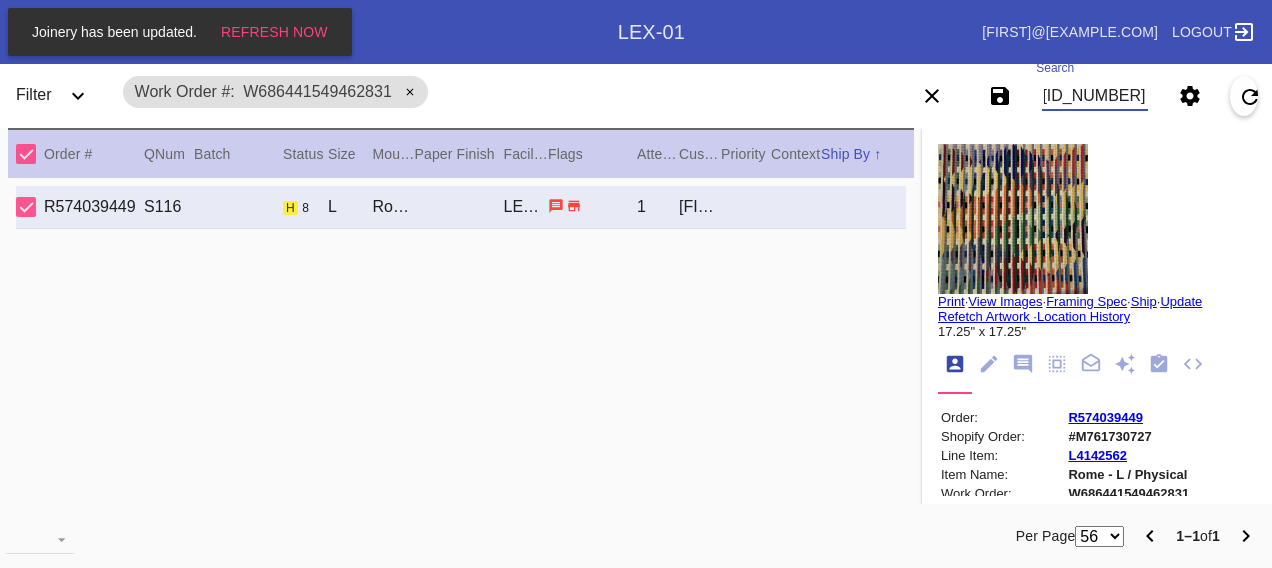 scroll, scrollTop: 0, scrollLeft: 48, axis: horizontal 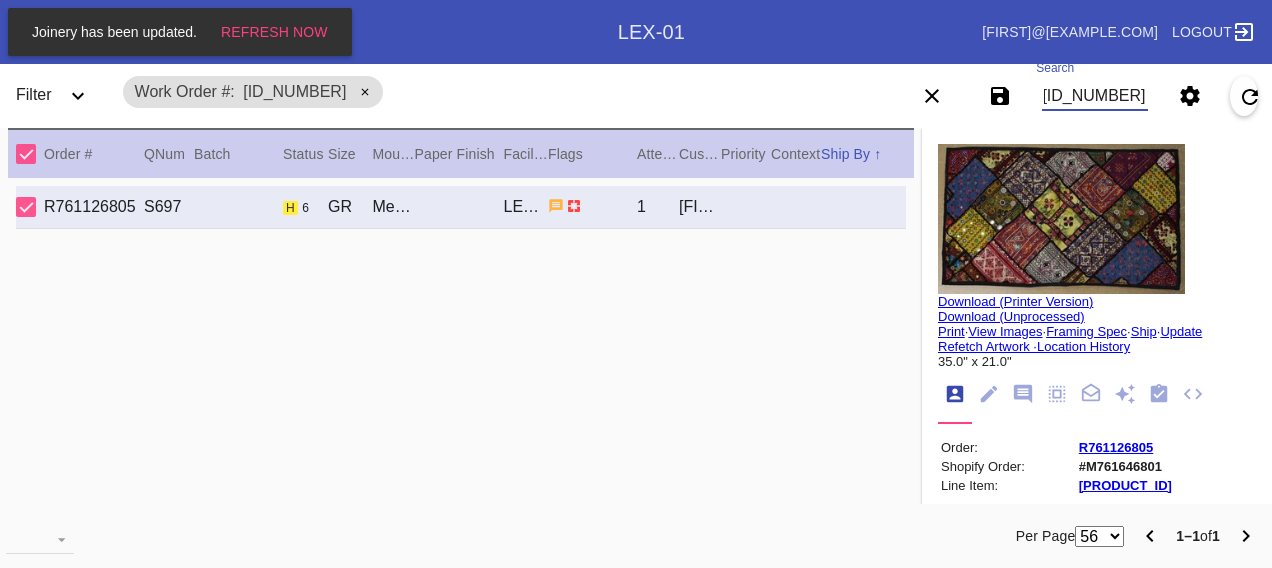 click on "[ID_NUMBER]" at bounding box center (1094, 96) 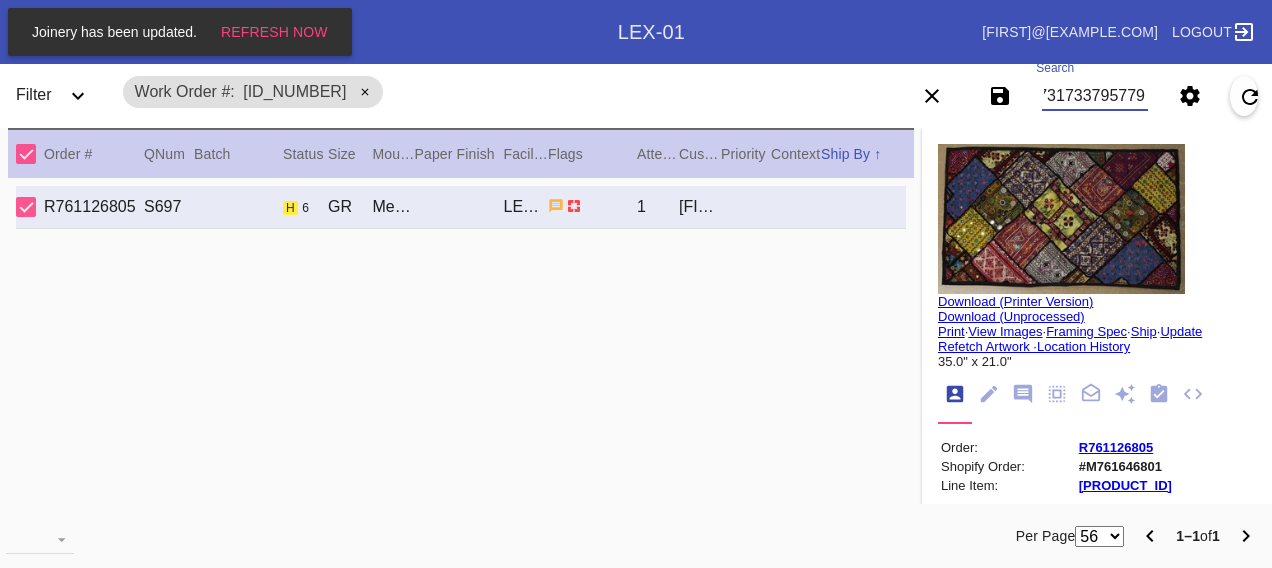scroll, scrollTop: 0, scrollLeft: 48, axis: horizontal 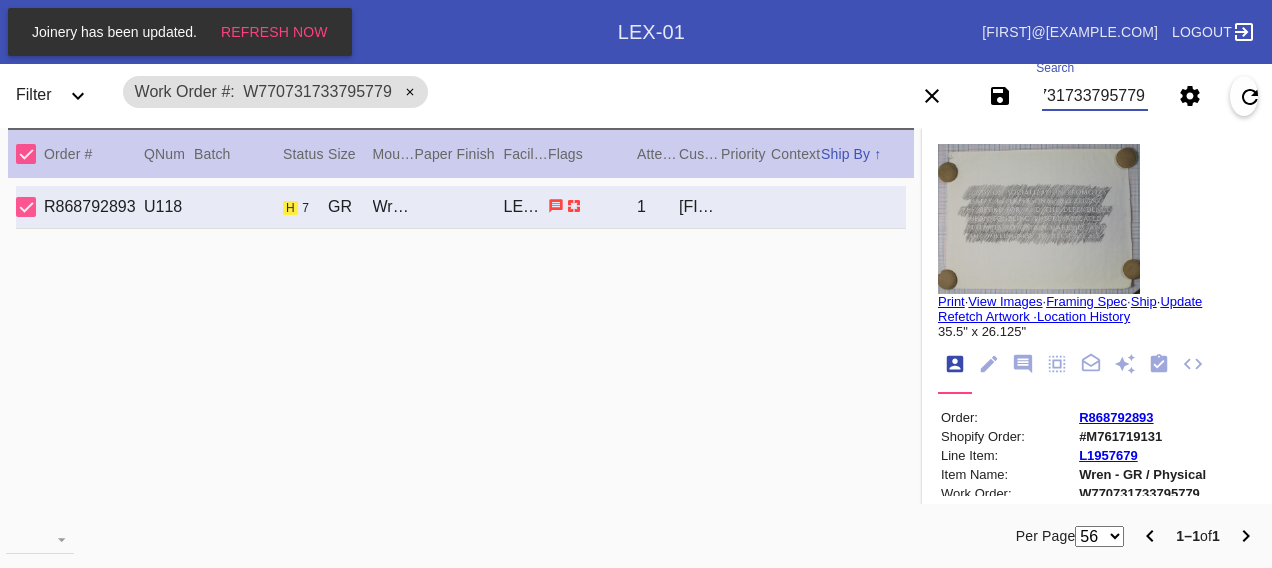 click on "W770731733795779" at bounding box center [1094, 96] 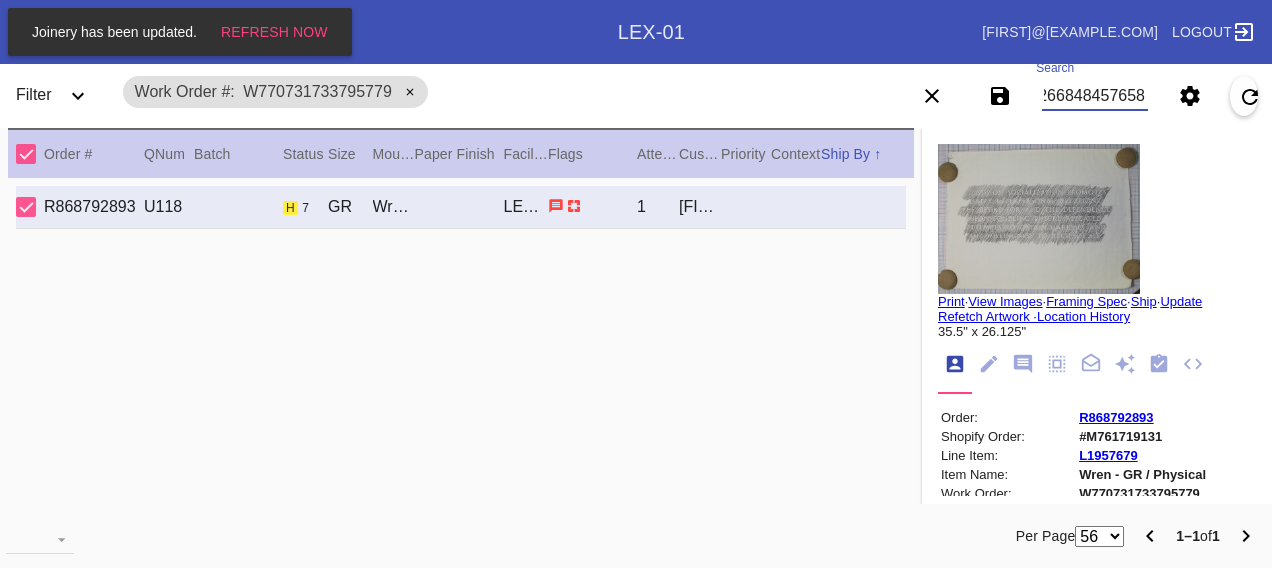 scroll, scrollTop: 0, scrollLeft: 48, axis: horizontal 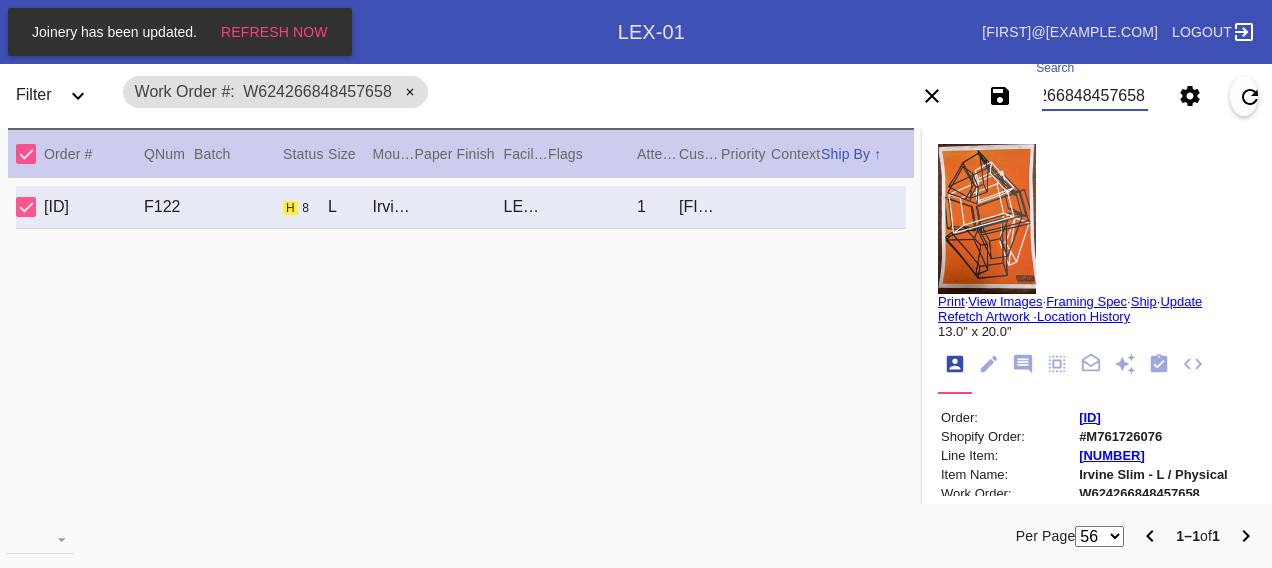 click on "W624266848457658" at bounding box center [1094, 96] 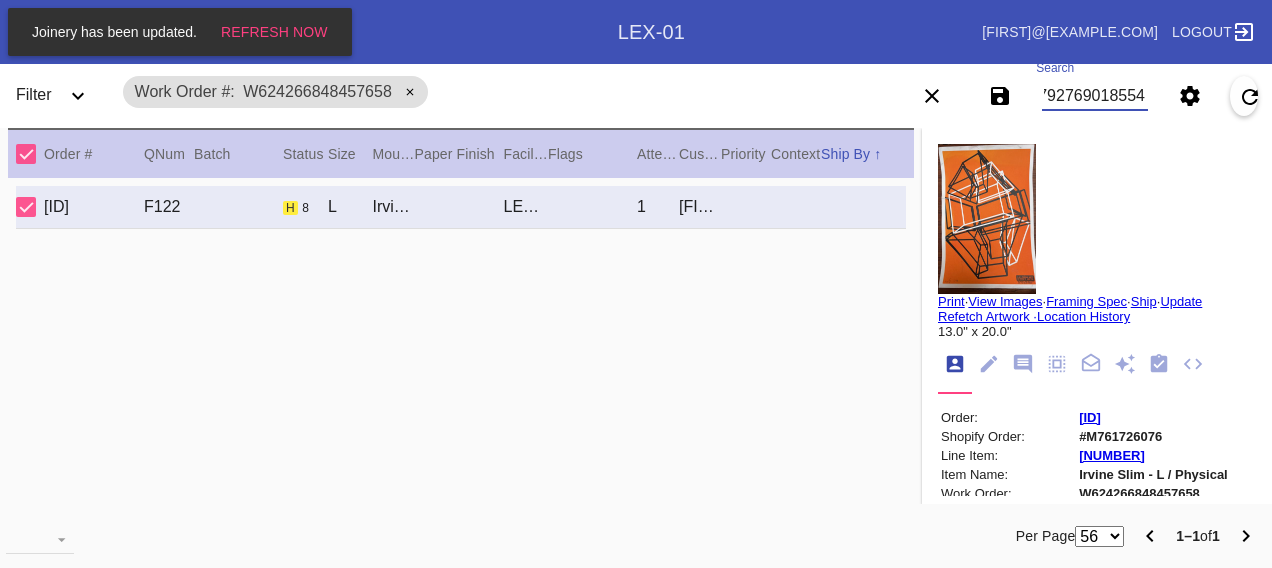 scroll, scrollTop: 0, scrollLeft: 48, axis: horizontal 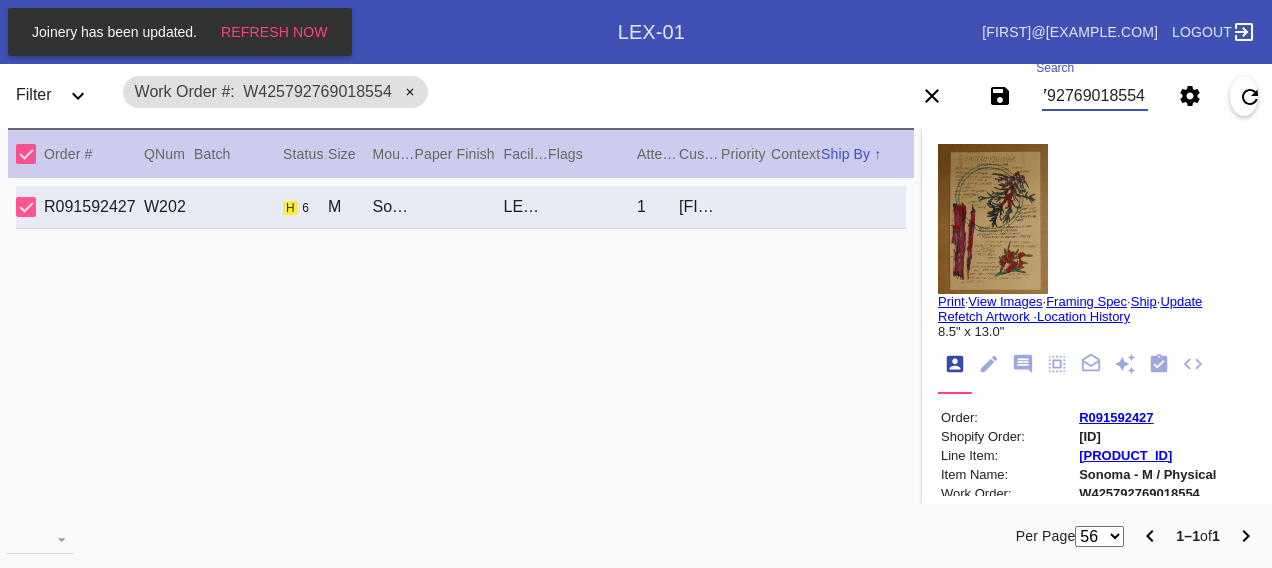click on "W425792769018554" at bounding box center (1094, 96) 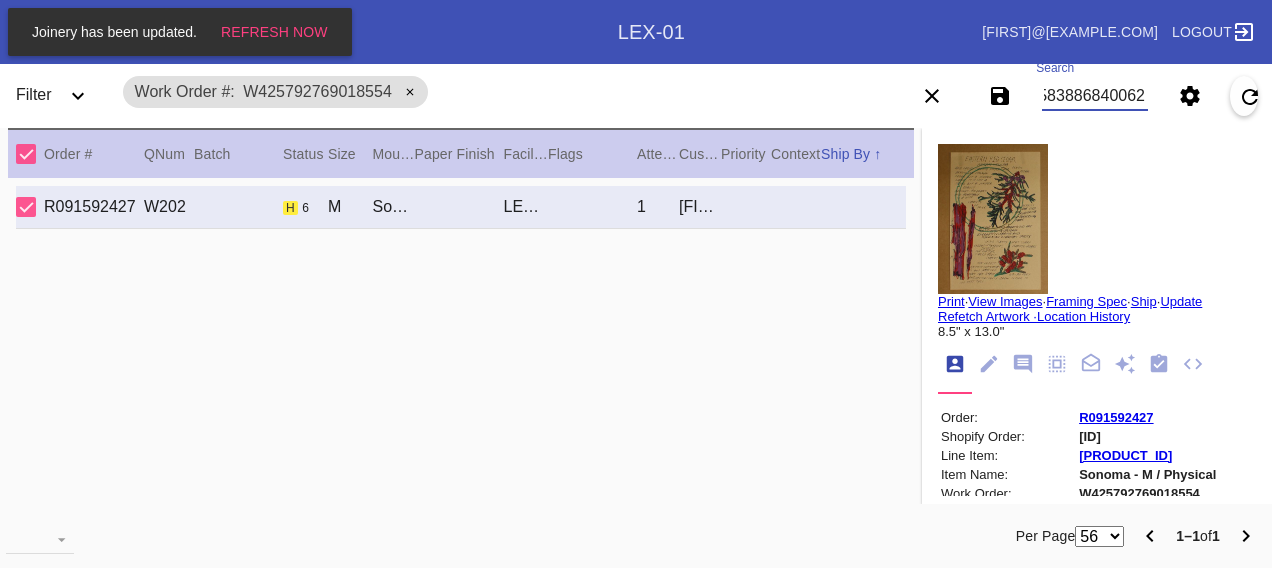 scroll, scrollTop: 0, scrollLeft: 48, axis: horizontal 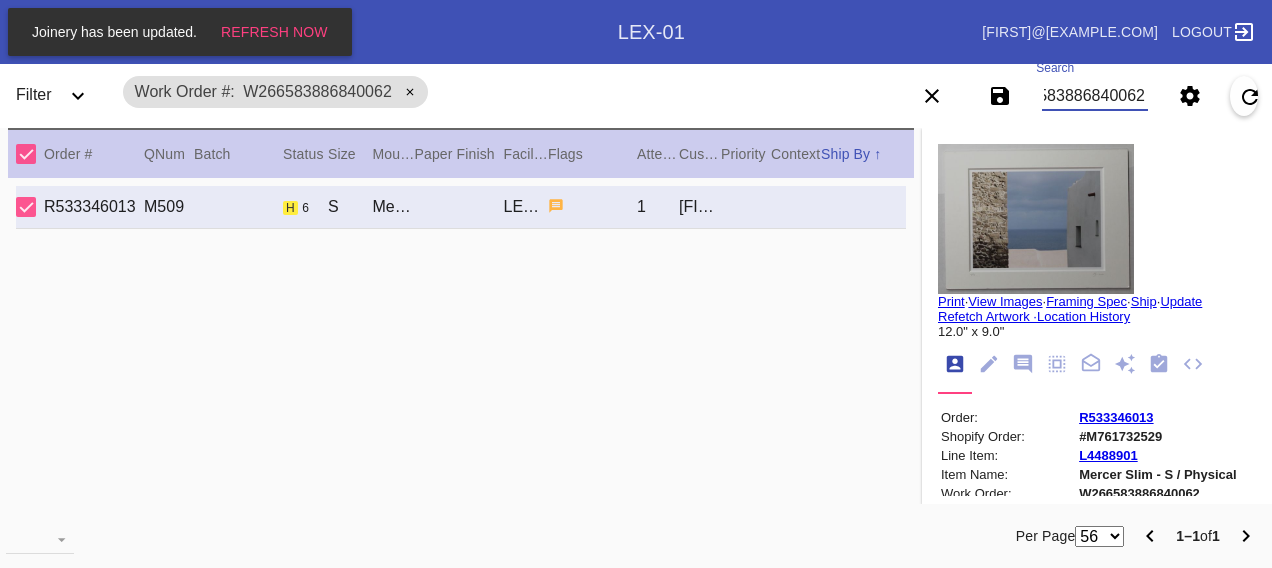 click on "W266583886840062" at bounding box center [1094, 96] 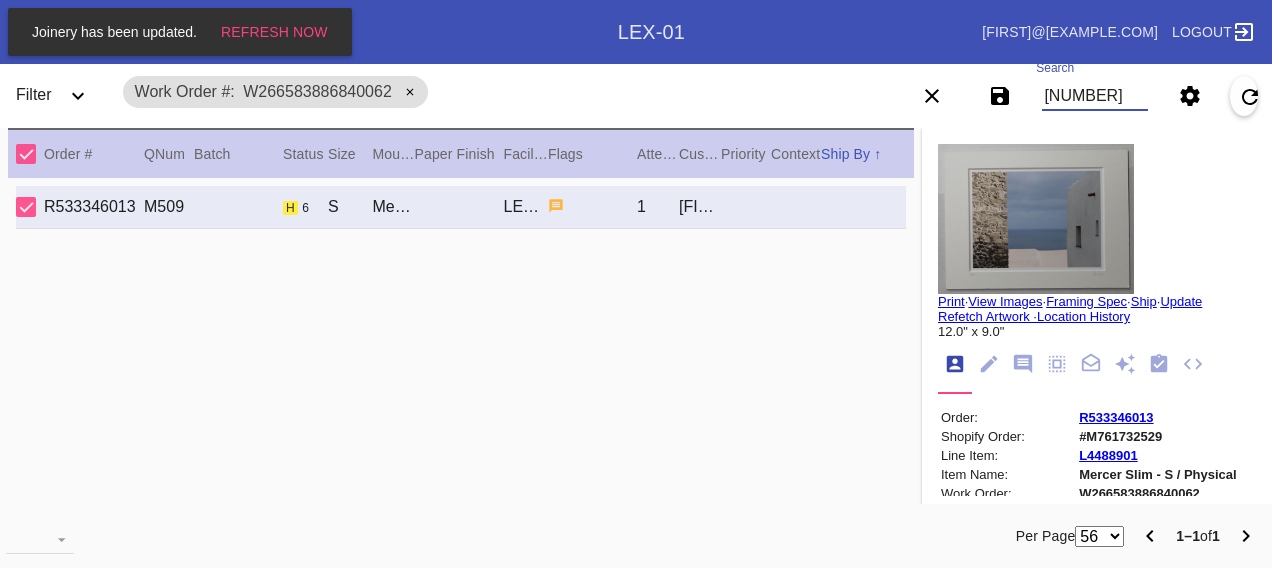 scroll, scrollTop: 0, scrollLeft: 48, axis: horizontal 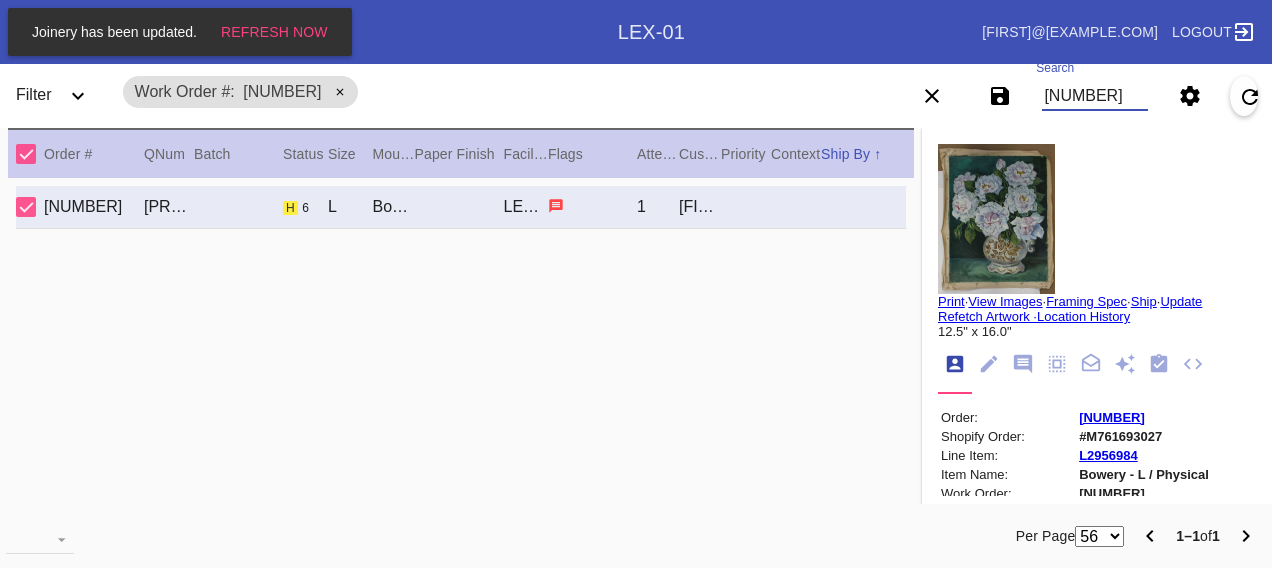 click on "[NUMBER]" at bounding box center [1094, 96] 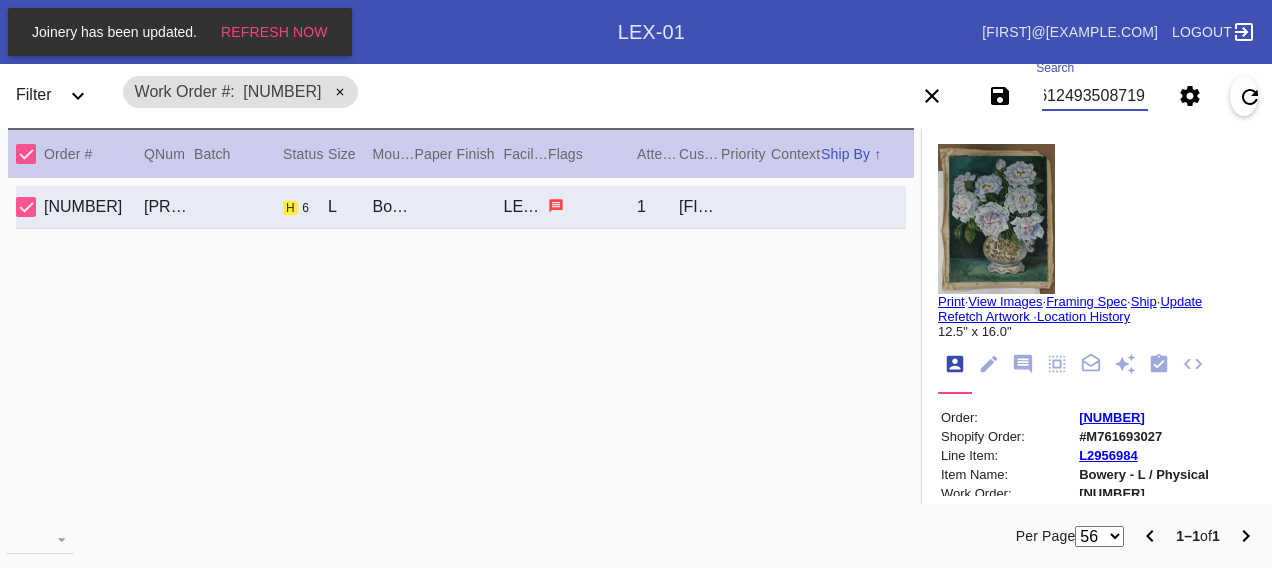 scroll, scrollTop: 0, scrollLeft: 48, axis: horizontal 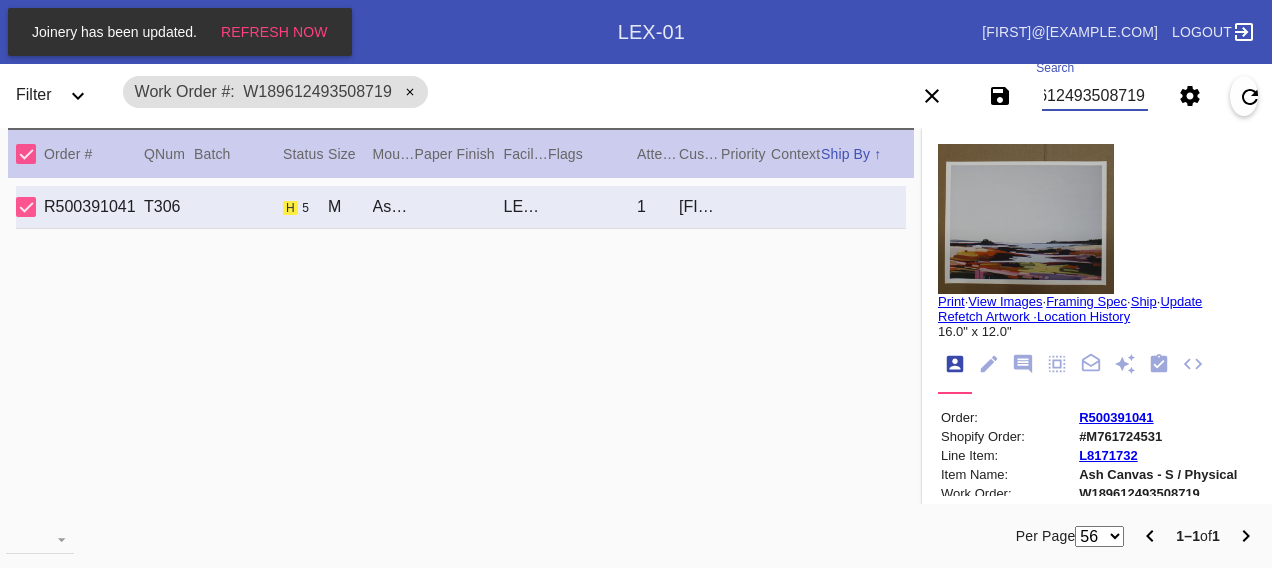 click on "W189612493508719" at bounding box center (1094, 96) 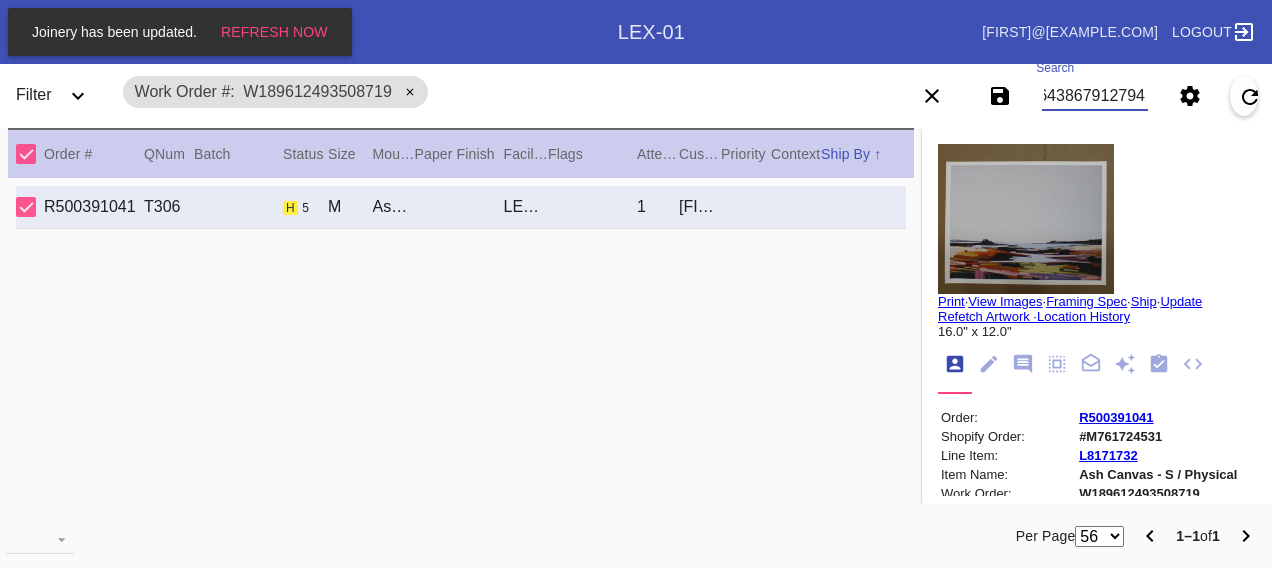 scroll, scrollTop: 0, scrollLeft: 48, axis: horizontal 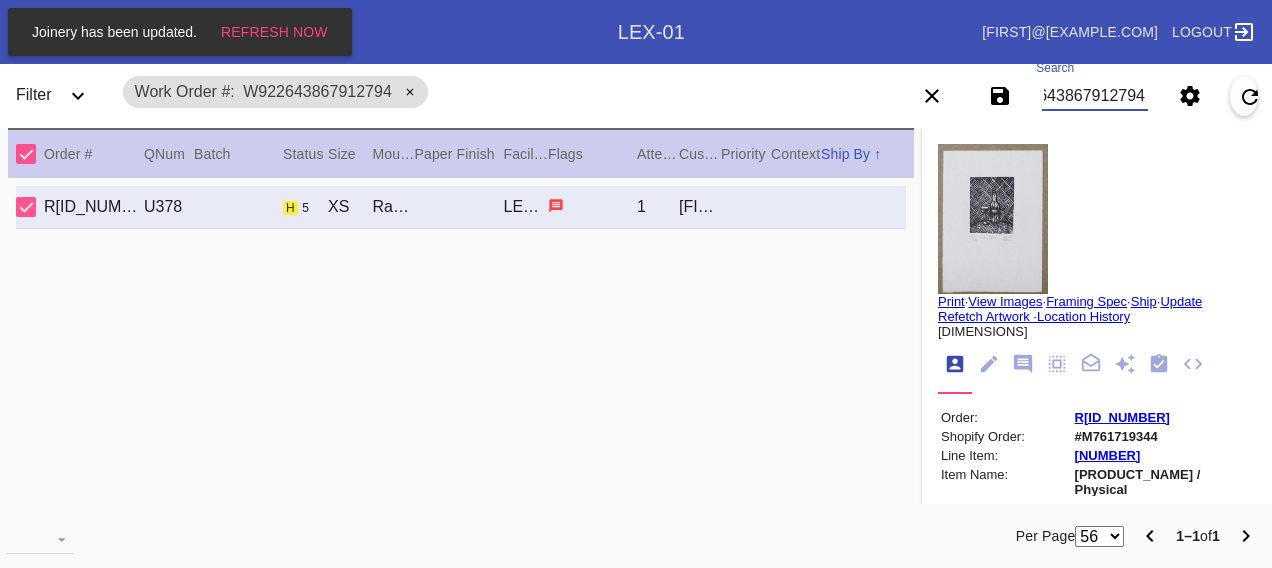 click on "W922643867912794" at bounding box center [1094, 96] 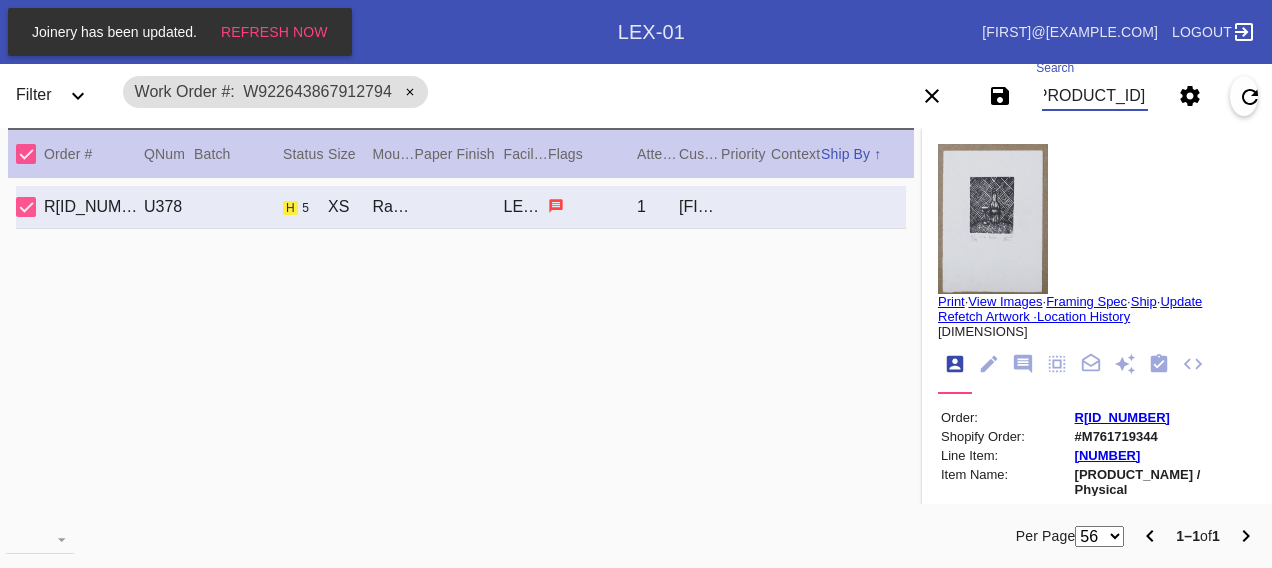 scroll, scrollTop: 0, scrollLeft: 48, axis: horizontal 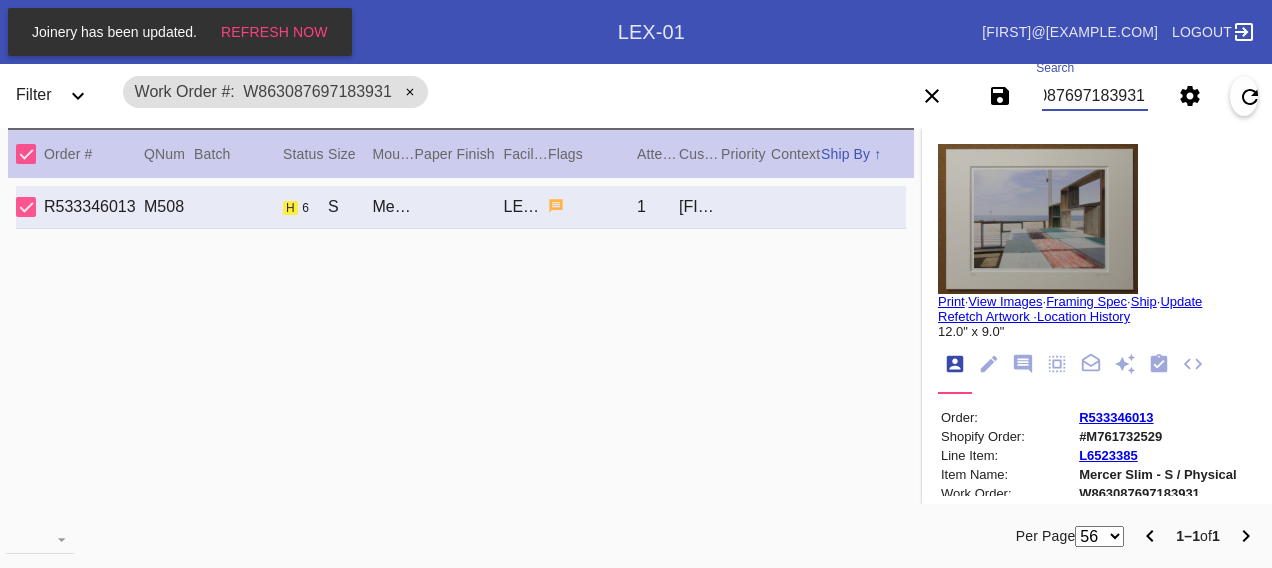click on "W863087697183931" at bounding box center (1094, 96) 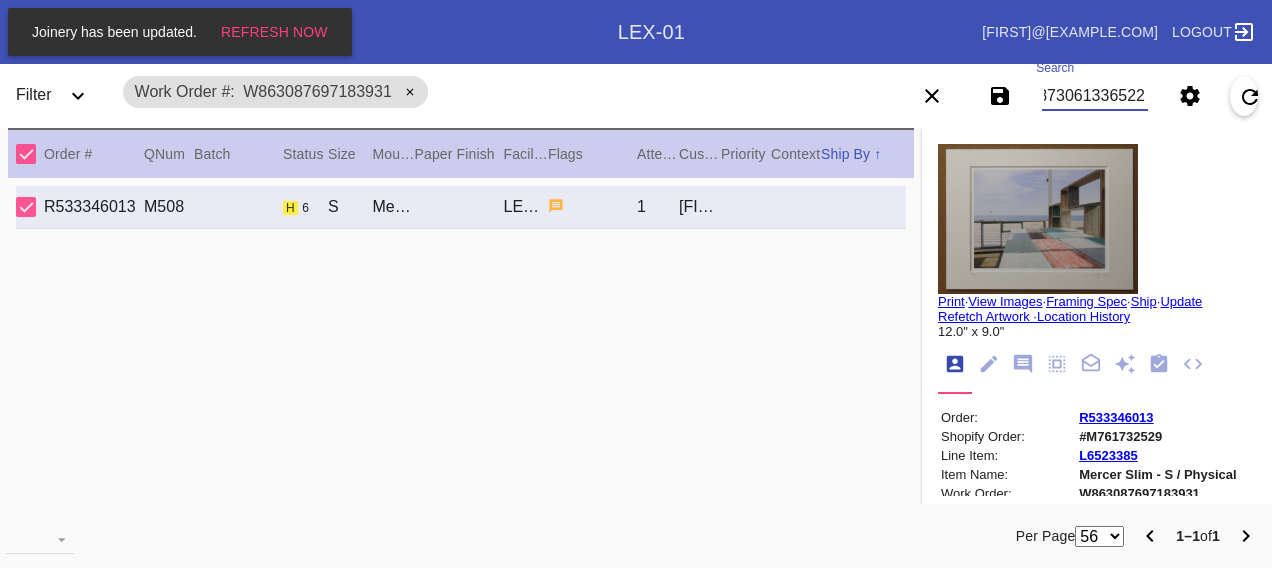 scroll, scrollTop: 0, scrollLeft: 48, axis: horizontal 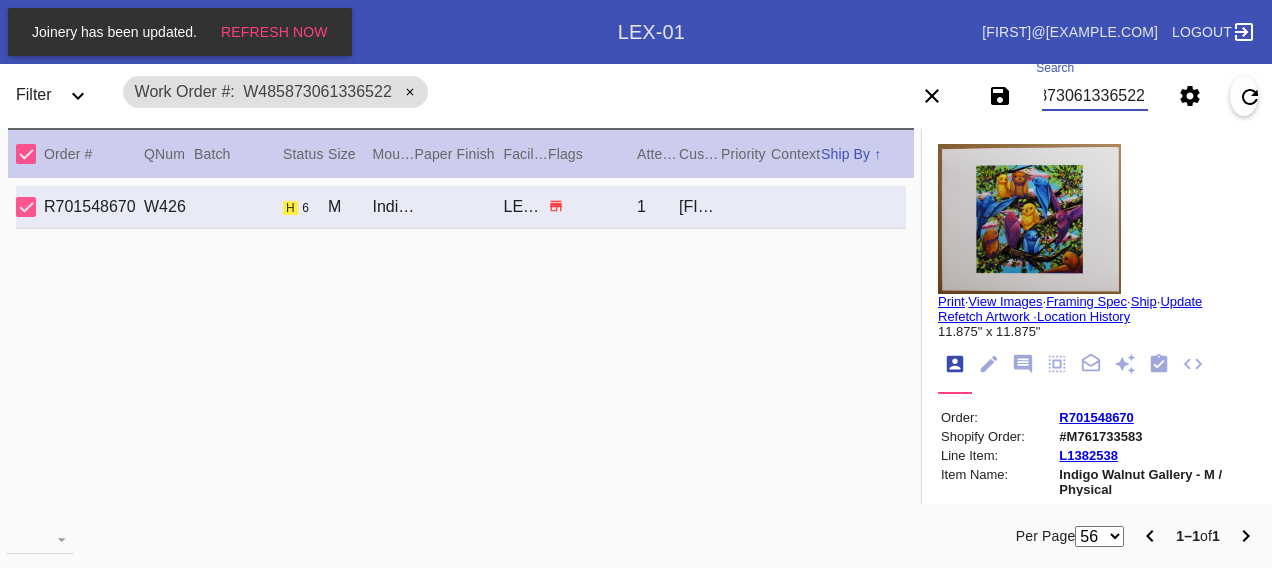 click on "W485873061336522" at bounding box center (1094, 96) 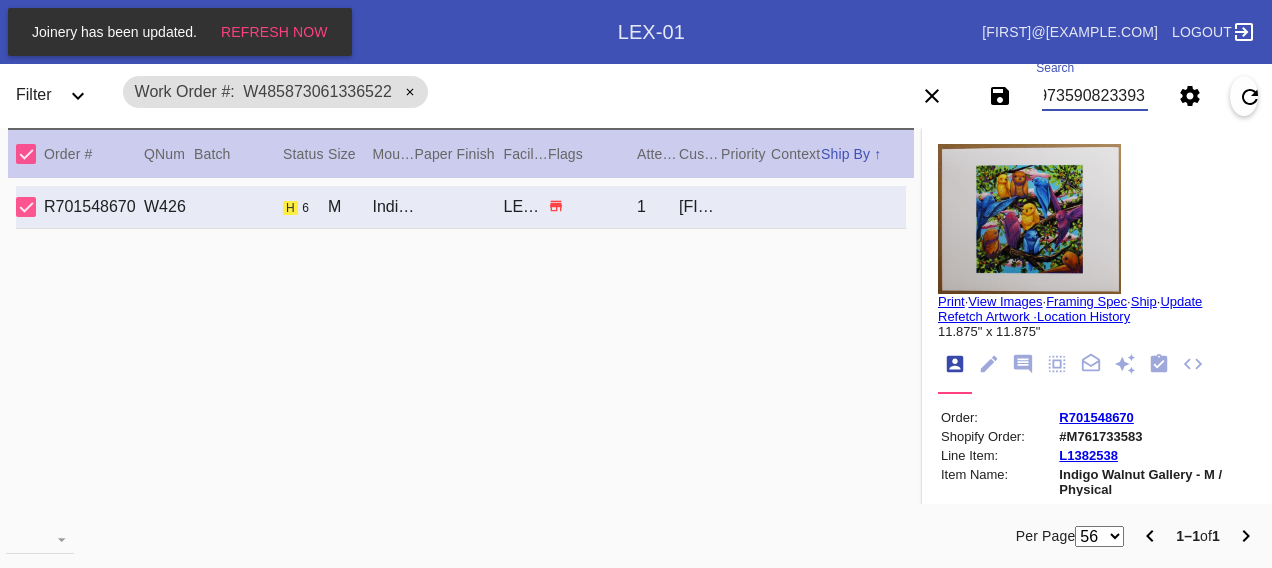 scroll, scrollTop: 0, scrollLeft: 48, axis: horizontal 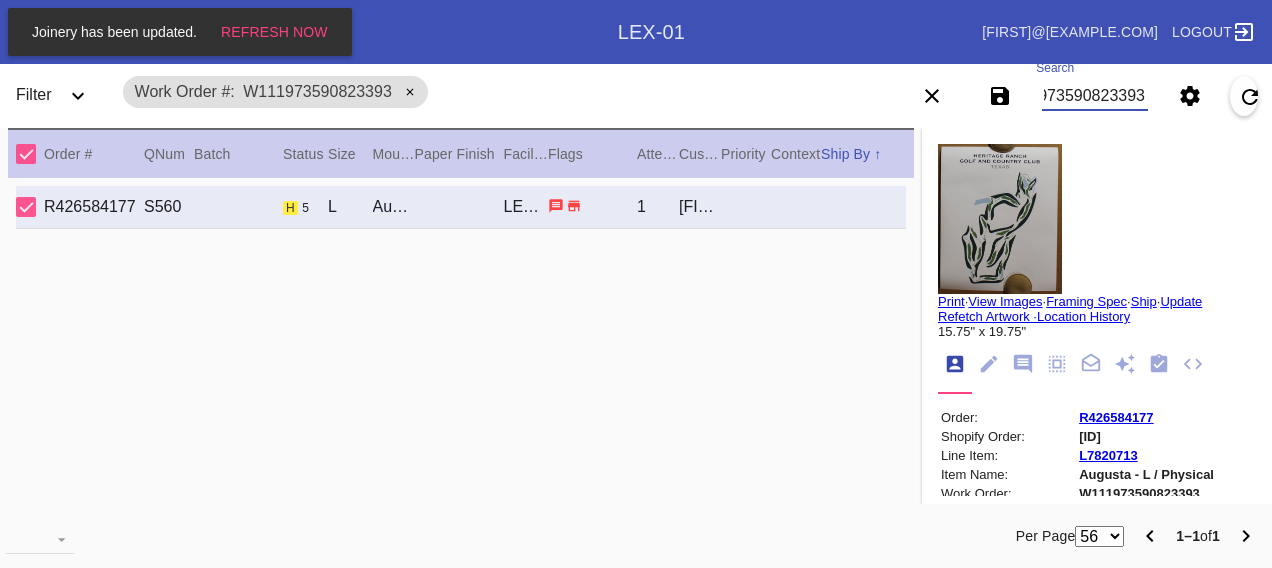 click on "W111973590823393" at bounding box center (1094, 96) 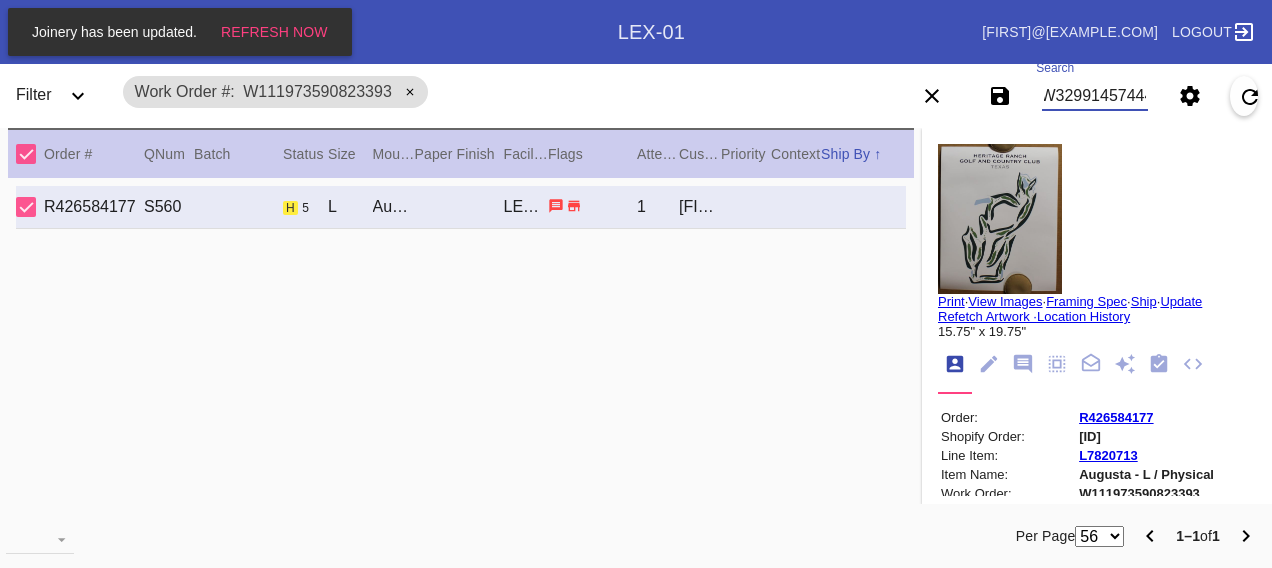 scroll, scrollTop: 0, scrollLeft: 48, axis: horizontal 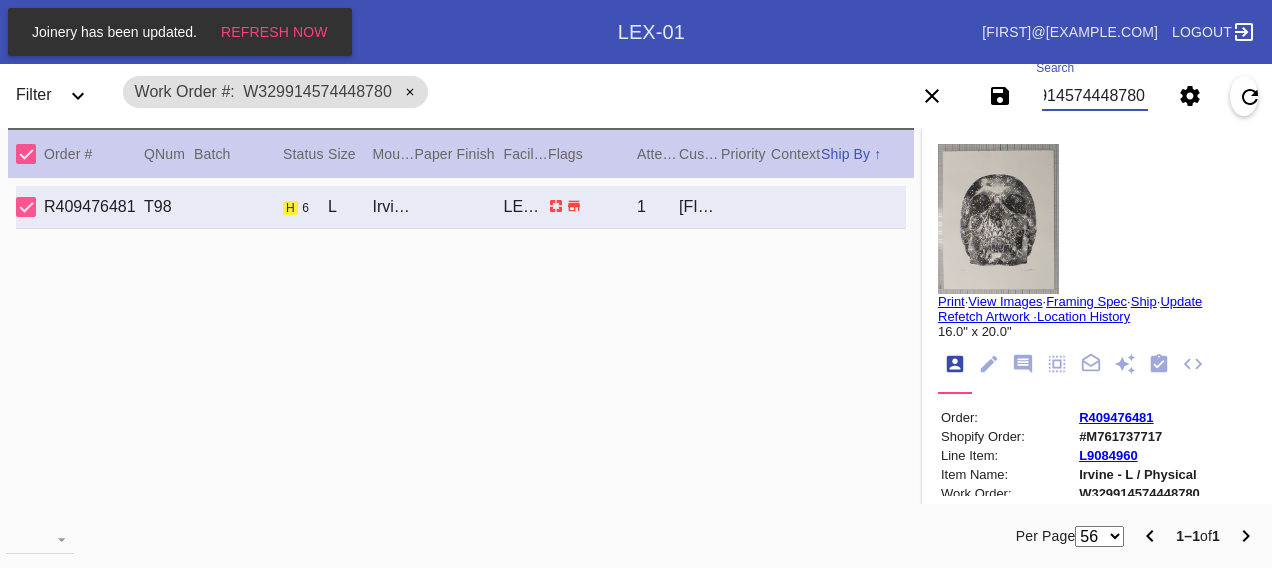 click on "W329914574448780" at bounding box center [1094, 96] 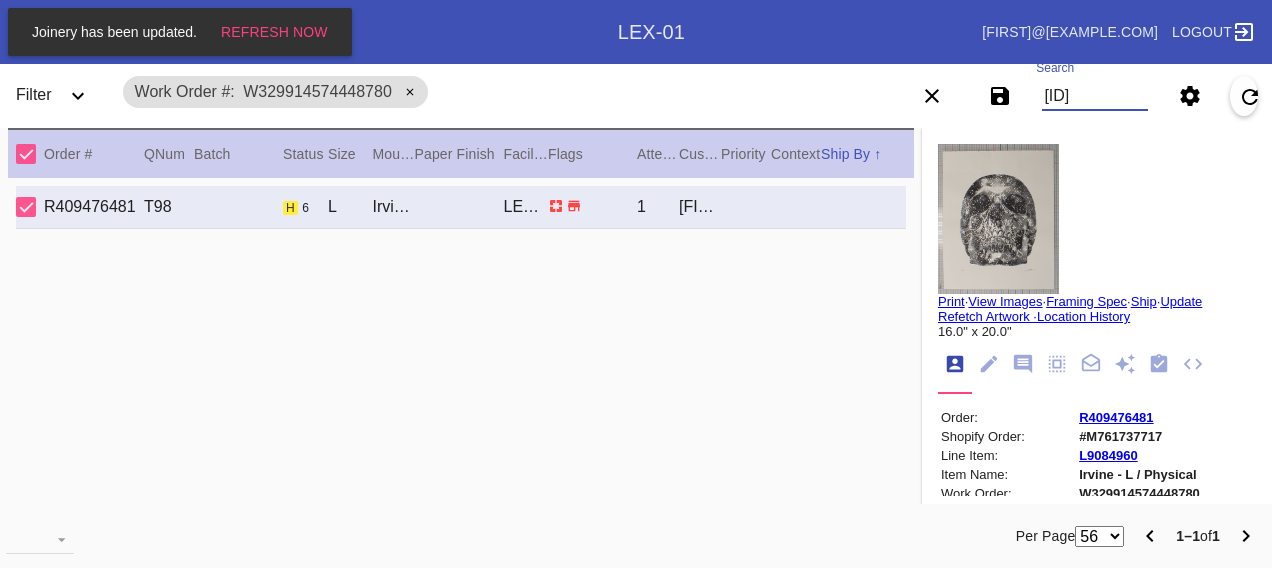 scroll, scrollTop: 0, scrollLeft: 48, axis: horizontal 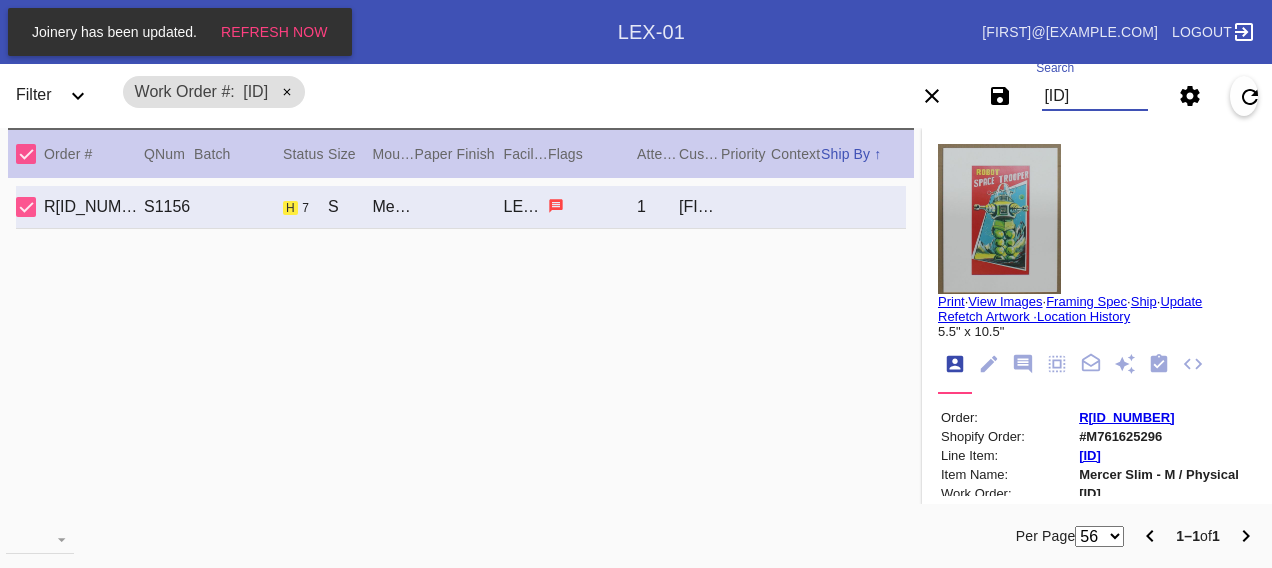 click on "[ID]" at bounding box center (1094, 96) 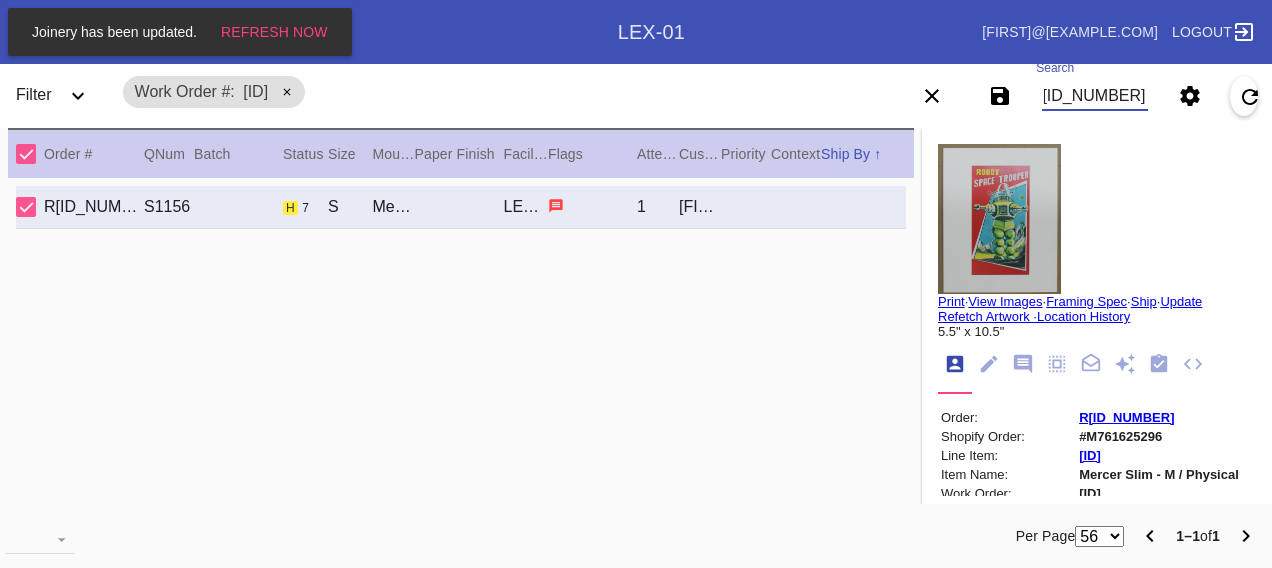 scroll, scrollTop: 0, scrollLeft: 48, axis: horizontal 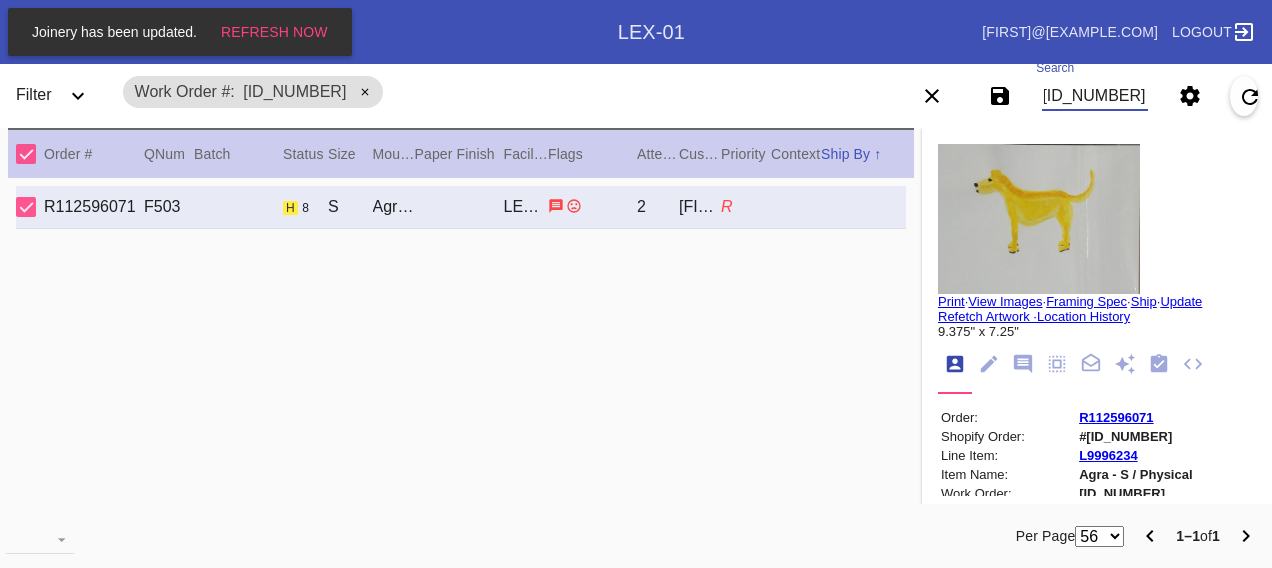click on "[ID_NUMBER]" at bounding box center [1094, 96] 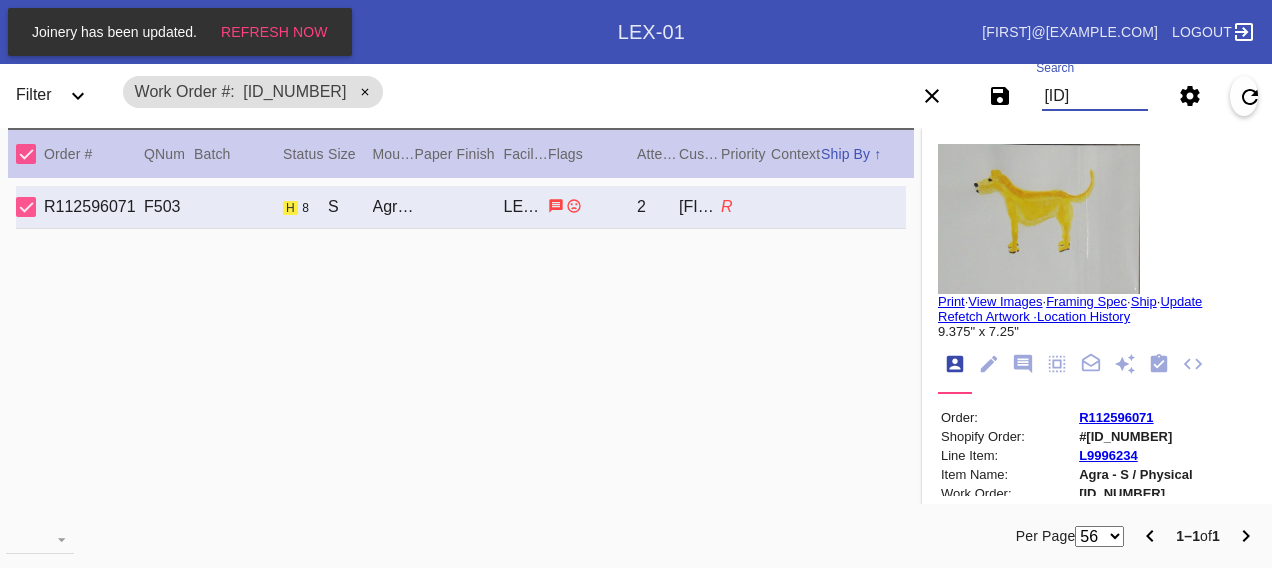 scroll, scrollTop: 0, scrollLeft: 48, axis: horizontal 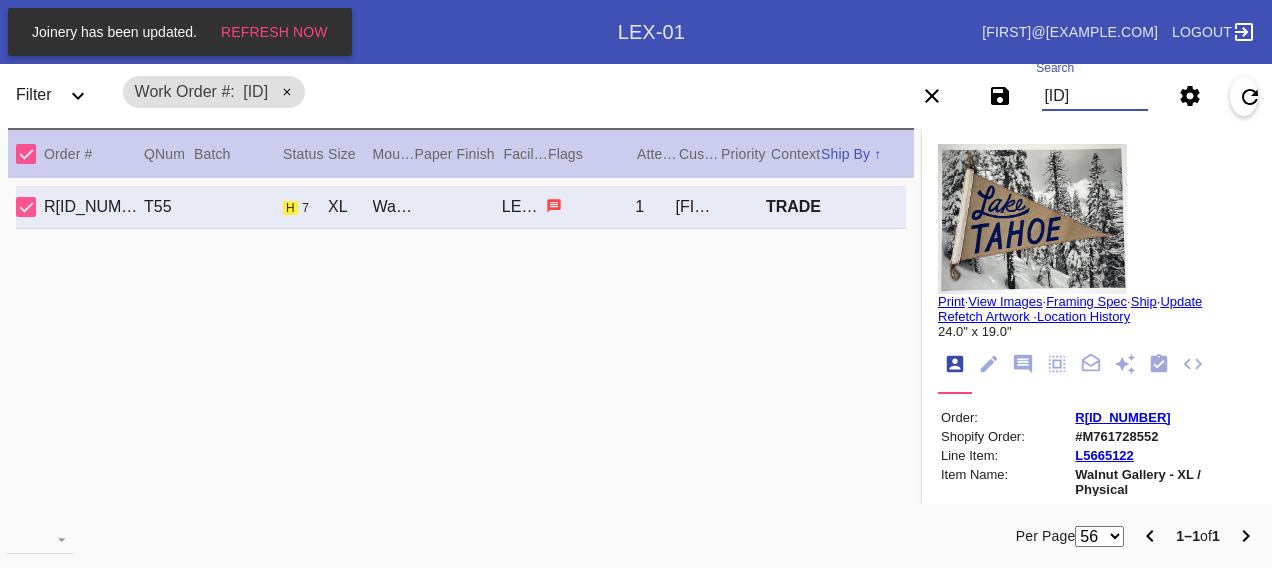 click on "[ID]" at bounding box center (1094, 96) 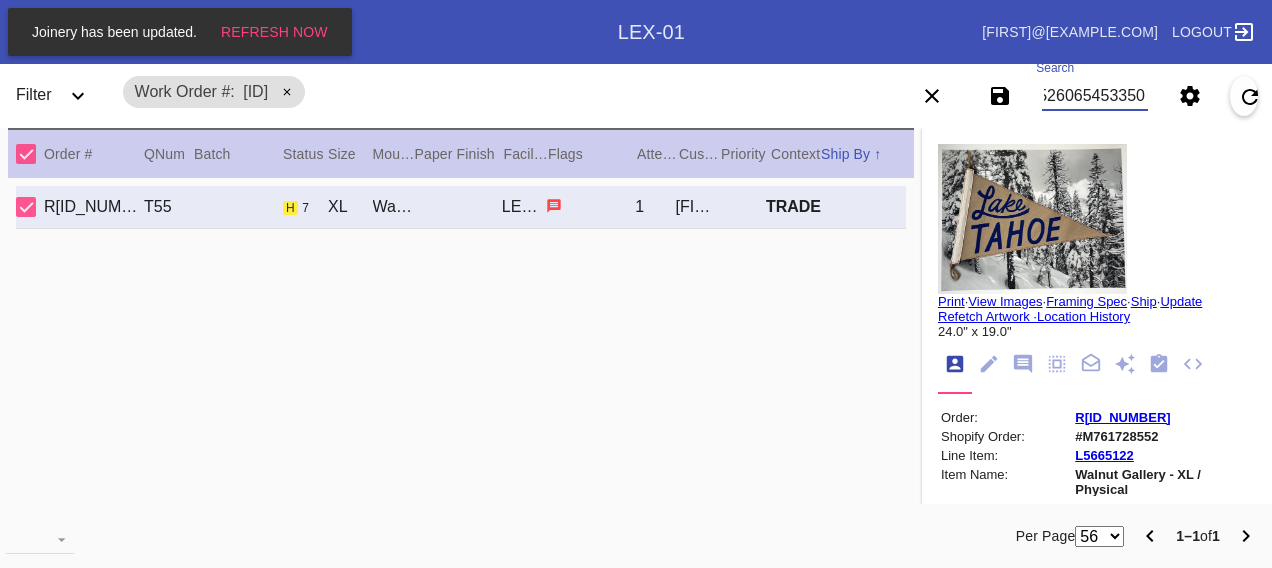 scroll, scrollTop: 0, scrollLeft: 48, axis: horizontal 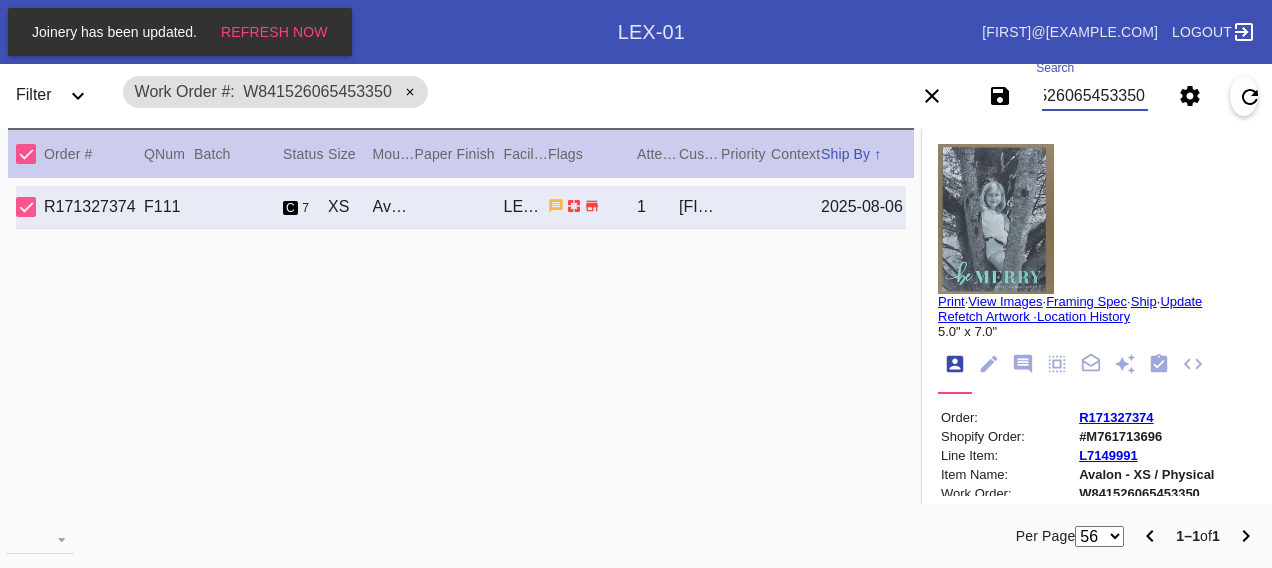 click on "W841526065453350" at bounding box center [1094, 96] 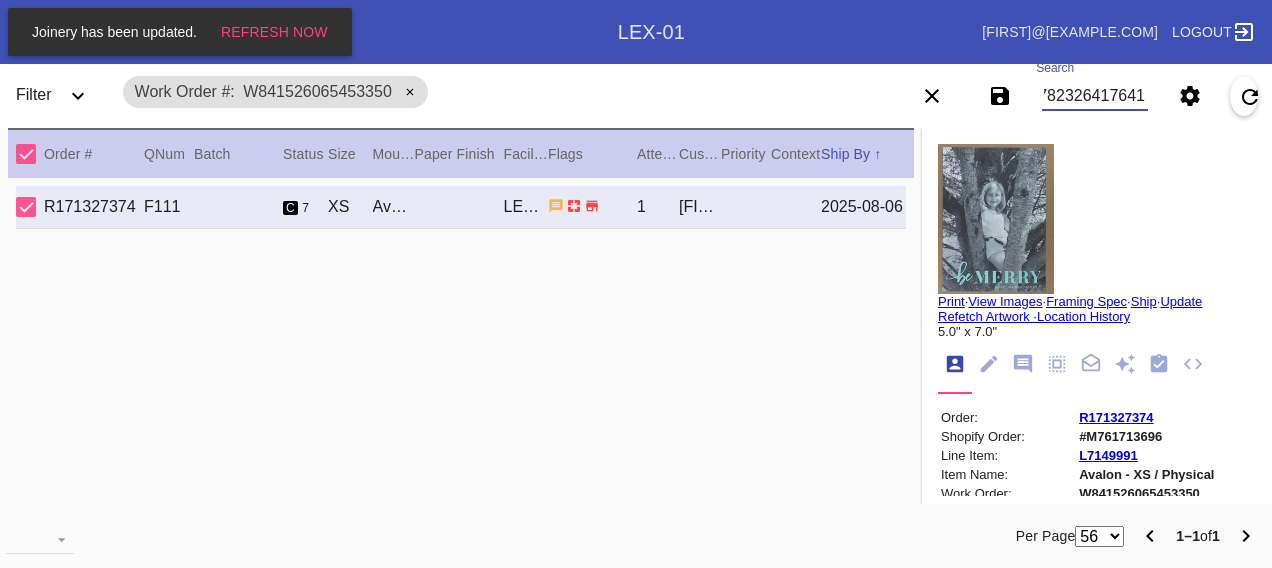 scroll, scrollTop: 0, scrollLeft: 48, axis: horizontal 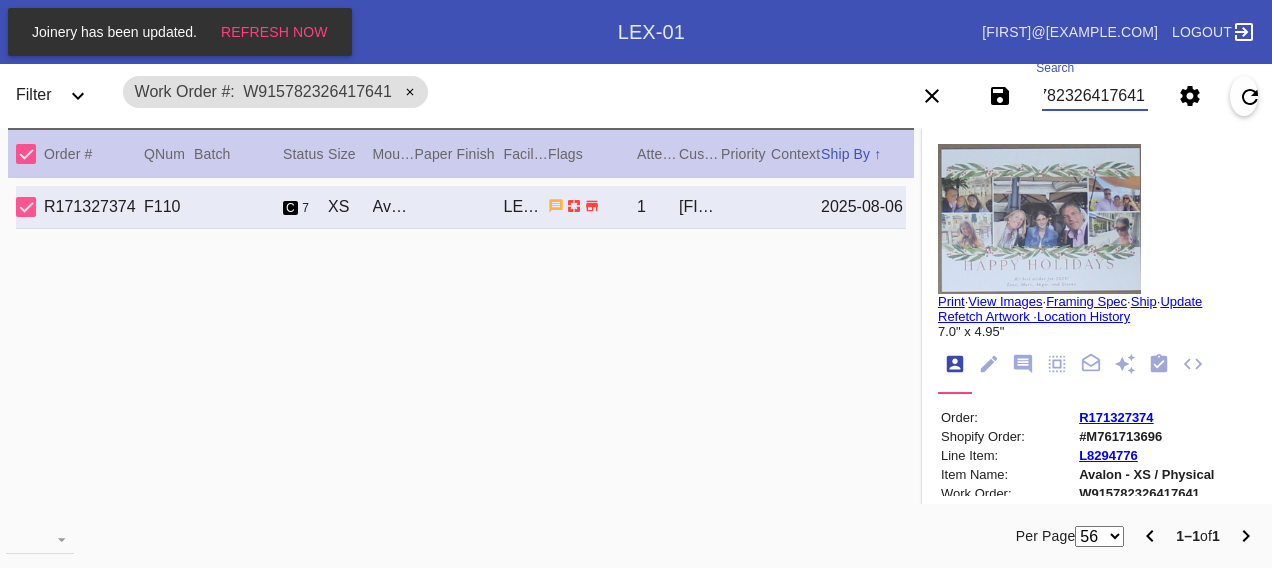 click on "W915782326417641" at bounding box center (1094, 96) 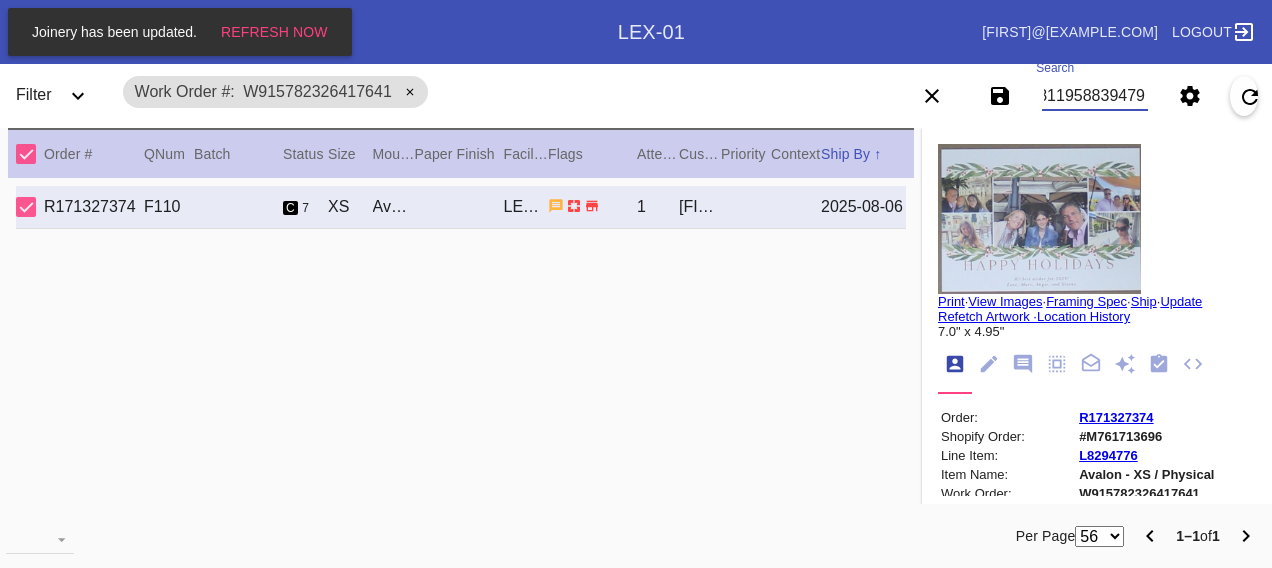 scroll, scrollTop: 0, scrollLeft: 48, axis: horizontal 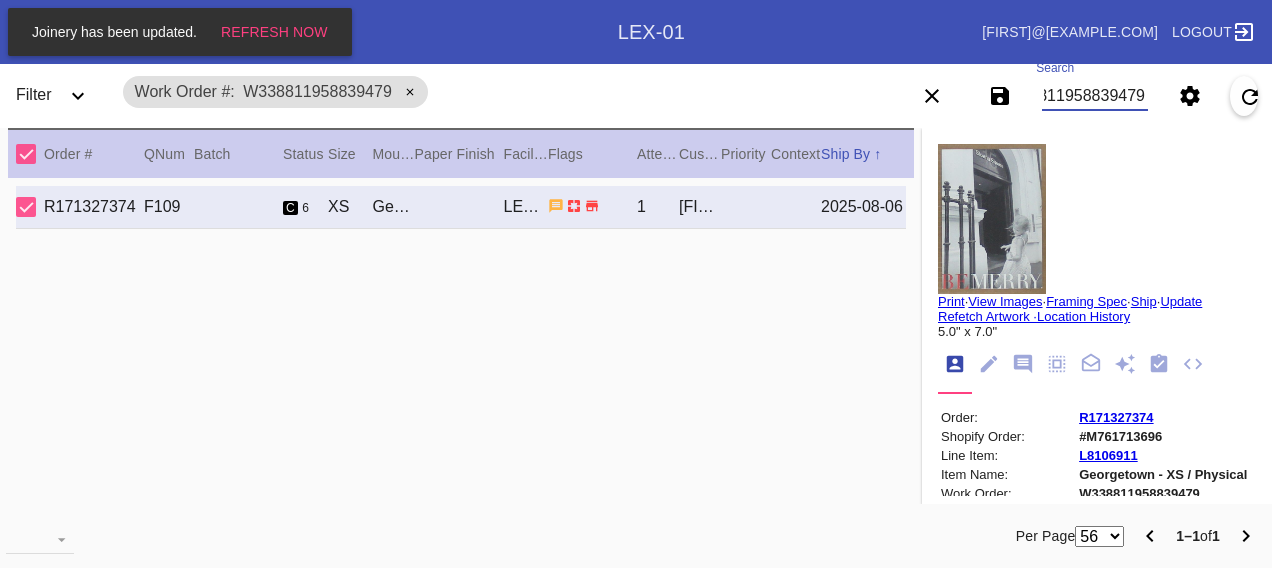 click on "W338811958839479" at bounding box center [1094, 96] 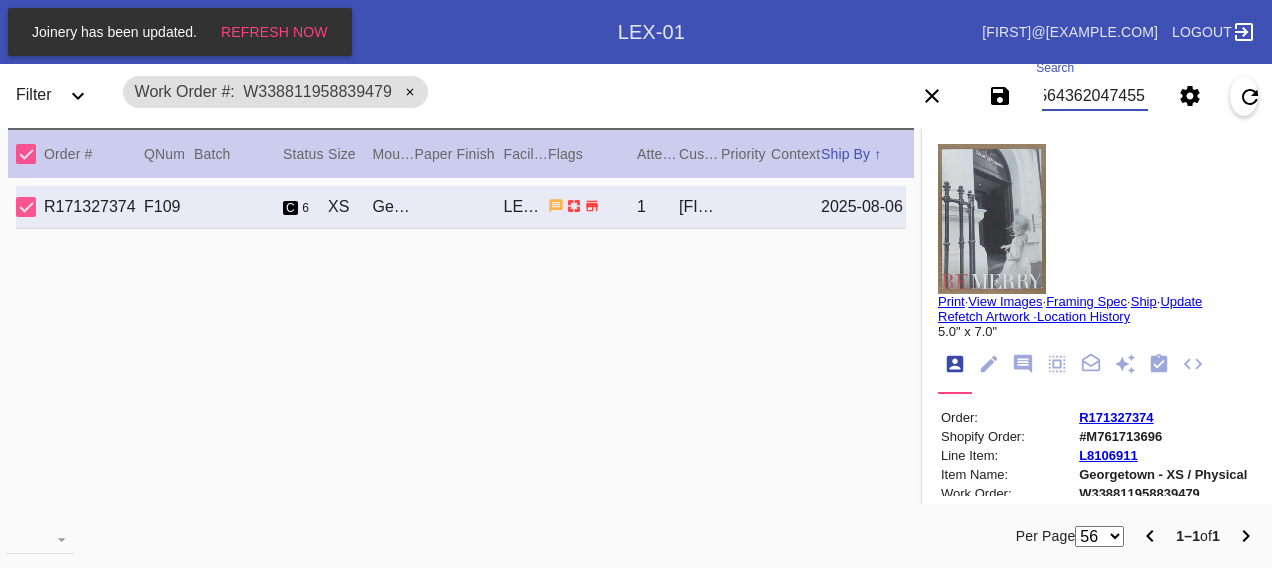 scroll, scrollTop: 0, scrollLeft: 48, axis: horizontal 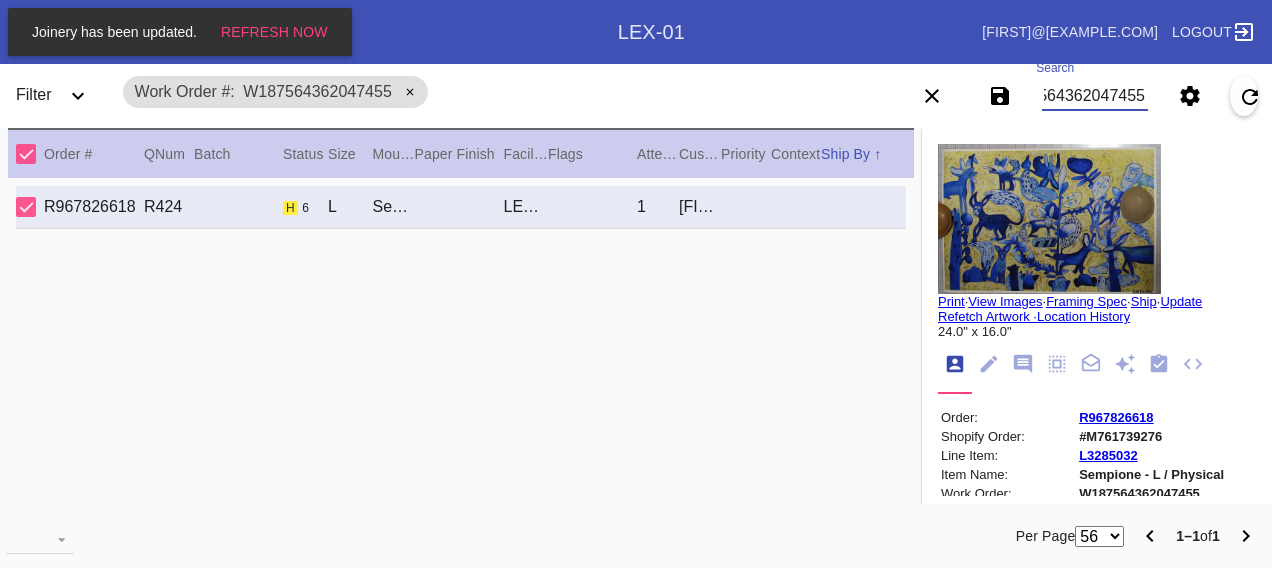 click on "W187564362047455" at bounding box center (1094, 96) 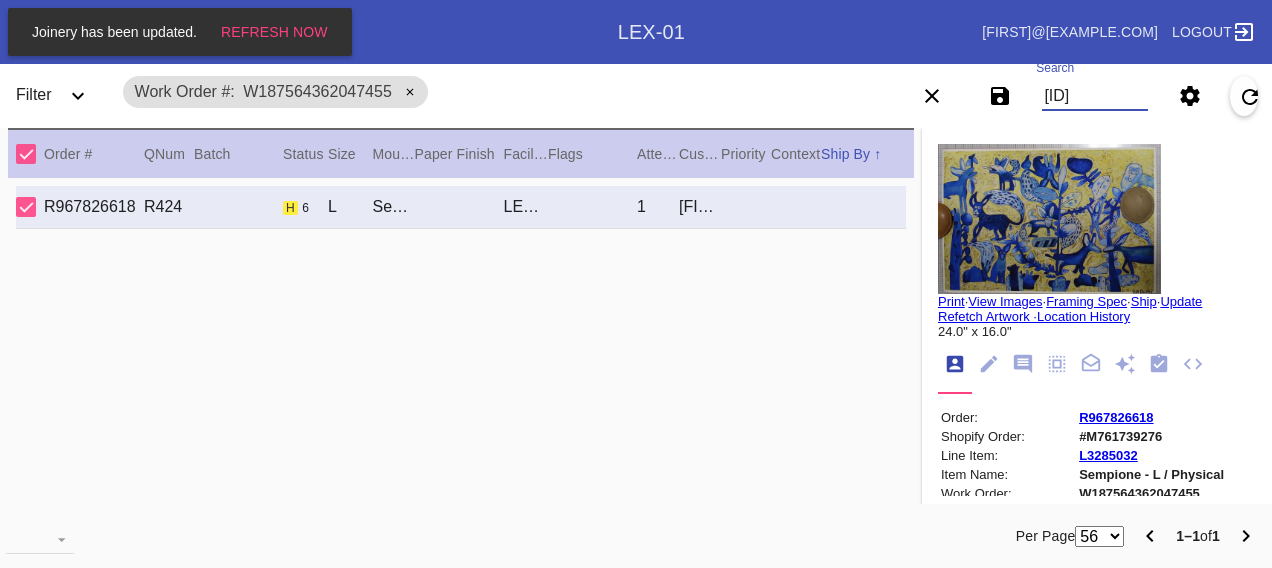 scroll, scrollTop: 0, scrollLeft: 48, axis: horizontal 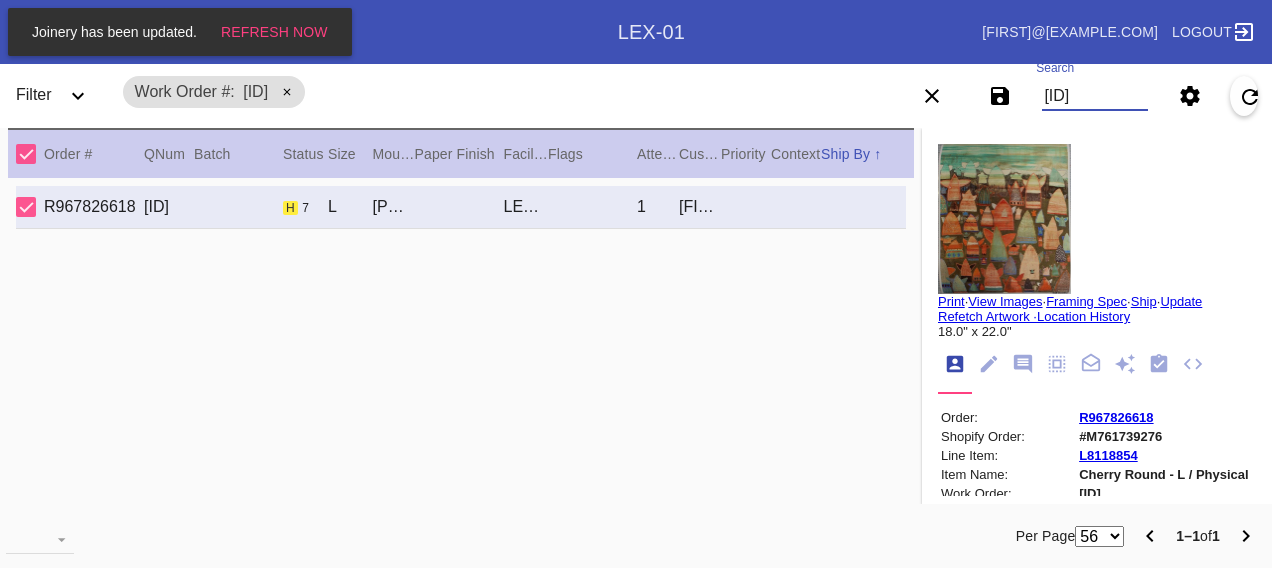 click on "[ID]" at bounding box center (1094, 96) 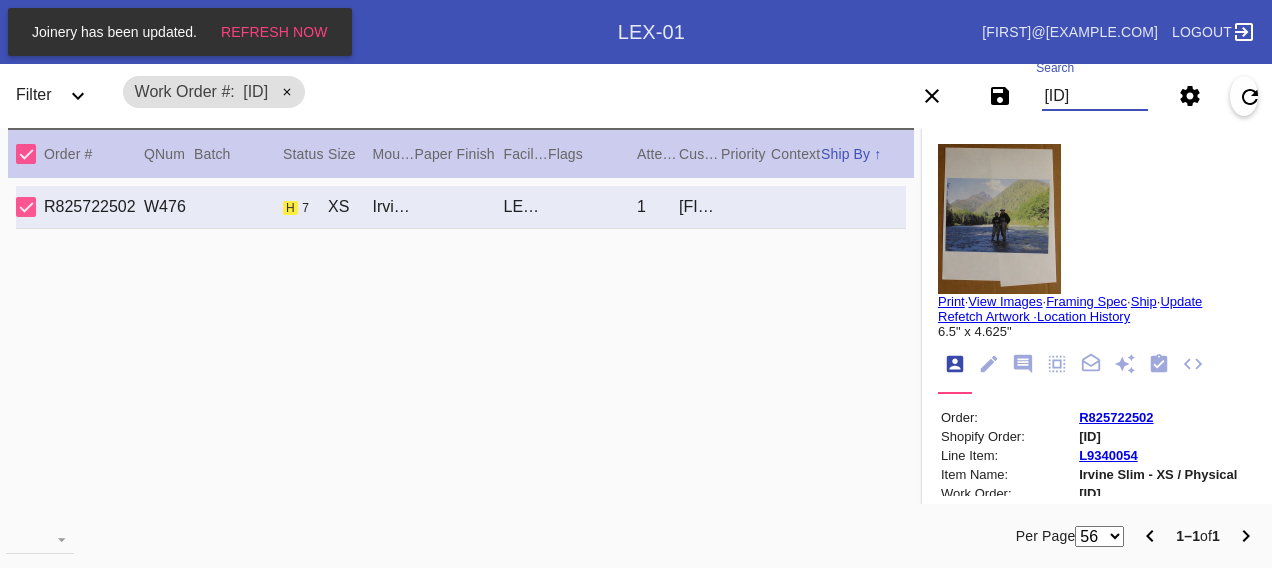 click on "[ID]" at bounding box center [1094, 96] 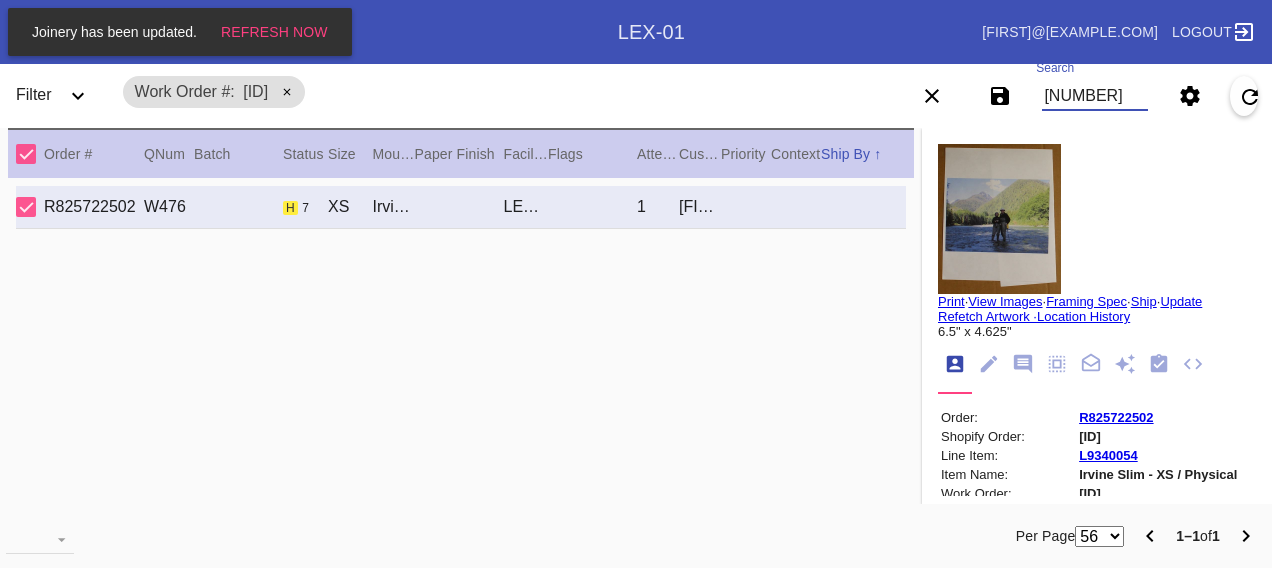 scroll, scrollTop: 0, scrollLeft: 48, axis: horizontal 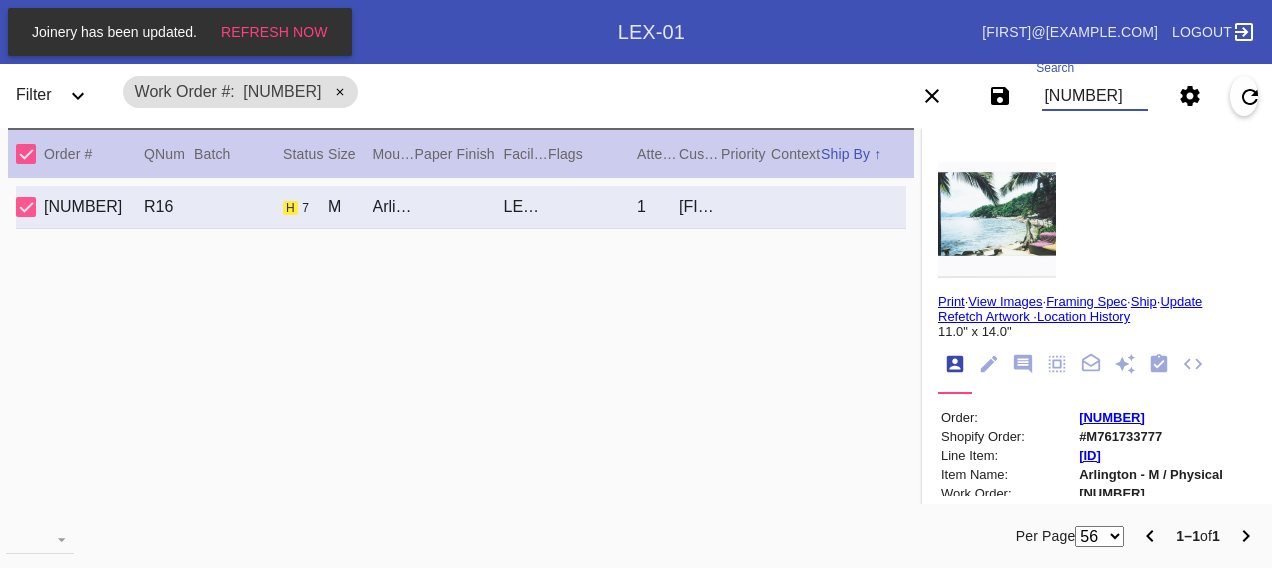 click on "[NUMBER]" at bounding box center [1094, 96] 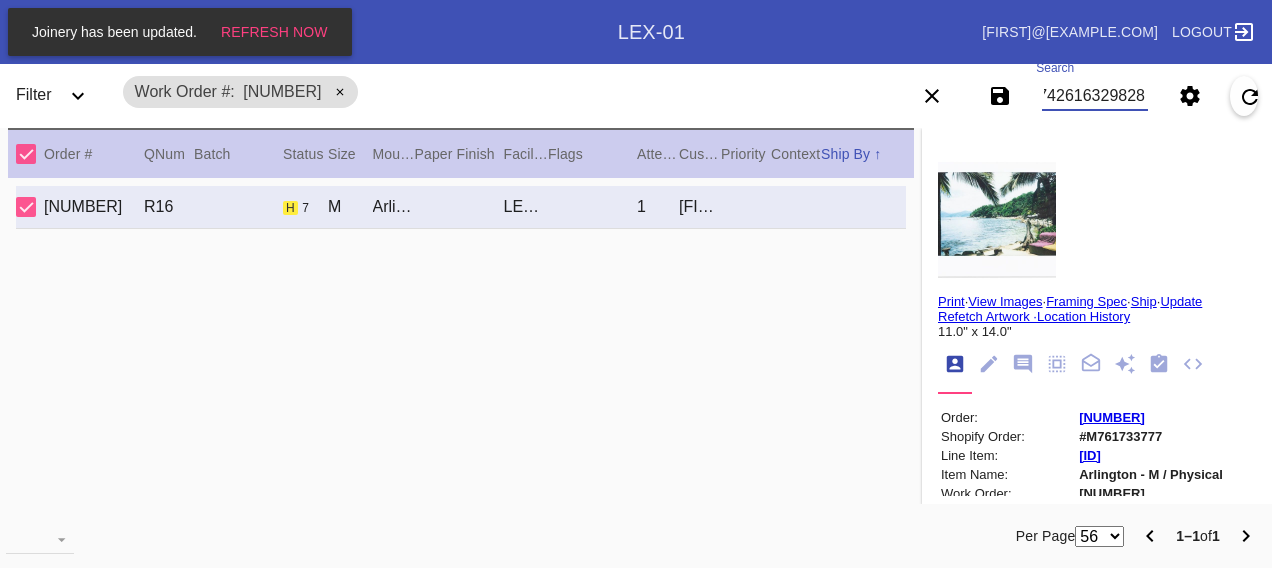 scroll, scrollTop: 0, scrollLeft: 48, axis: horizontal 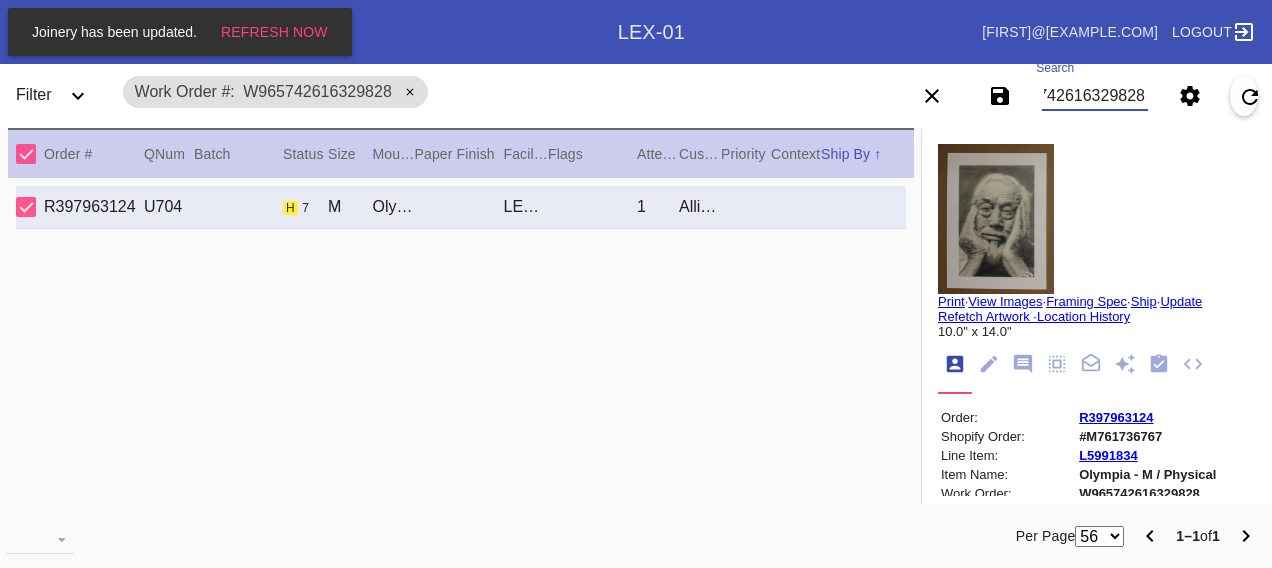 click on "W965742616329828" at bounding box center [1094, 96] 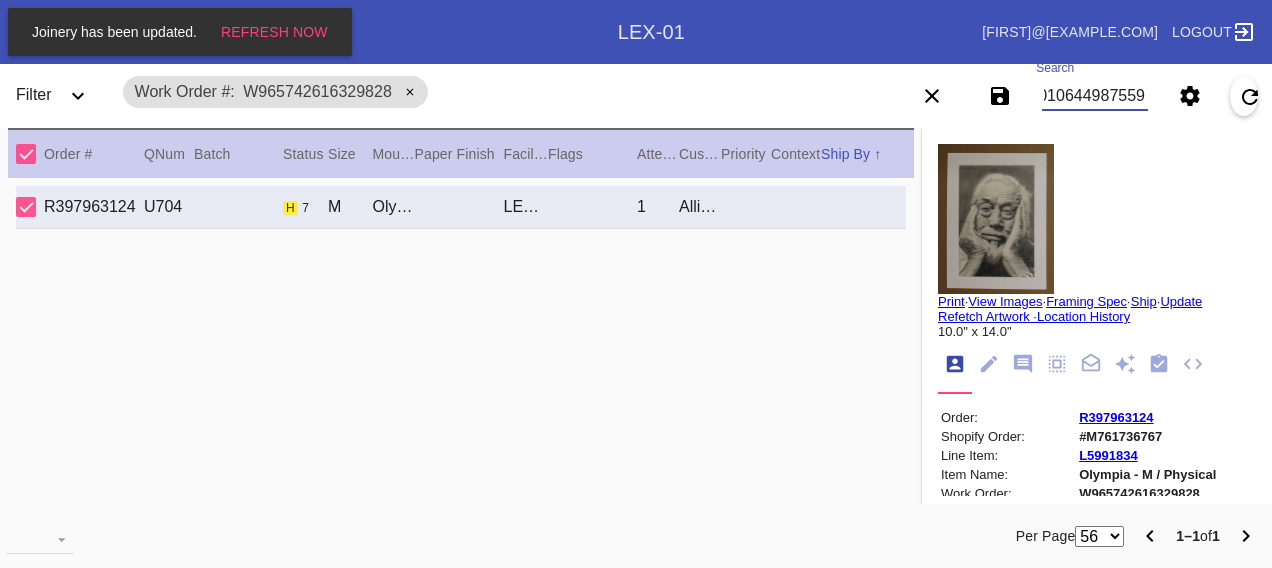 scroll, scrollTop: 0, scrollLeft: 48, axis: horizontal 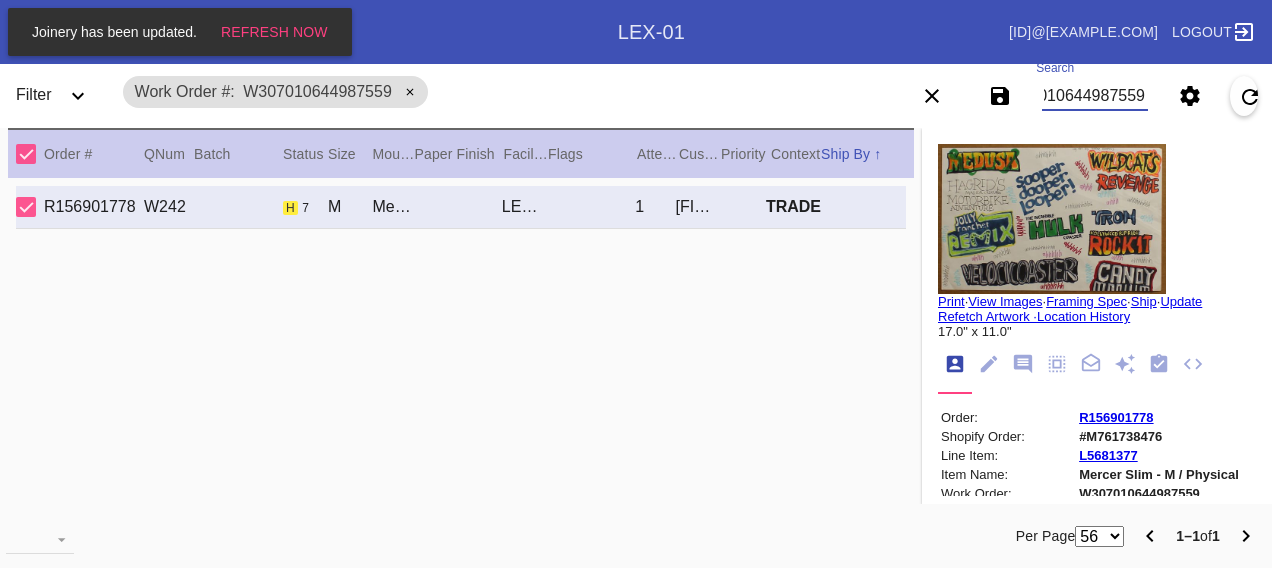 click on "W307010644987559" at bounding box center [1094, 96] 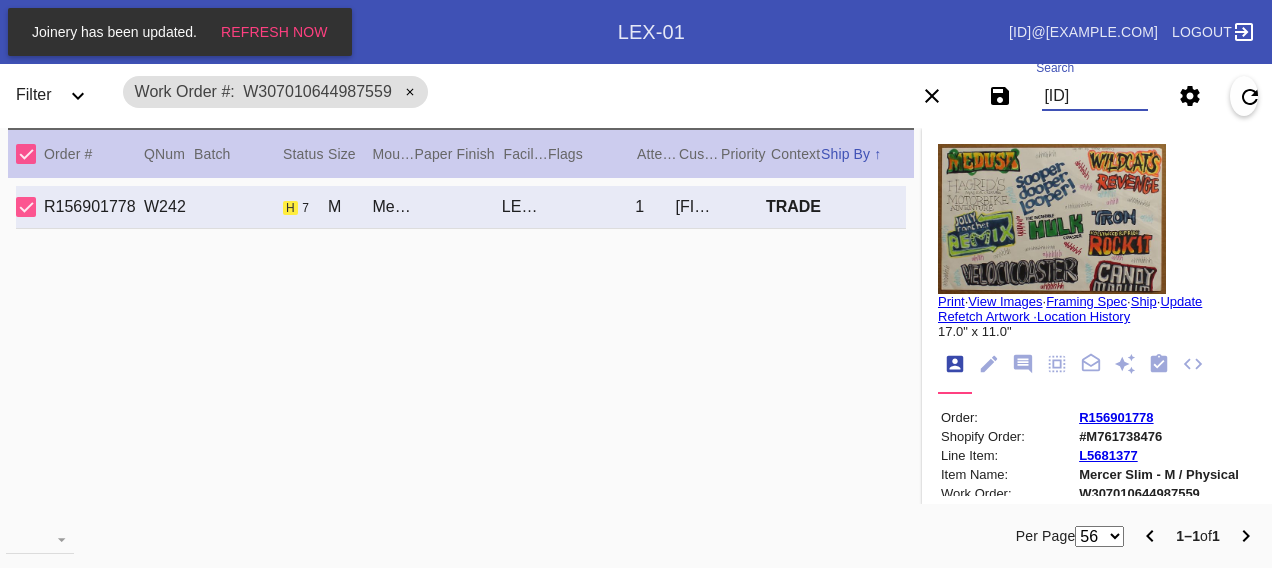 scroll, scrollTop: 0, scrollLeft: 48, axis: horizontal 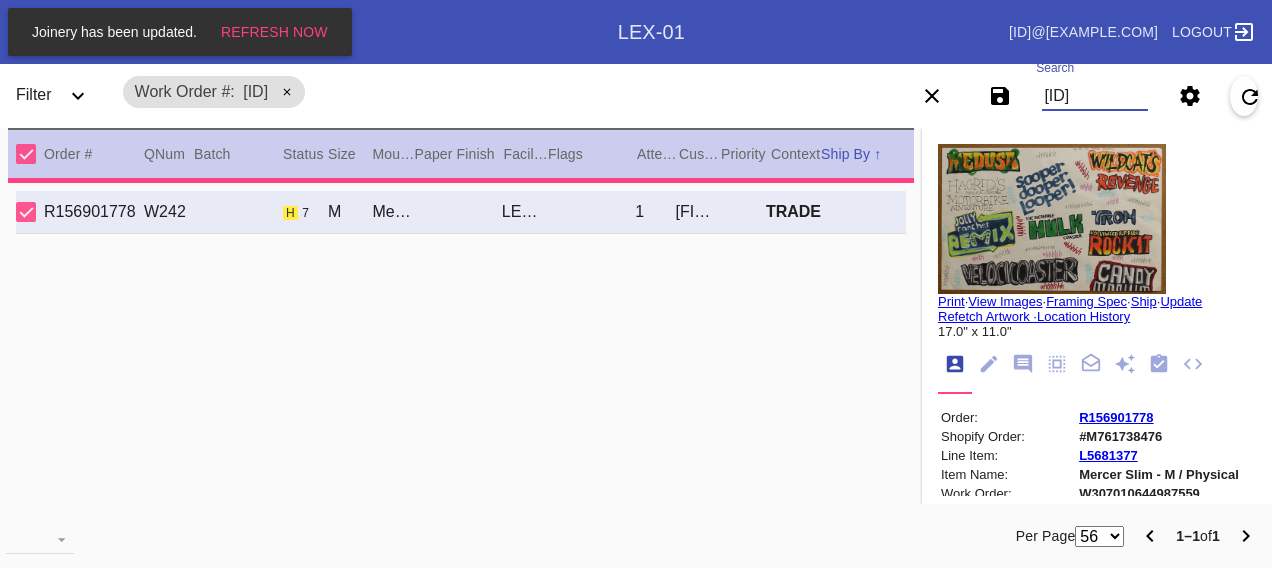 type on "17.75" 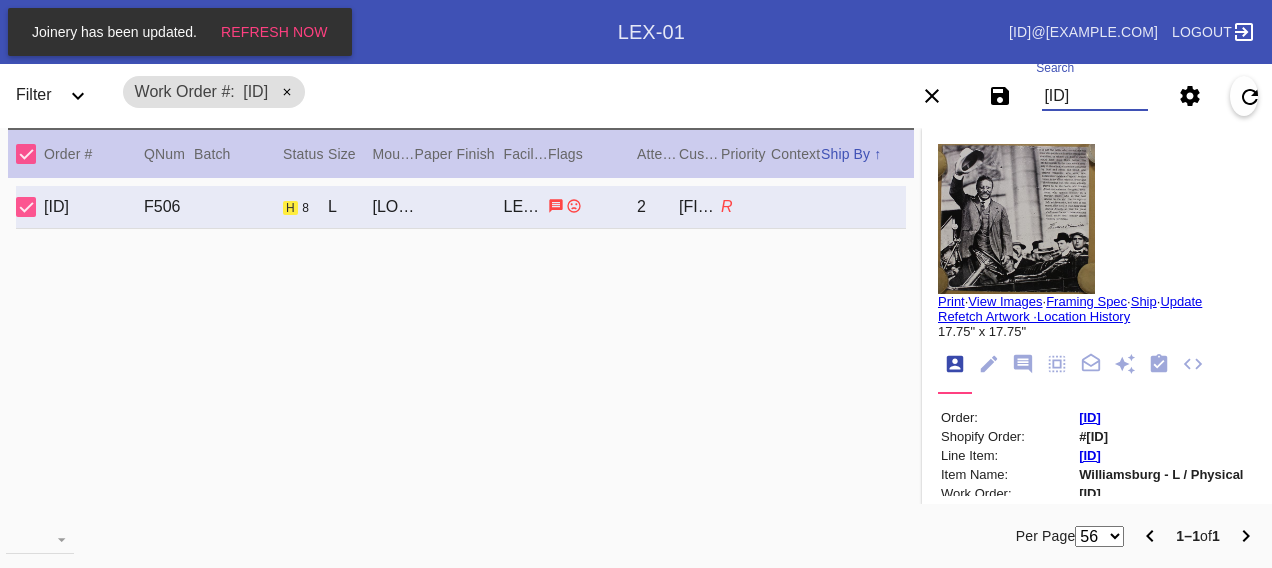 drag, startPoint x: 0, startPoint y: 0, endPoint x: 1094, endPoint y: 88, distance: 1097.5336 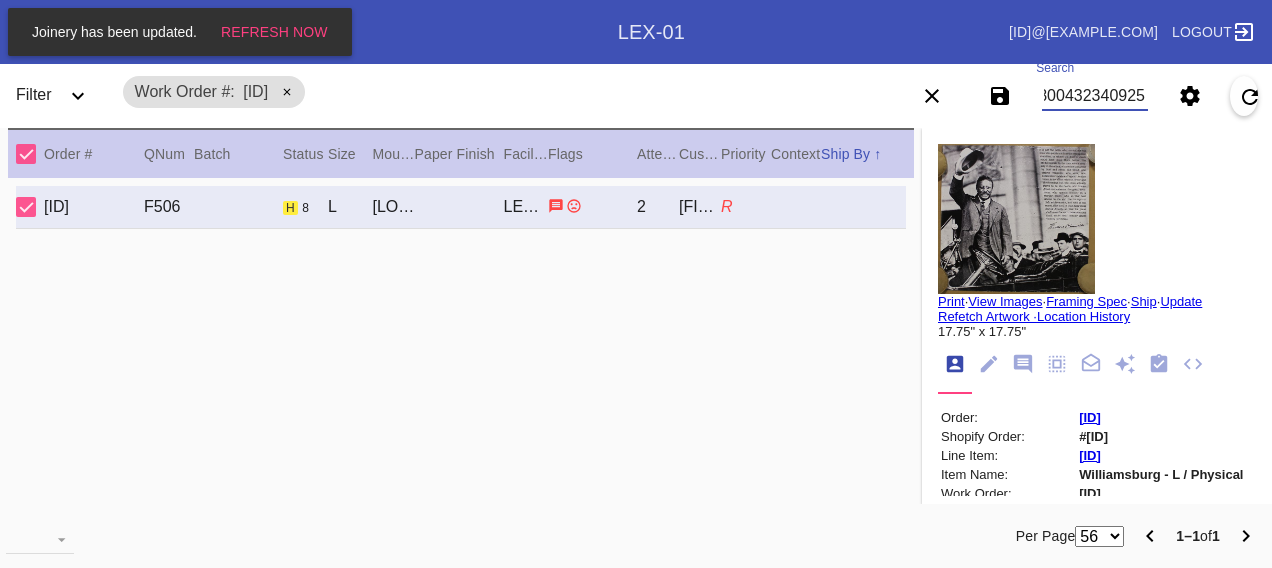 type on "W510800432340925" 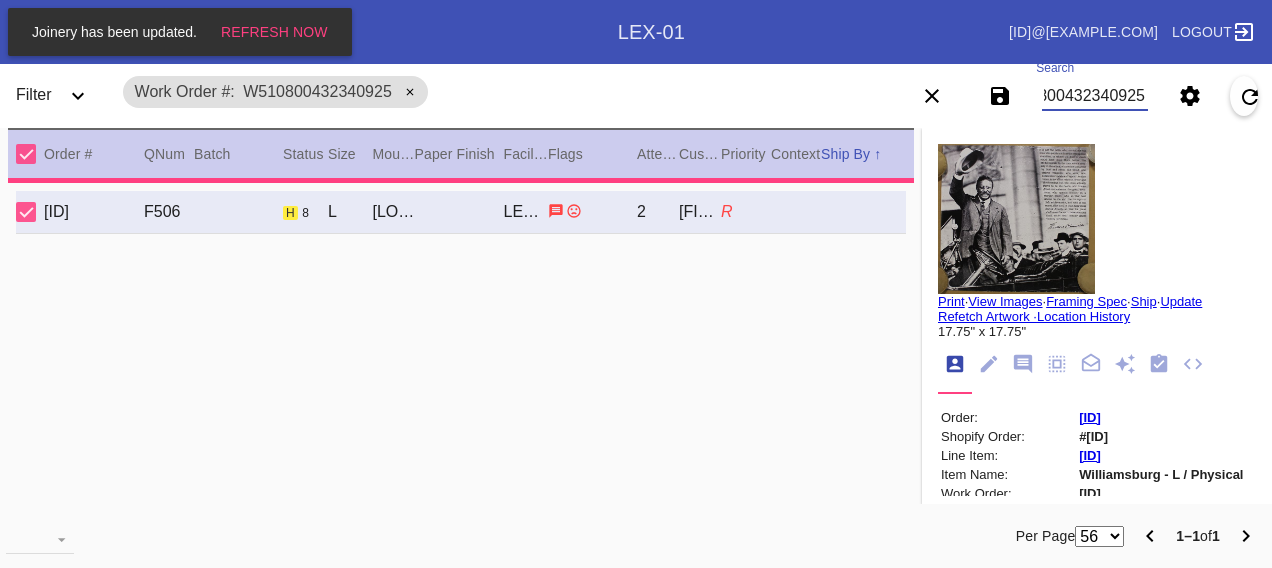 type on "14.0" 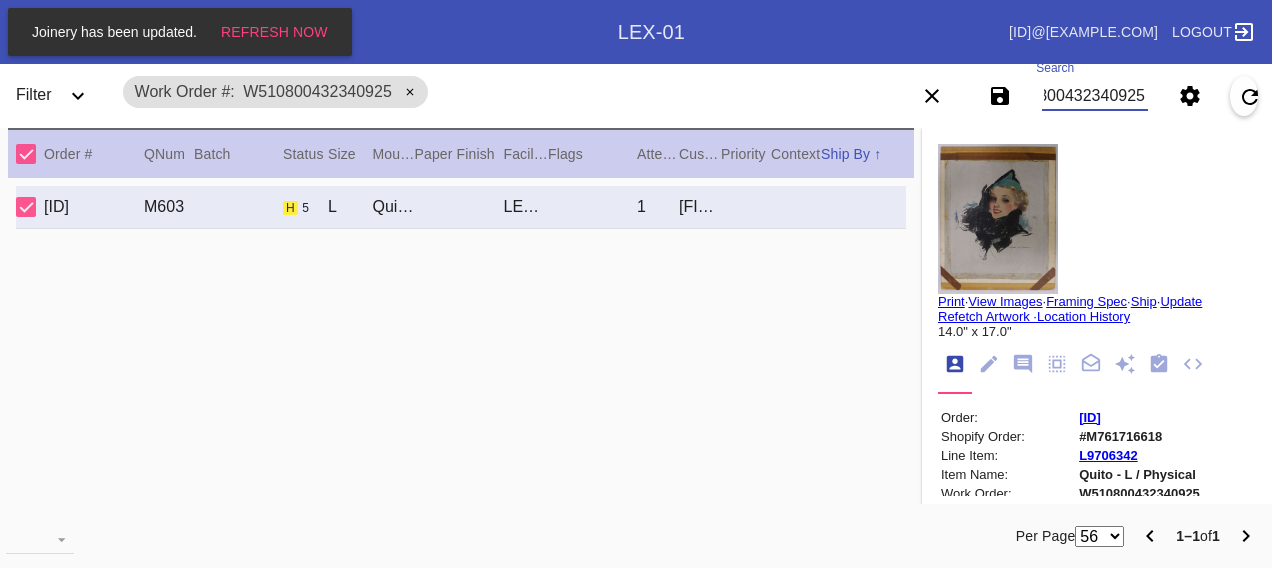 click on "W510800432340925" at bounding box center (1094, 96) 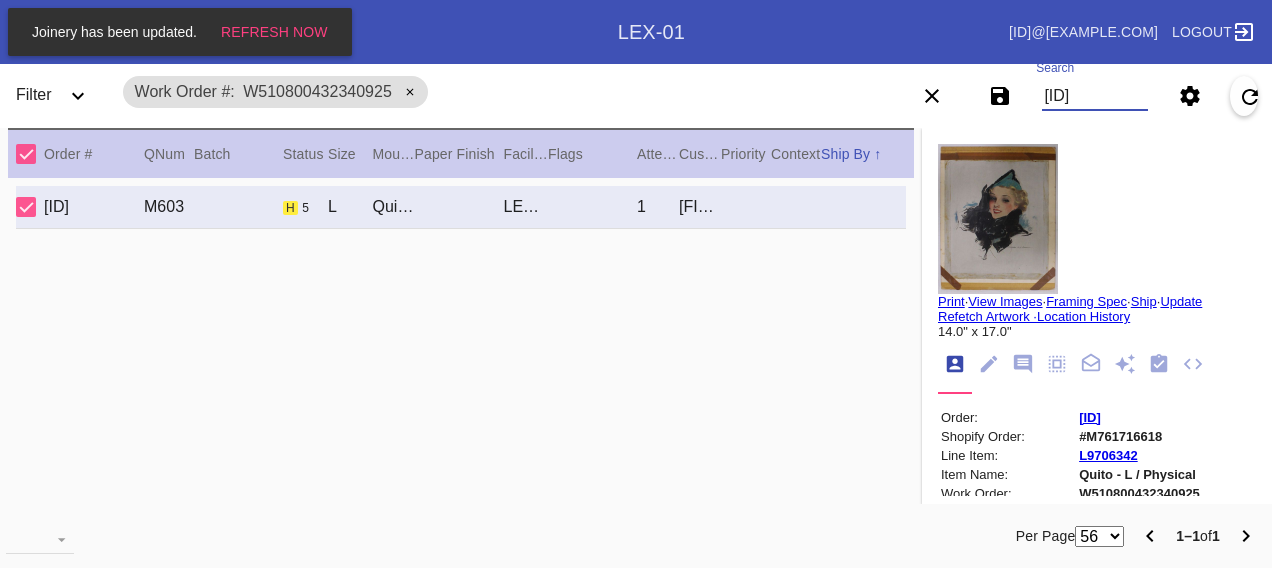 type on "[ID]" 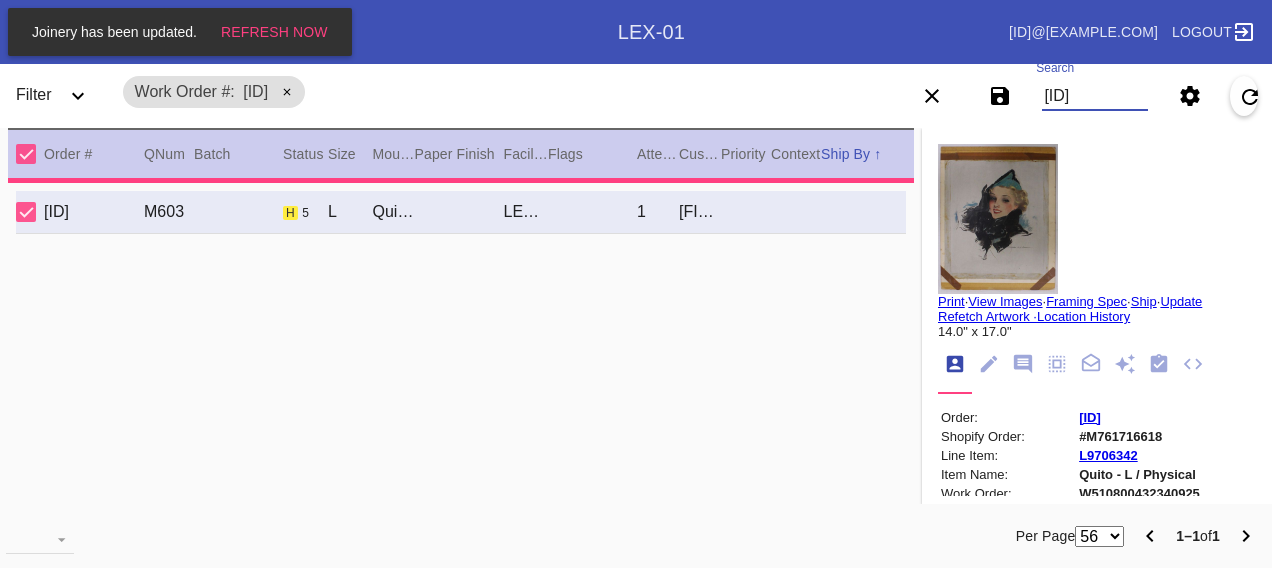 type on "3.875" 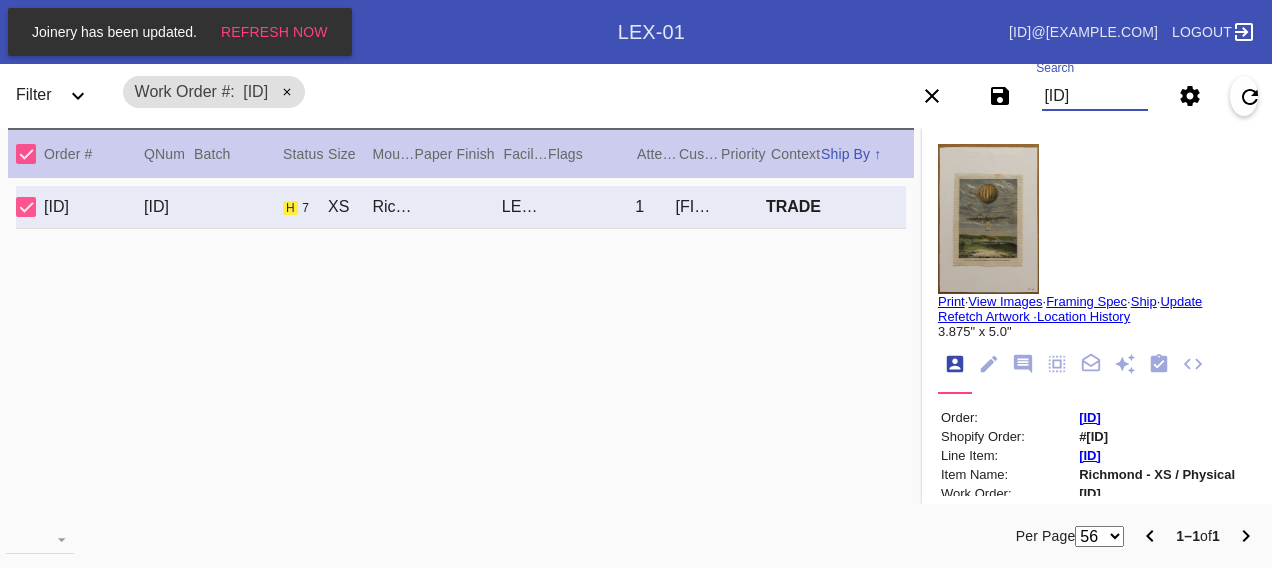 click on "[ID]" at bounding box center (1094, 96) 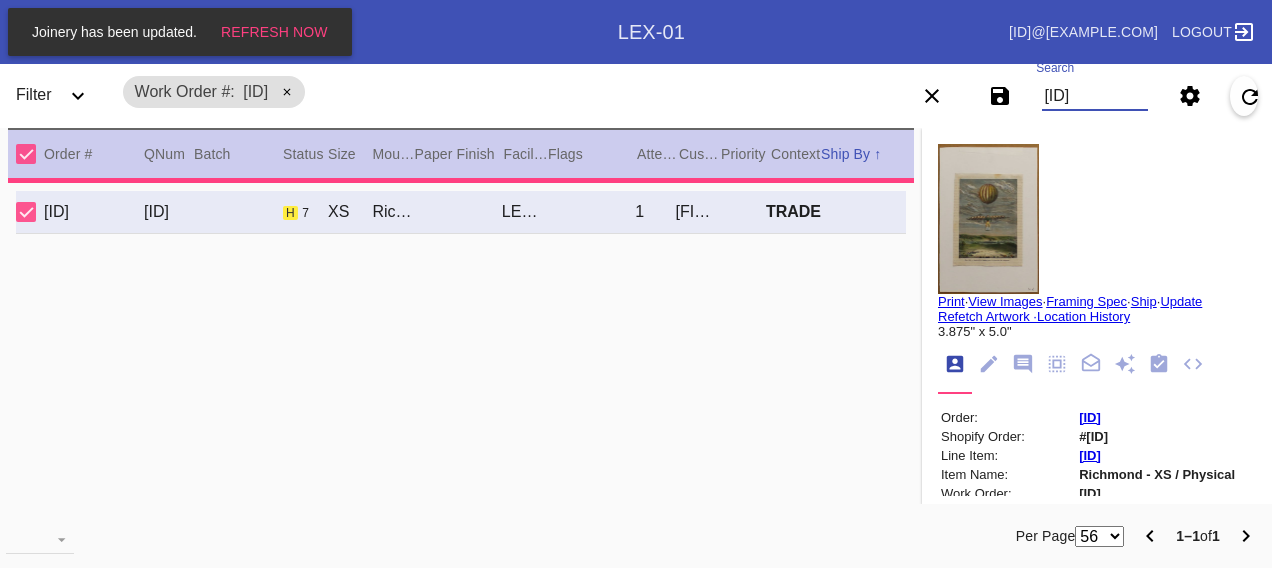 type on "pre-matted, specks, discolored, light dents, taped to inside of mat, scratches" 